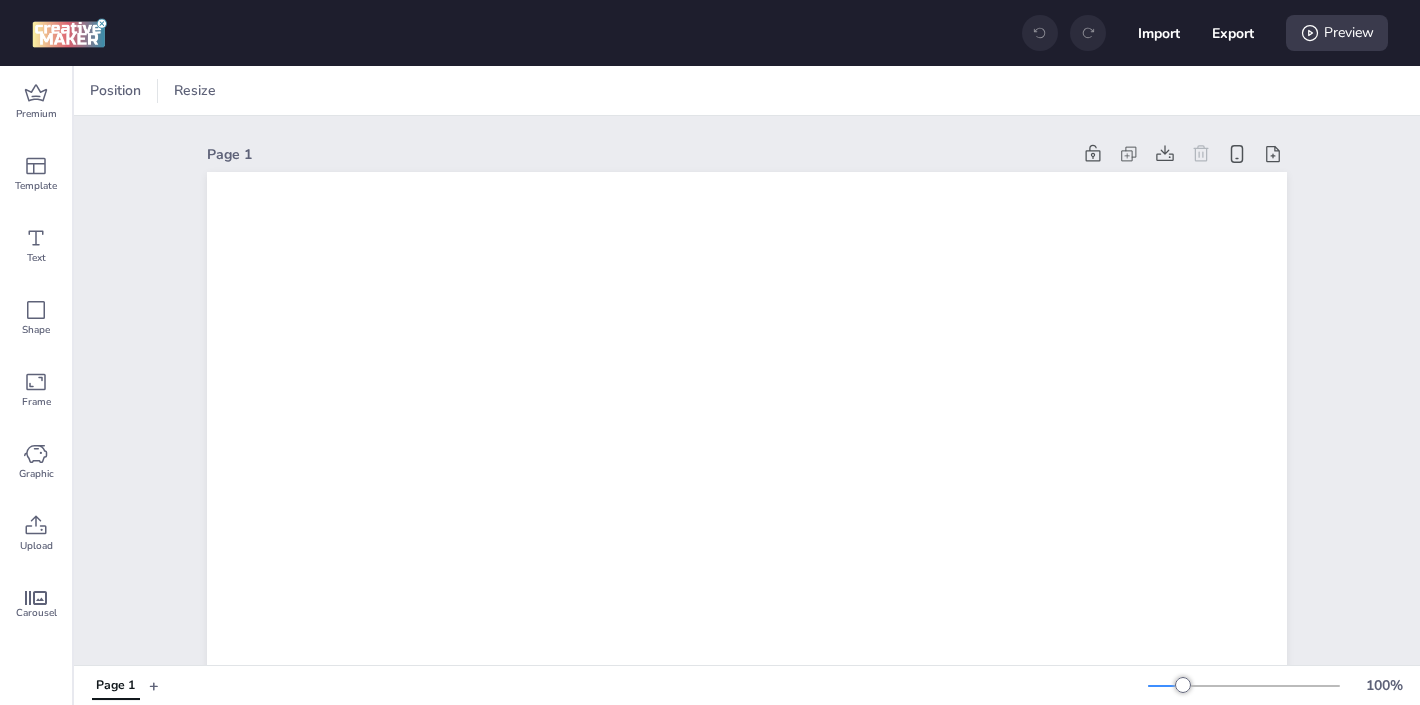 scroll, scrollTop: 0, scrollLeft: 0, axis: both 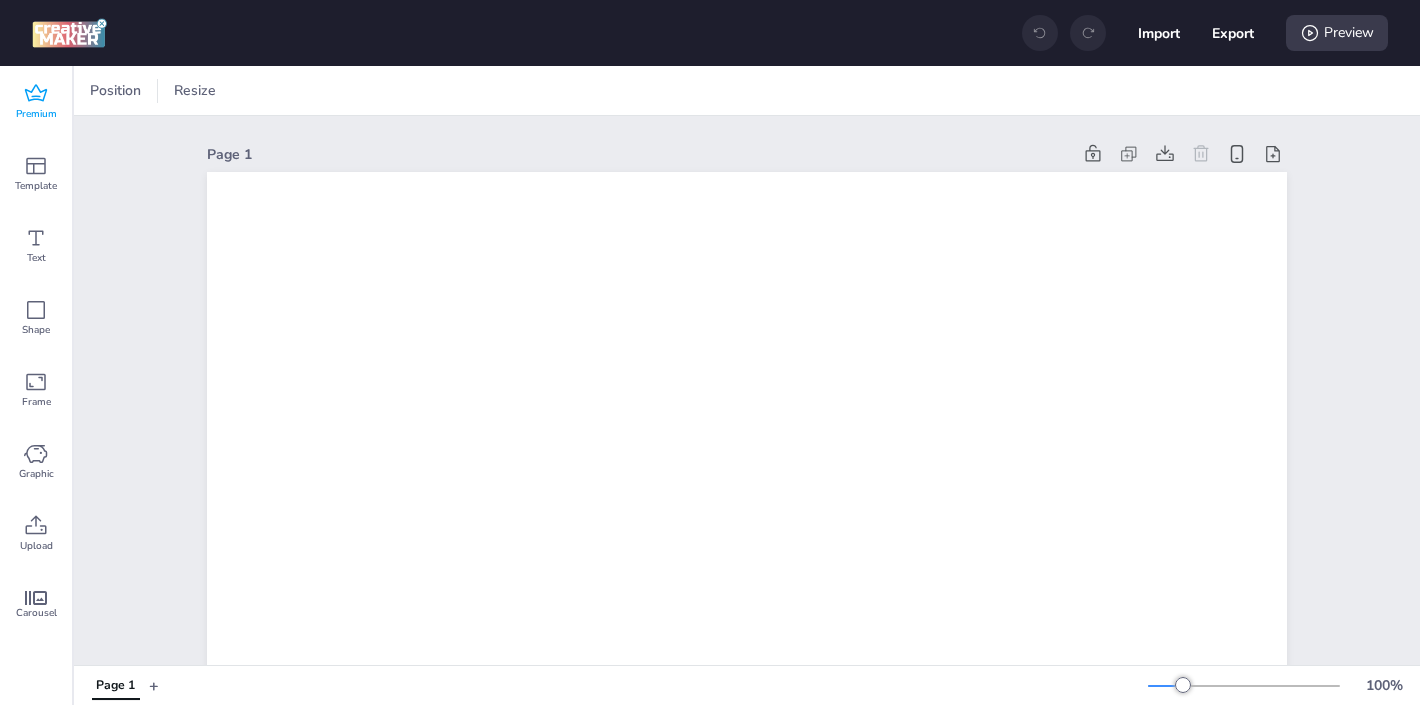 click 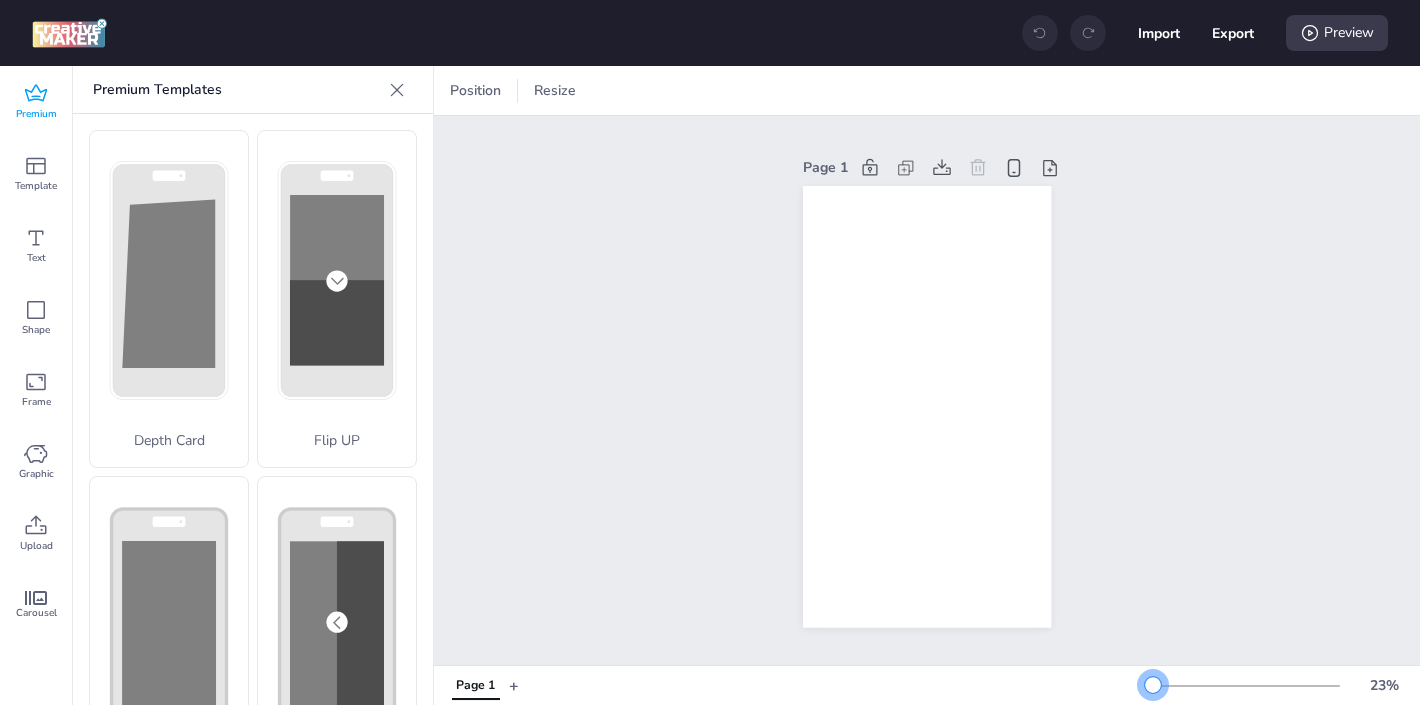 drag, startPoint x: 1188, startPoint y: 685, endPoint x: 1153, endPoint y: 687, distance: 35.057095 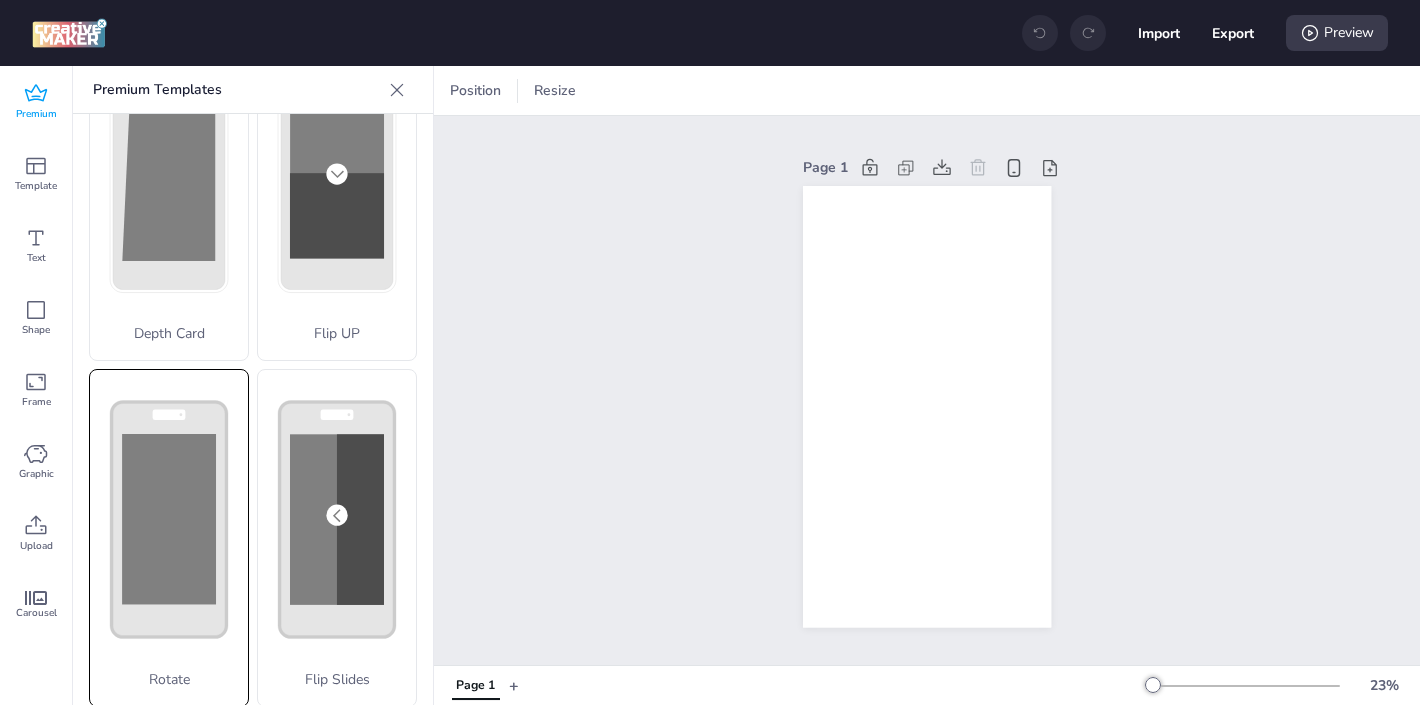 scroll, scrollTop: 116, scrollLeft: 0, axis: vertical 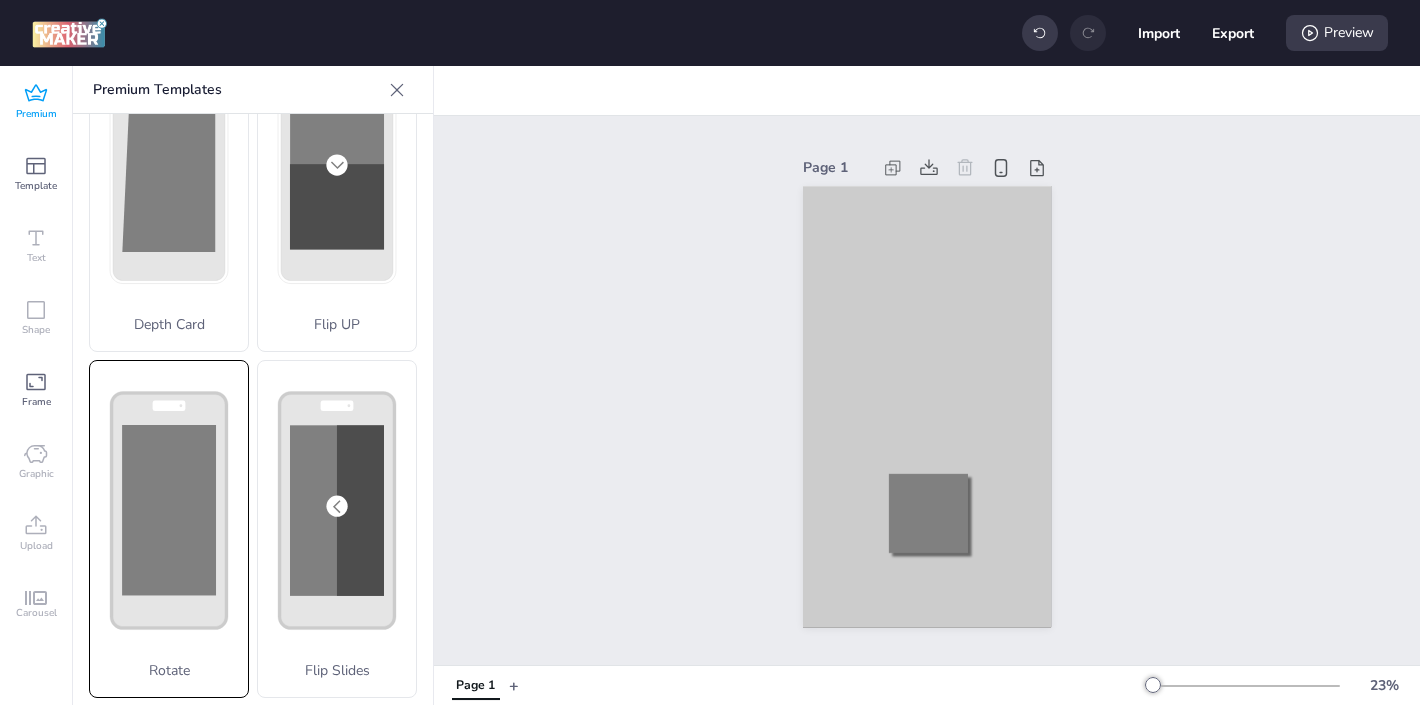 click on "Rotate" at bounding box center [169, 529] 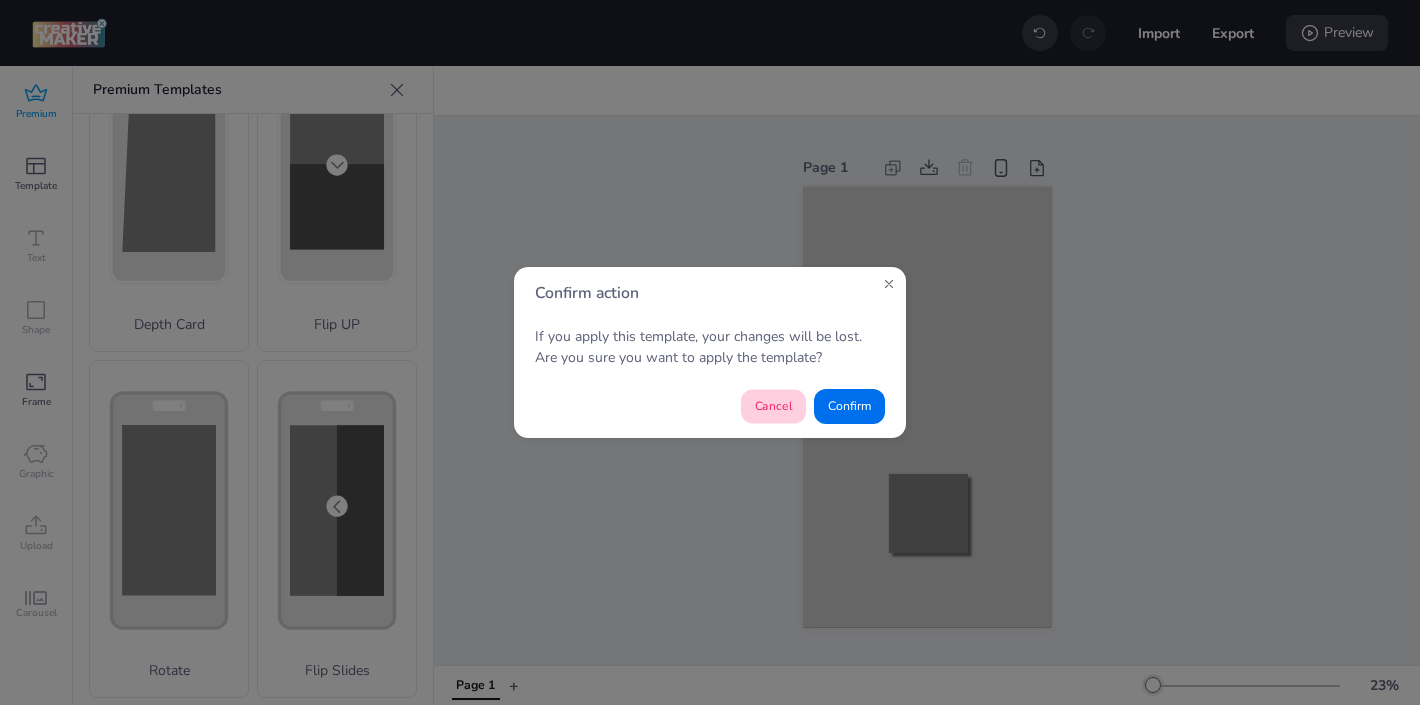 click on "Cancel" at bounding box center (773, 407) 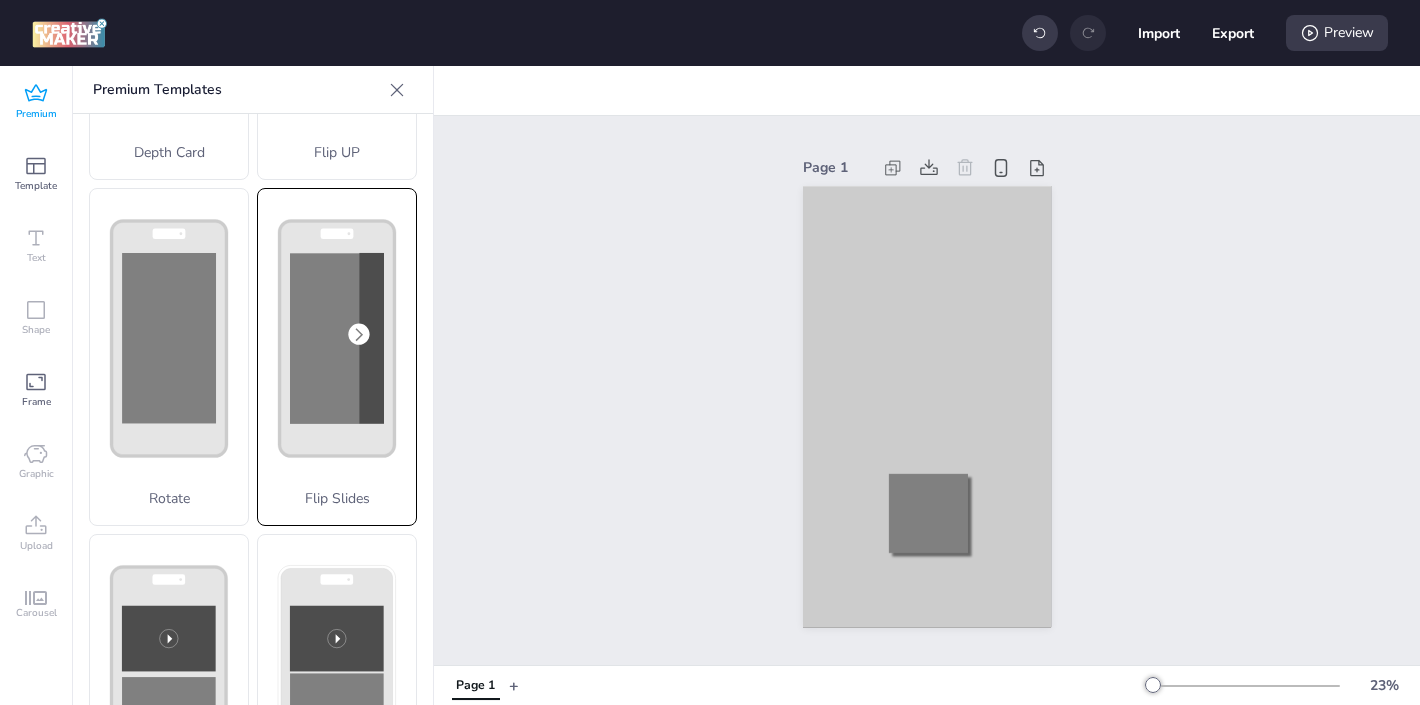 scroll, scrollTop: 367, scrollLeft: 0, axis: vertical 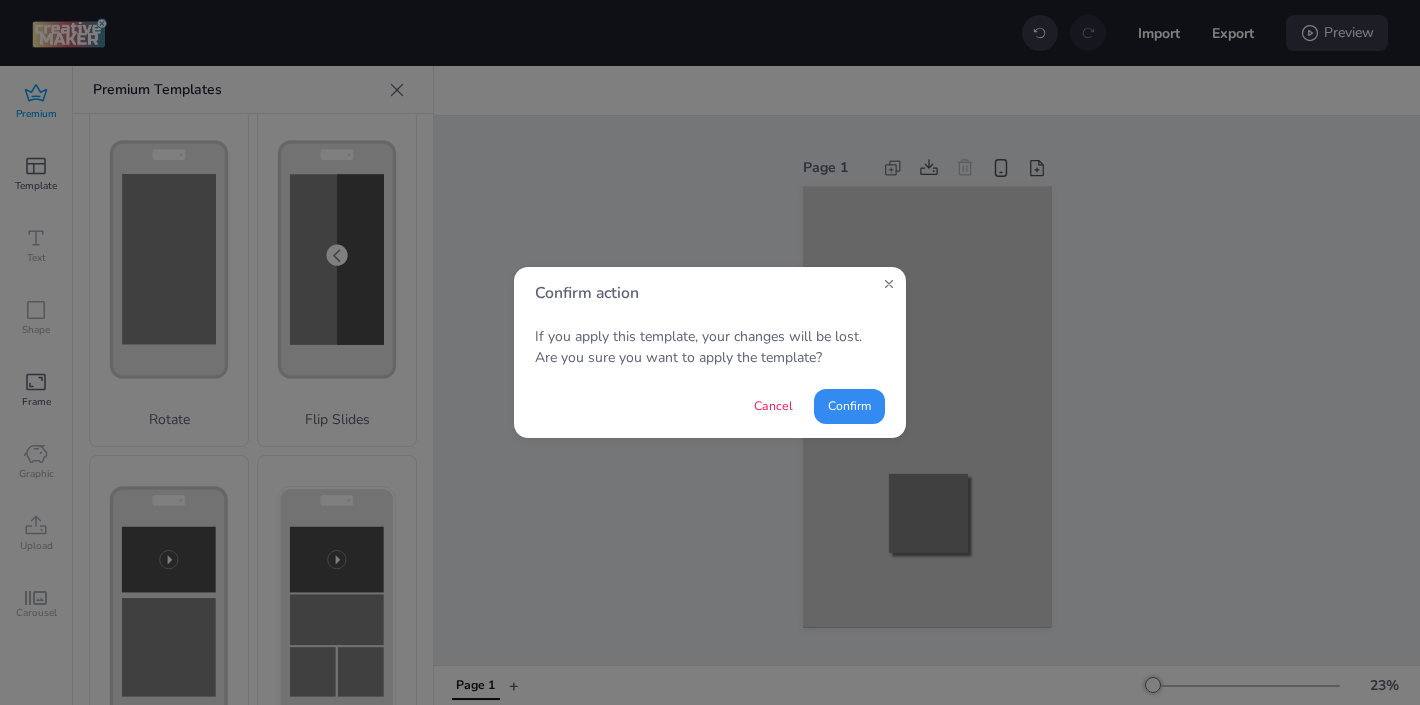 click on "Confirm" at bounding box center [849, 406] 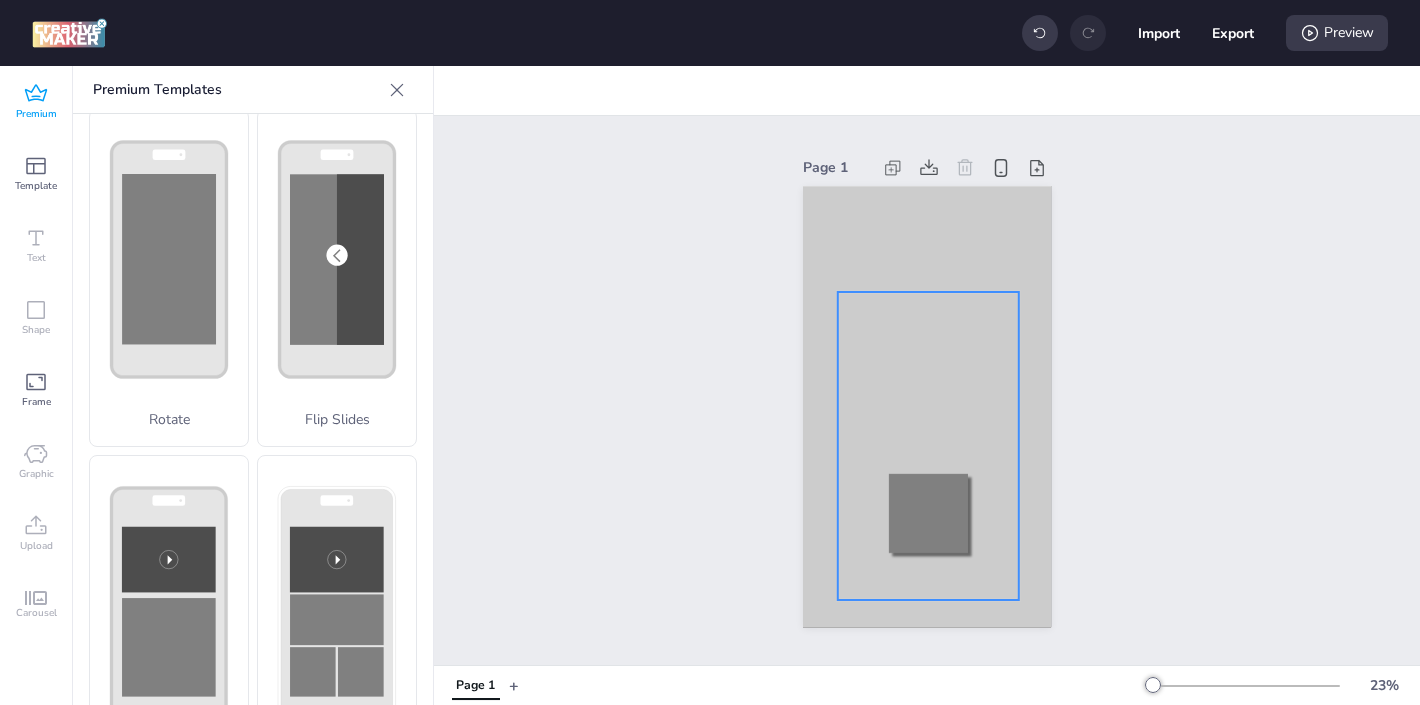 click at bounding box center [928, 446] 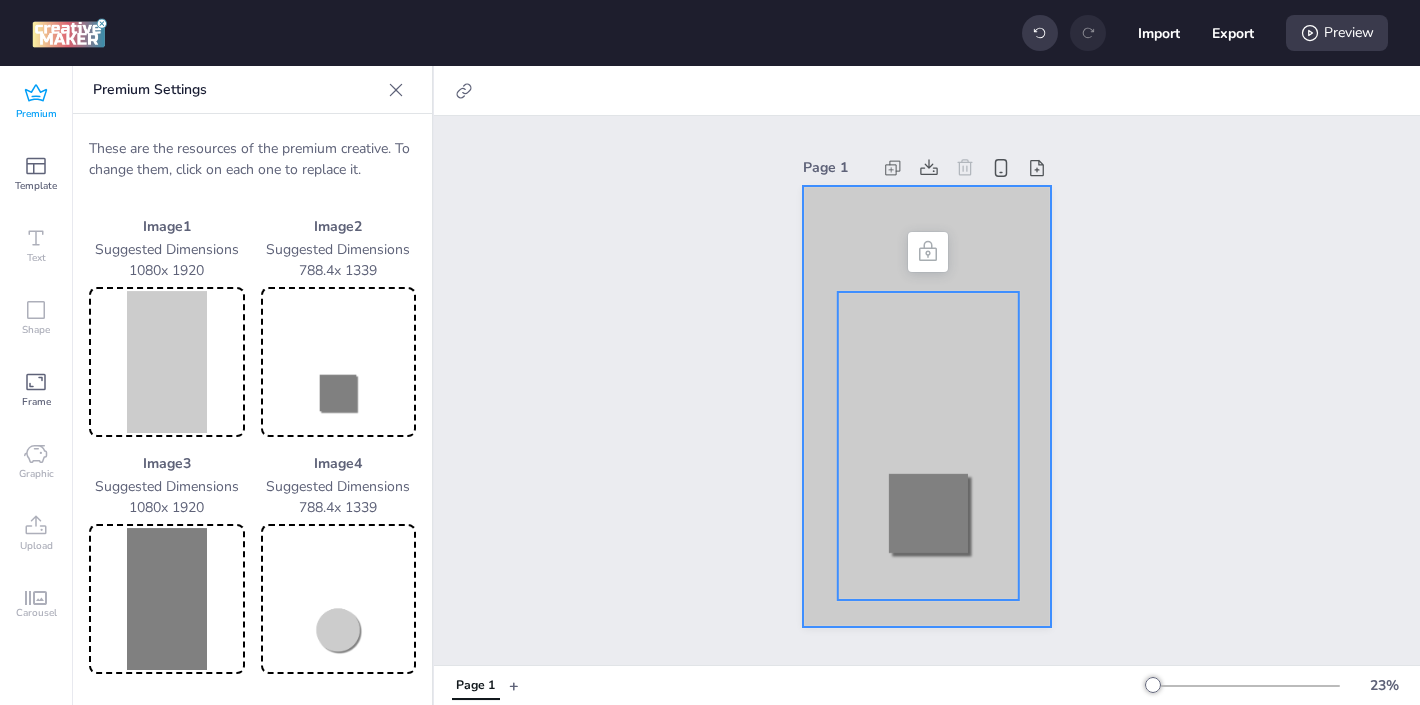 click at bounding box center (927, 407) 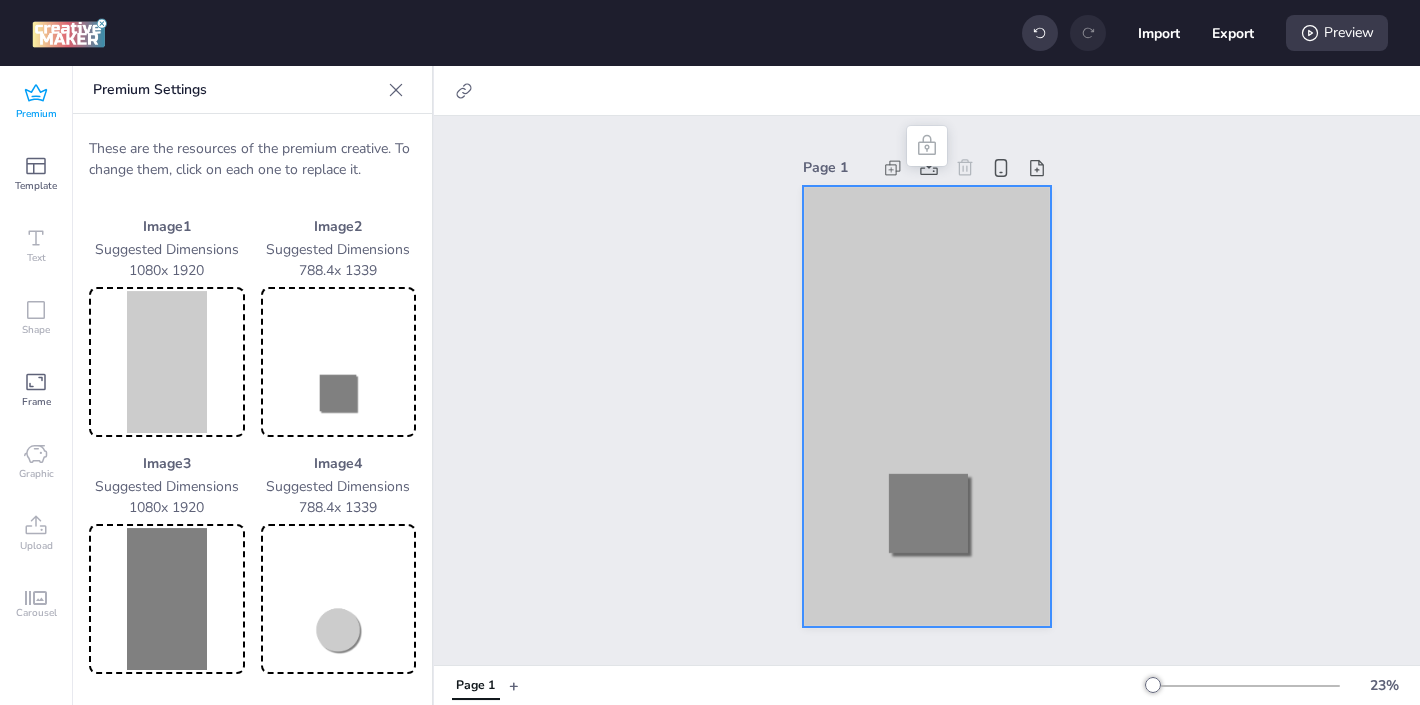 click at bounding box center [167, 362] 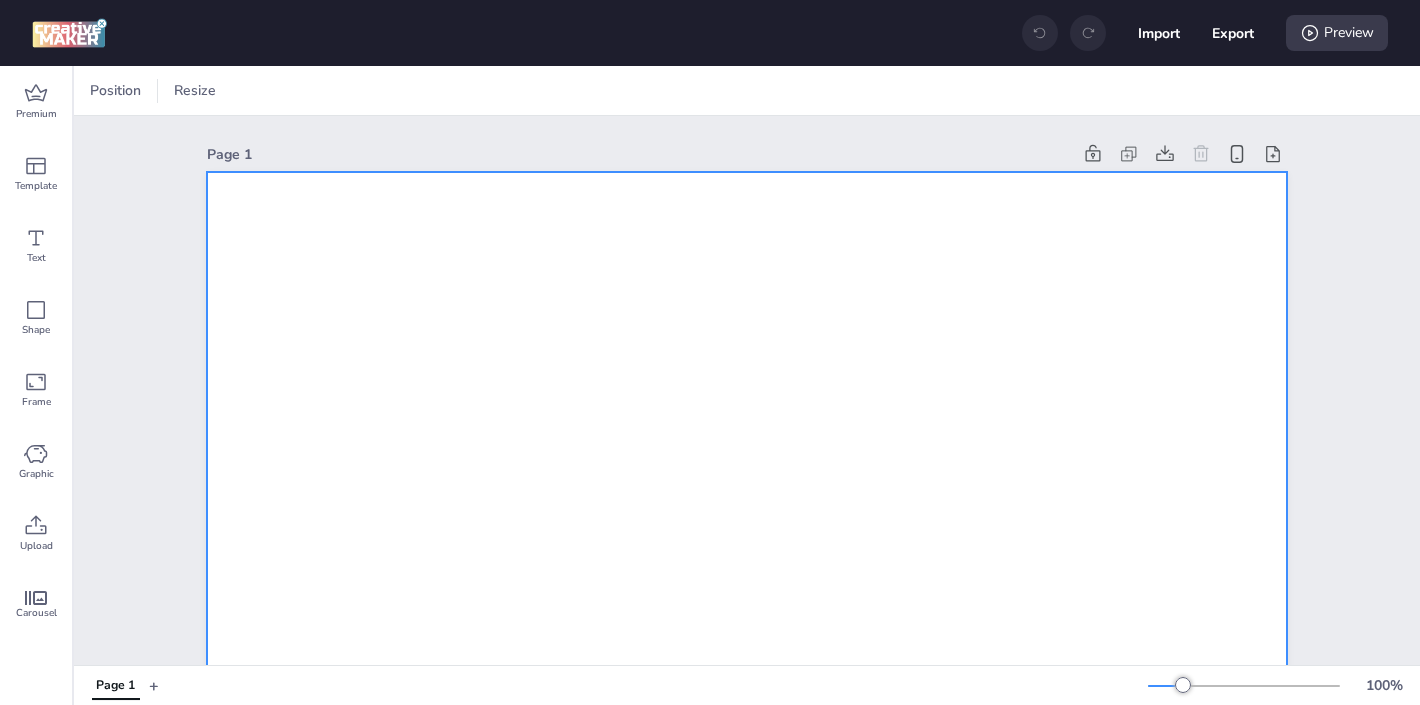 scroll, scrollTop: 0, scrollLeft: 0, axis: both 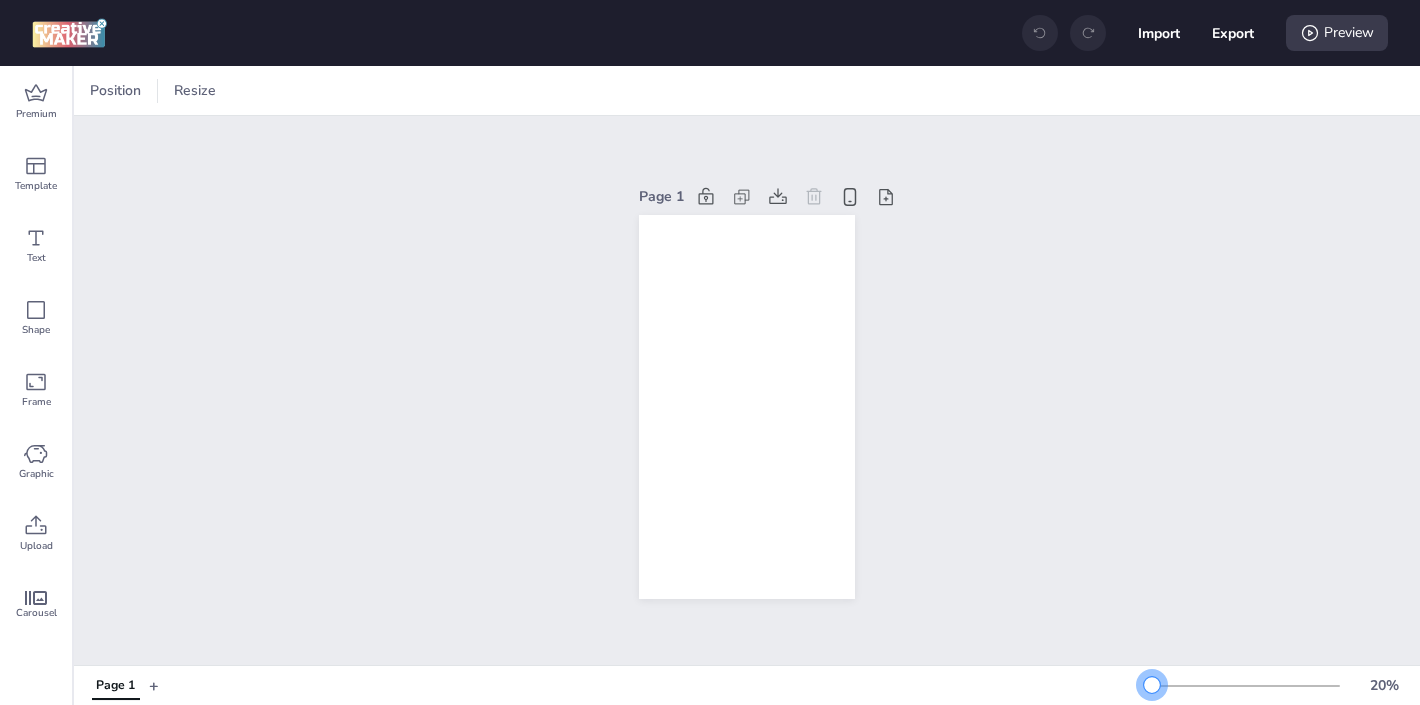 drag, startPoint x: 1182, startPoint y: 684, endPoint x: 1152, endPoint y: 685, distance: 30.016663 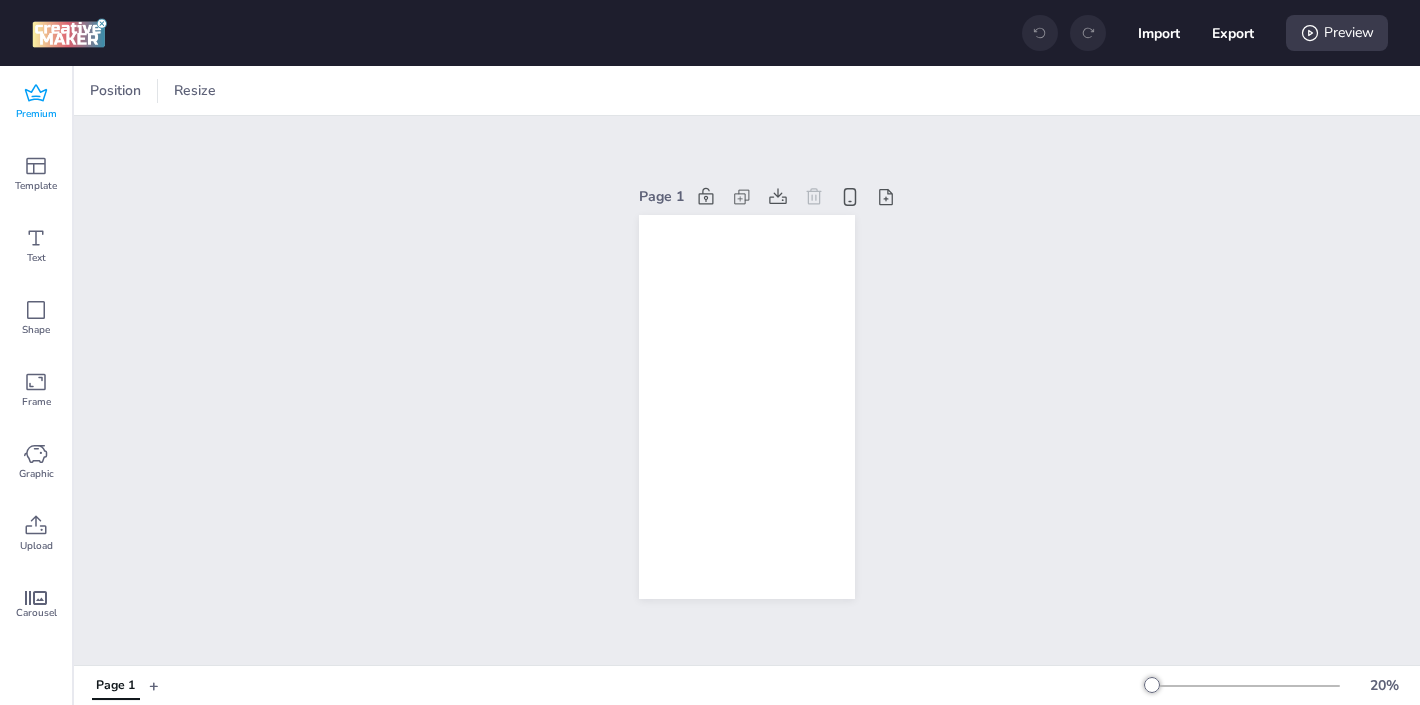 click on "Premium" at bounding box center [36, 114] 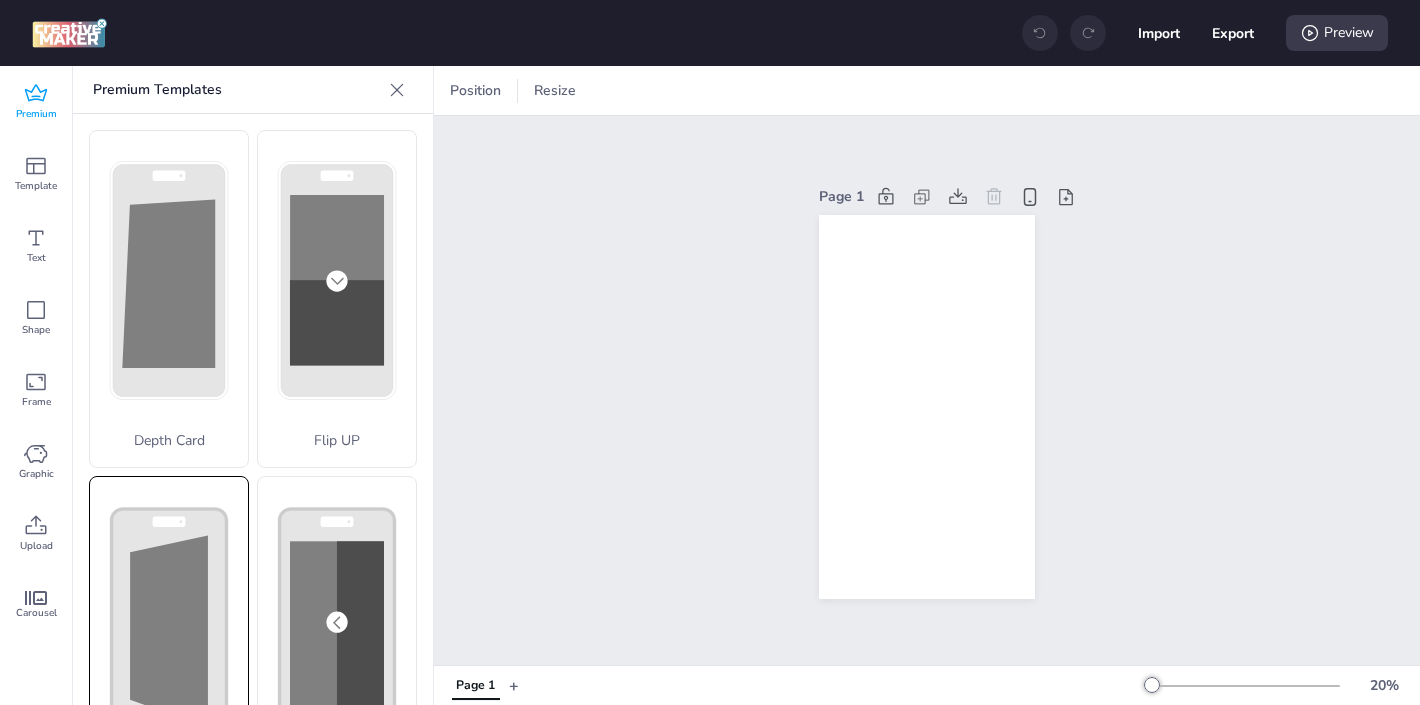 click 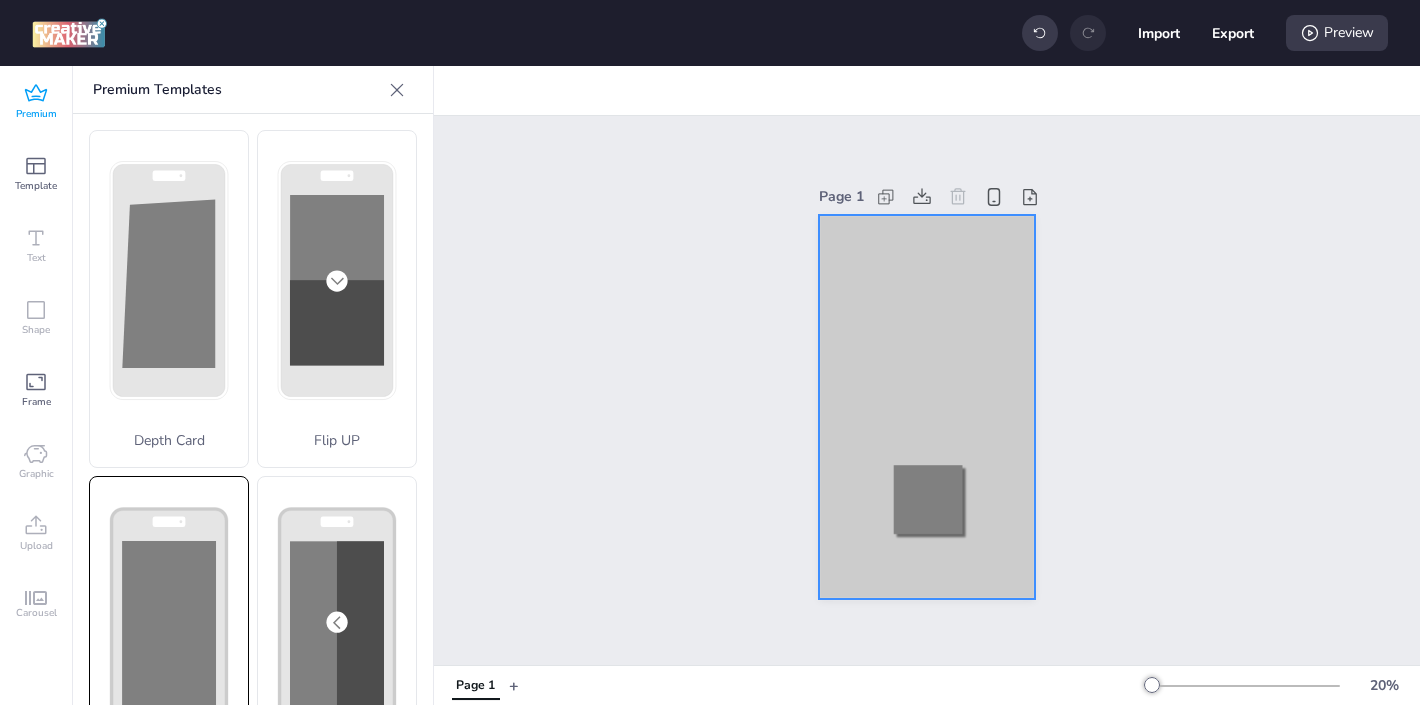 click at bounding box center (927, 407) 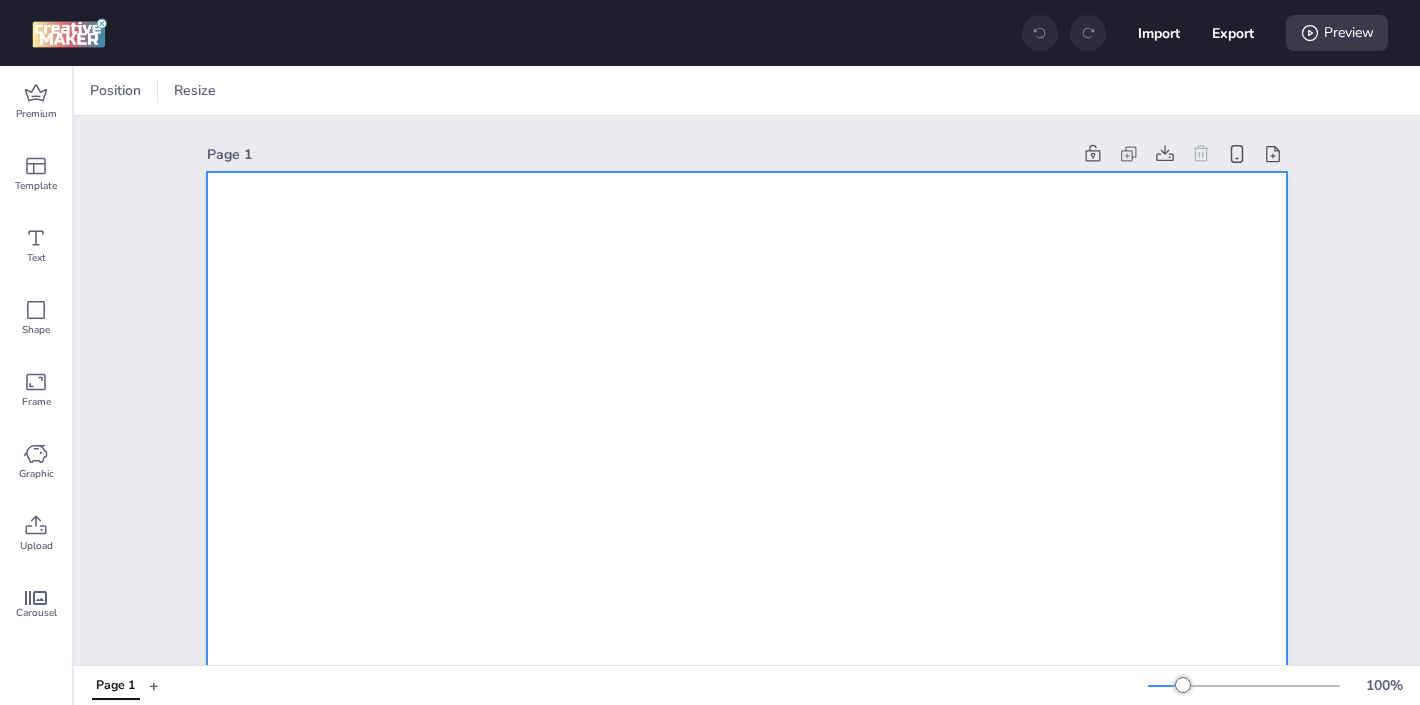 scroll, scrollTop: 0, scrollLeft: 0, axis: both 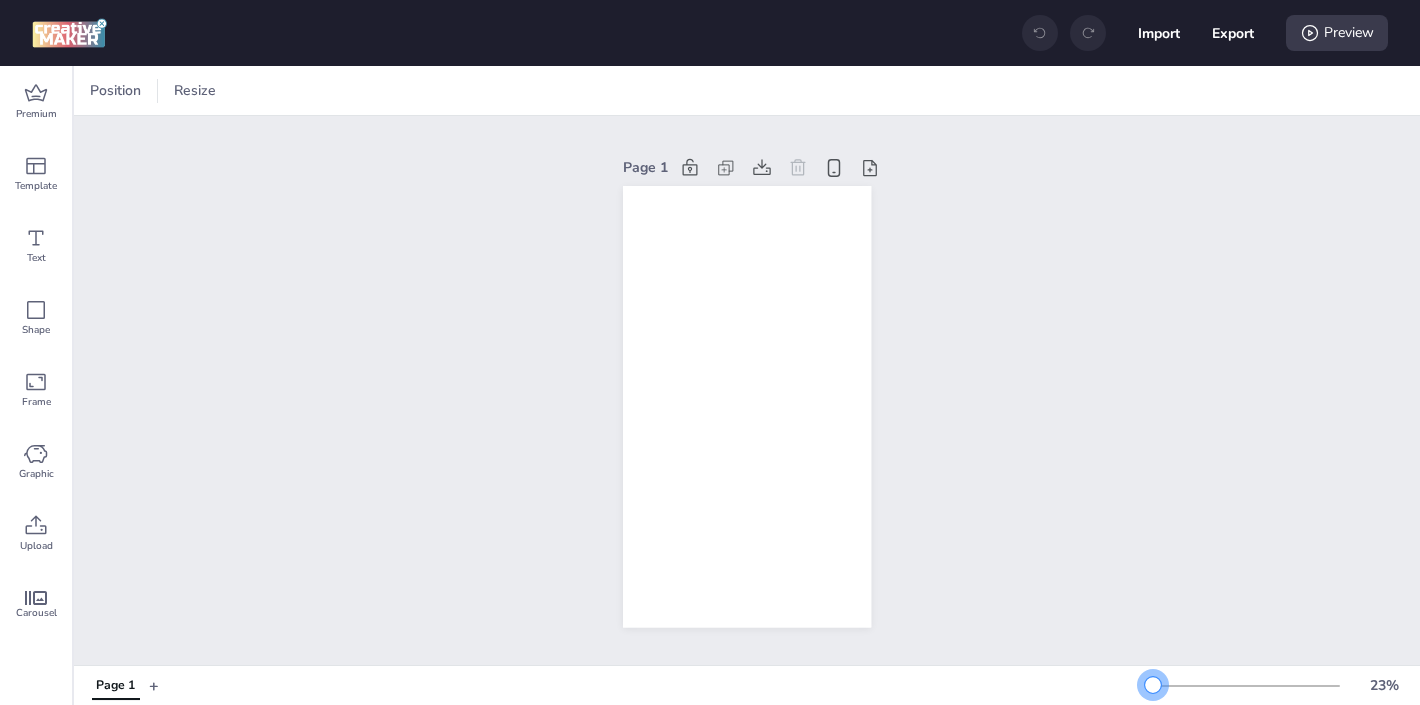 drag, startPoint x: 1181, startPoint y: 680, endPoint x: 1153, endPoint y: 680, distance: 28 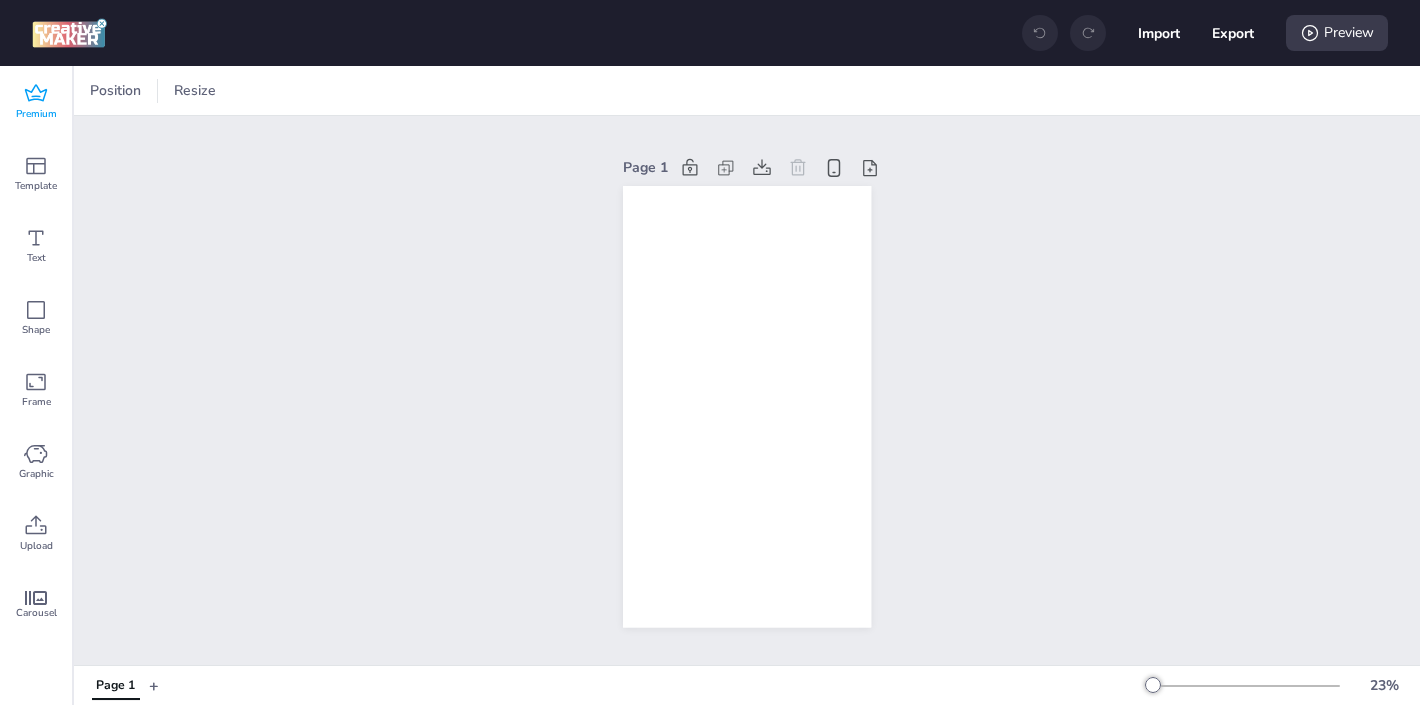 click 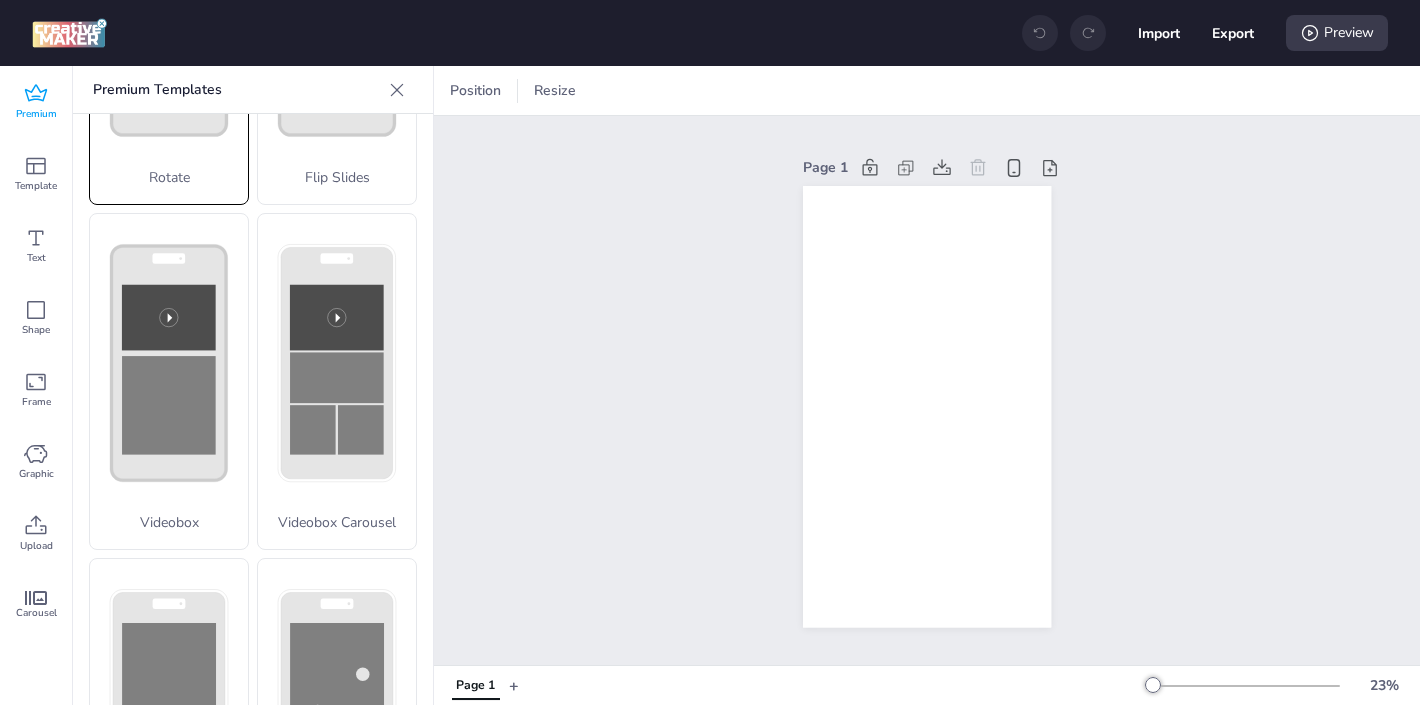 scroll, scrollTop: 633, scrollLeft: 0, axis: vertical 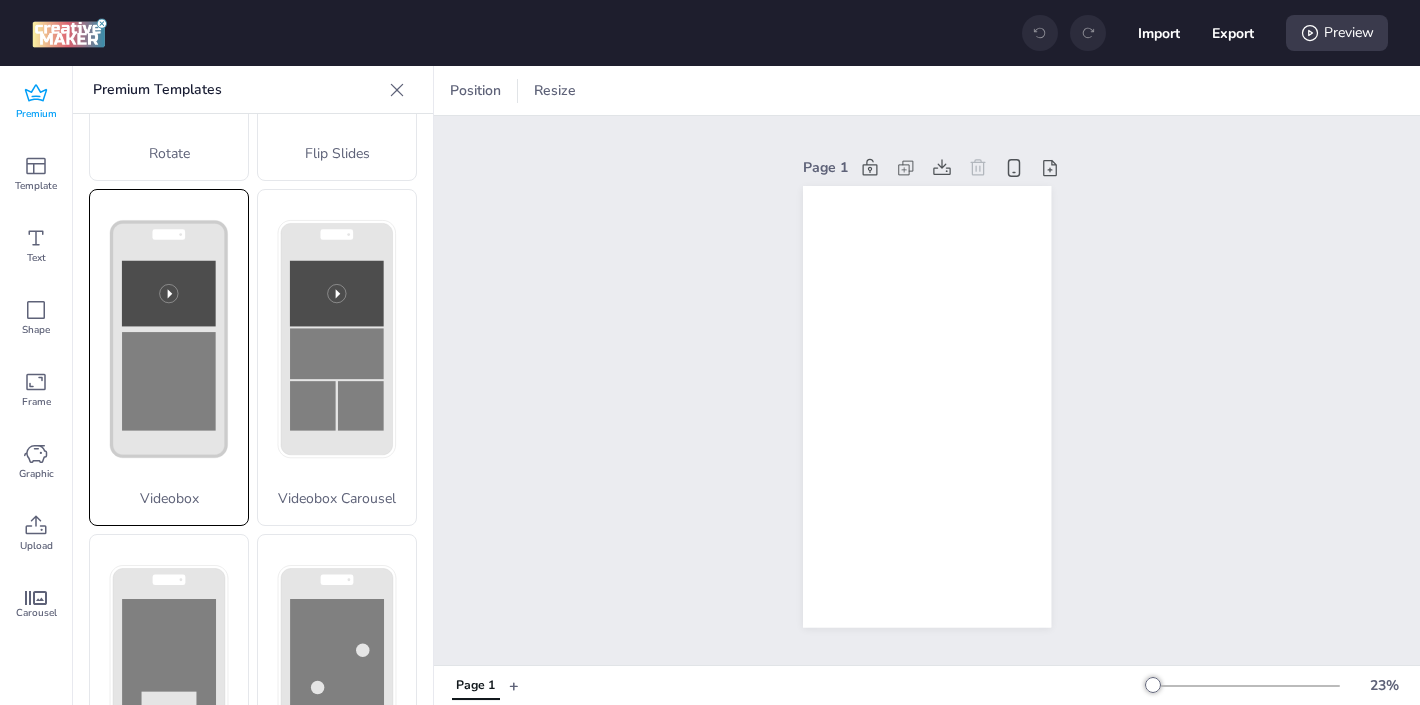 click 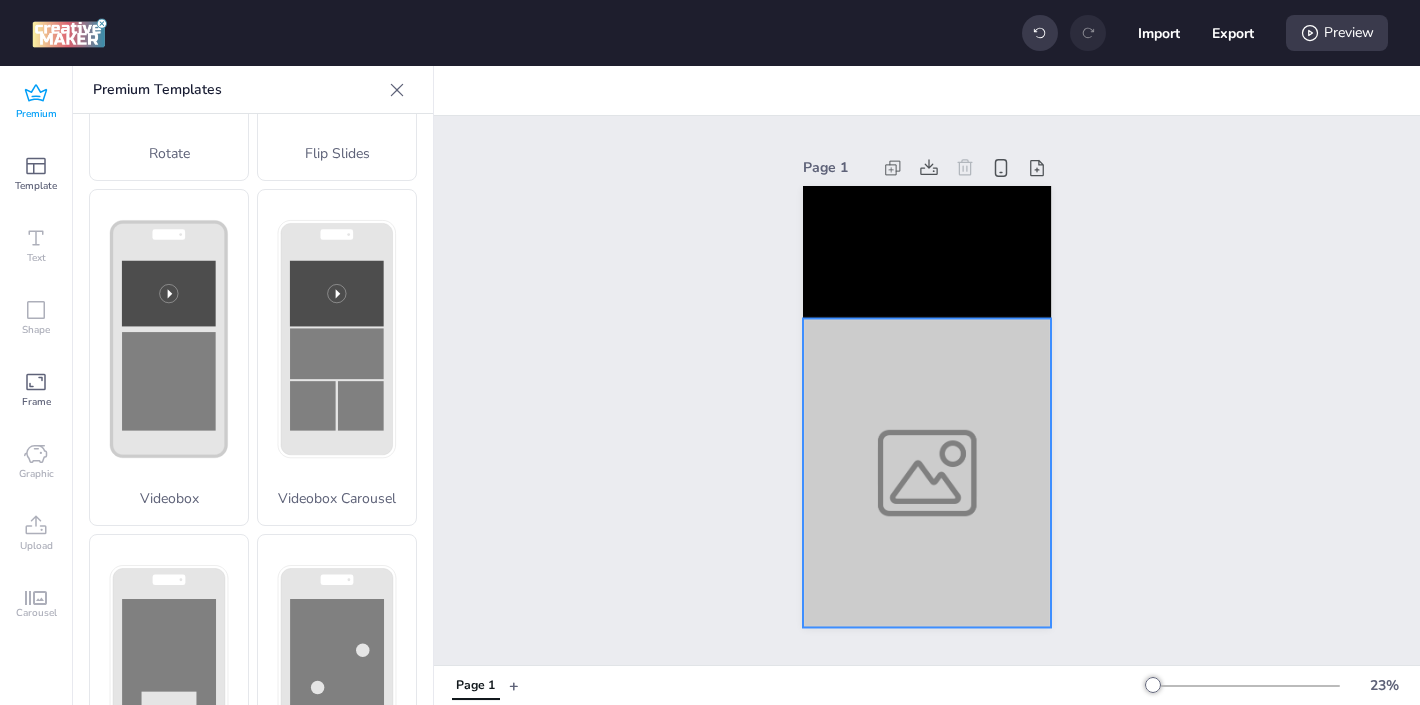 click at bounding box center (927, 472) 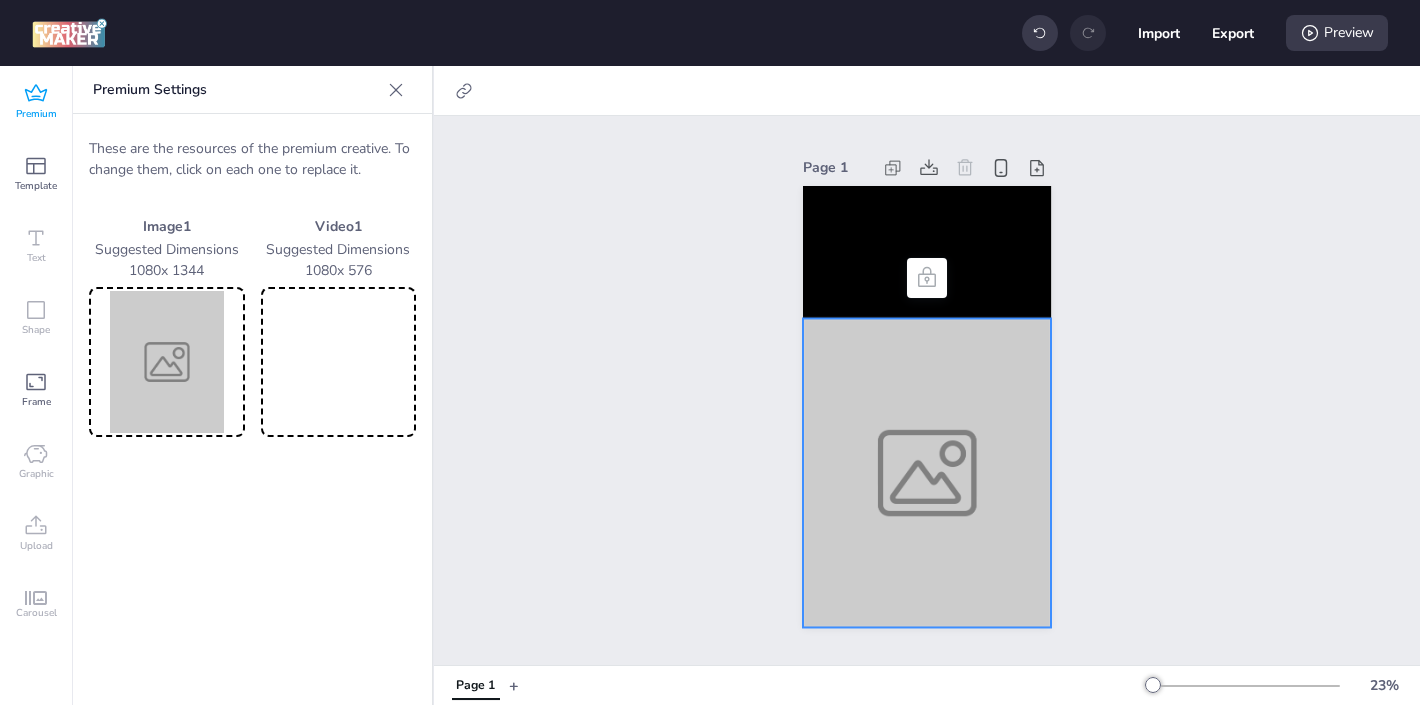 click at bounding box center [167, 362] 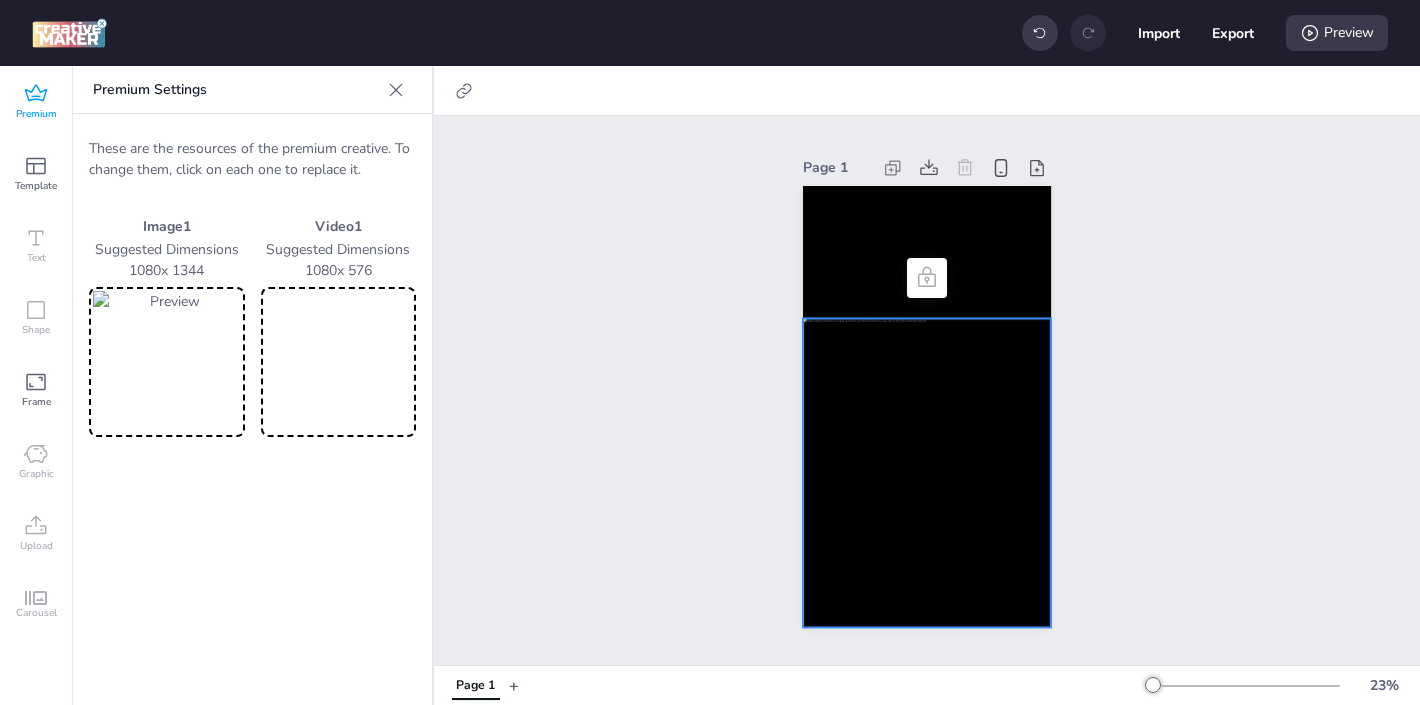 click at bounding box center [339, 362] 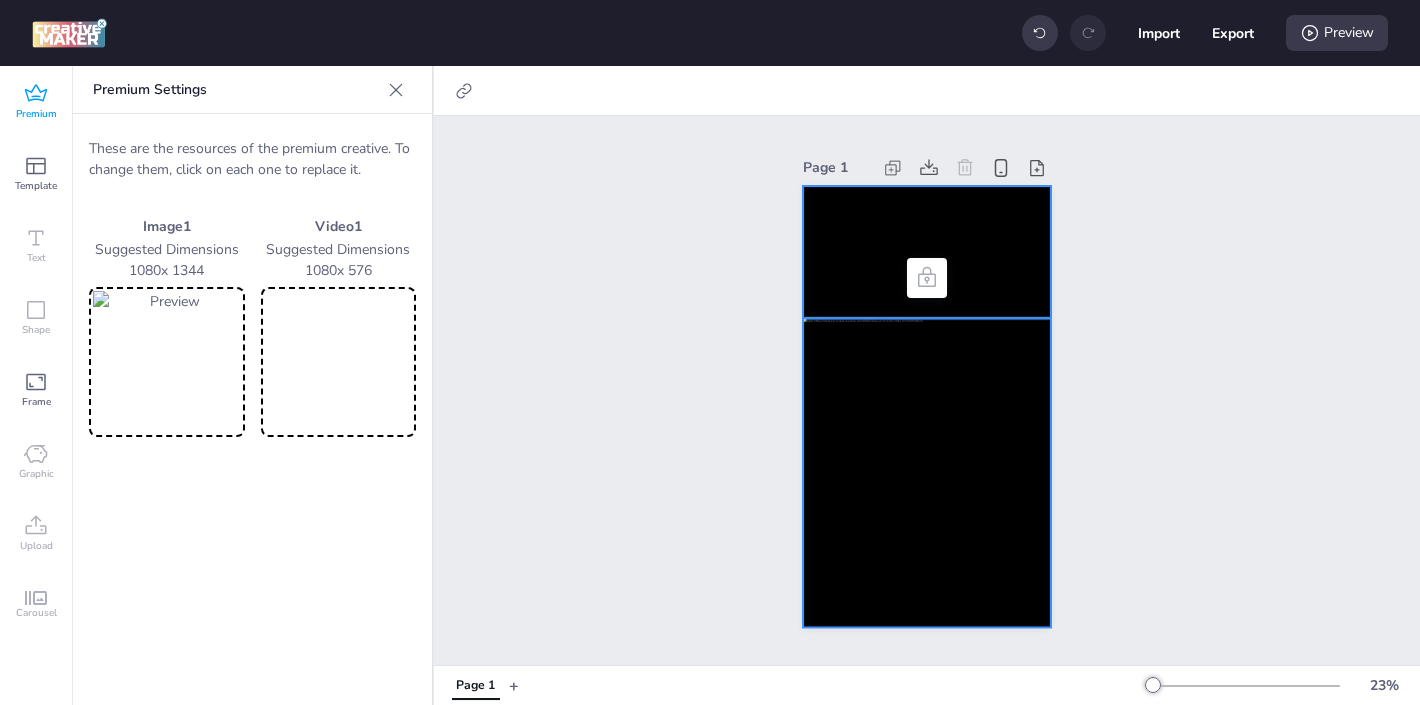 click at bounding box center (927, 252) 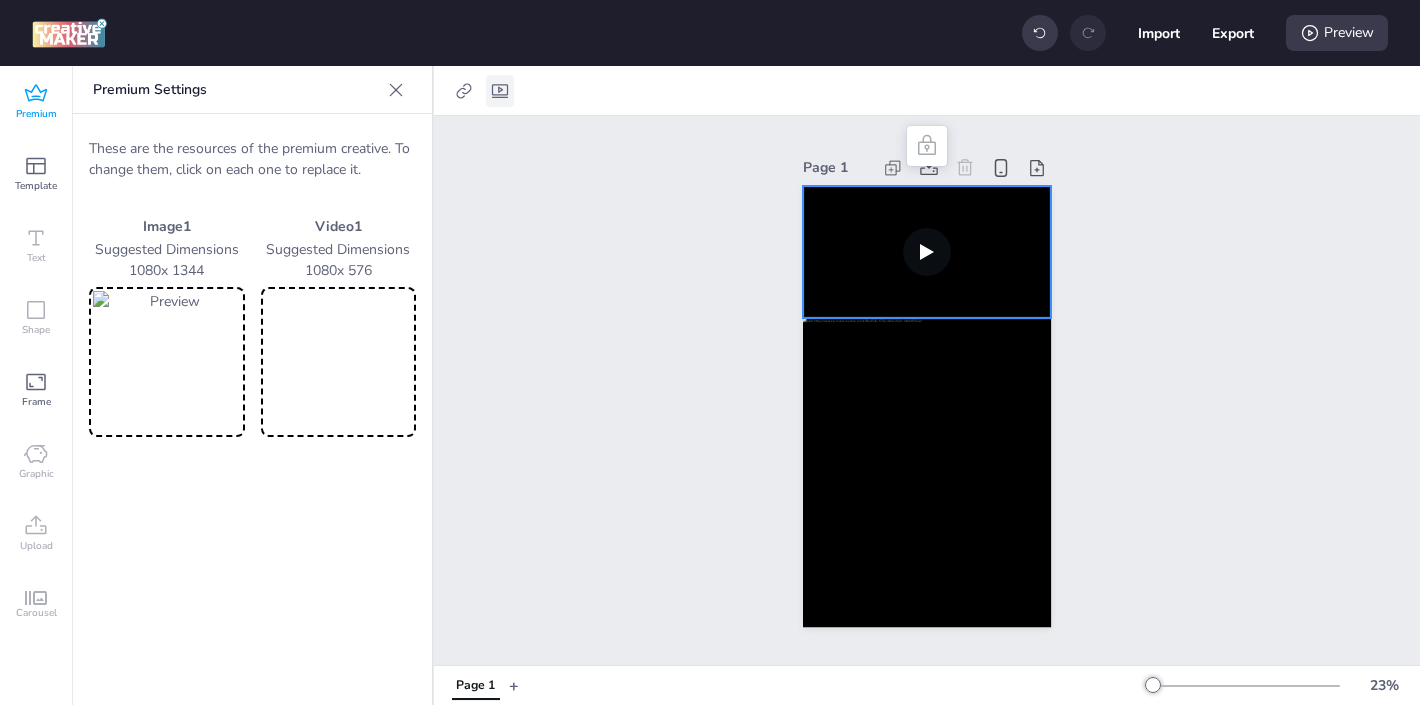 click 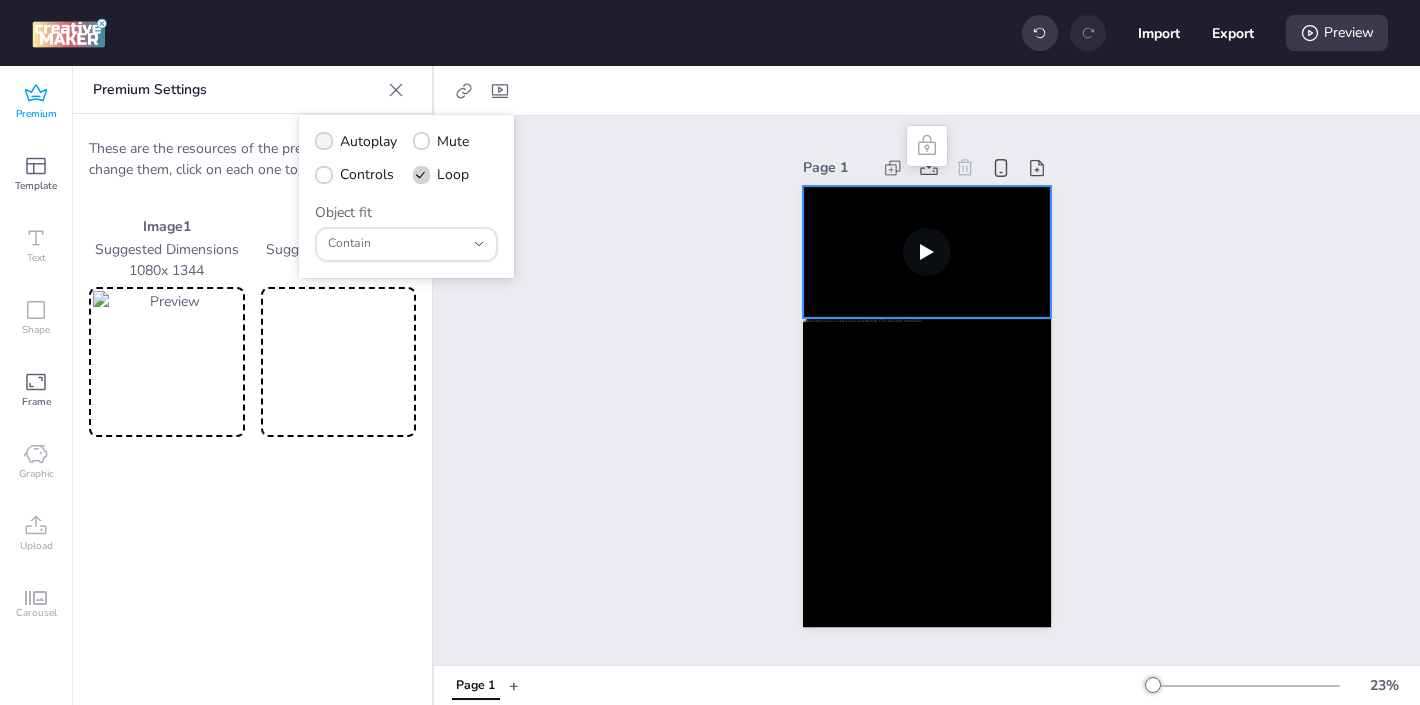 click 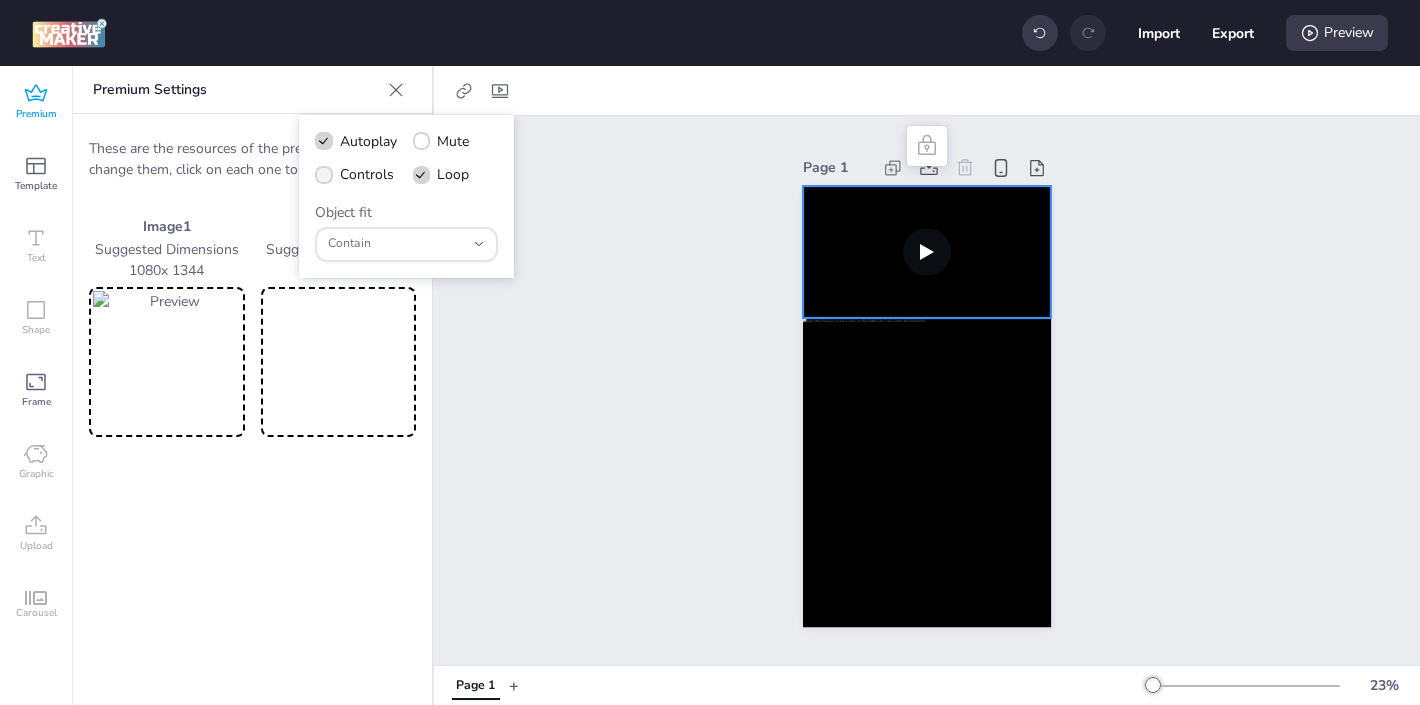 click 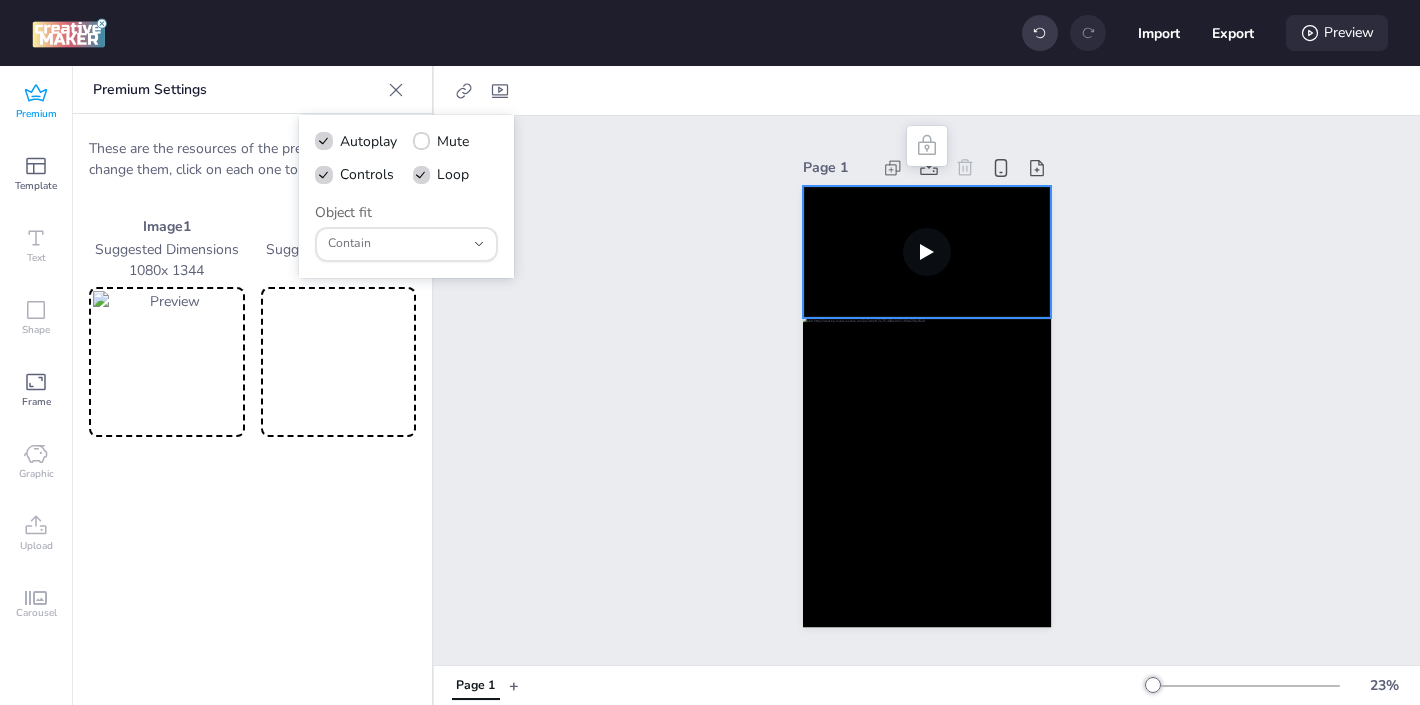 click 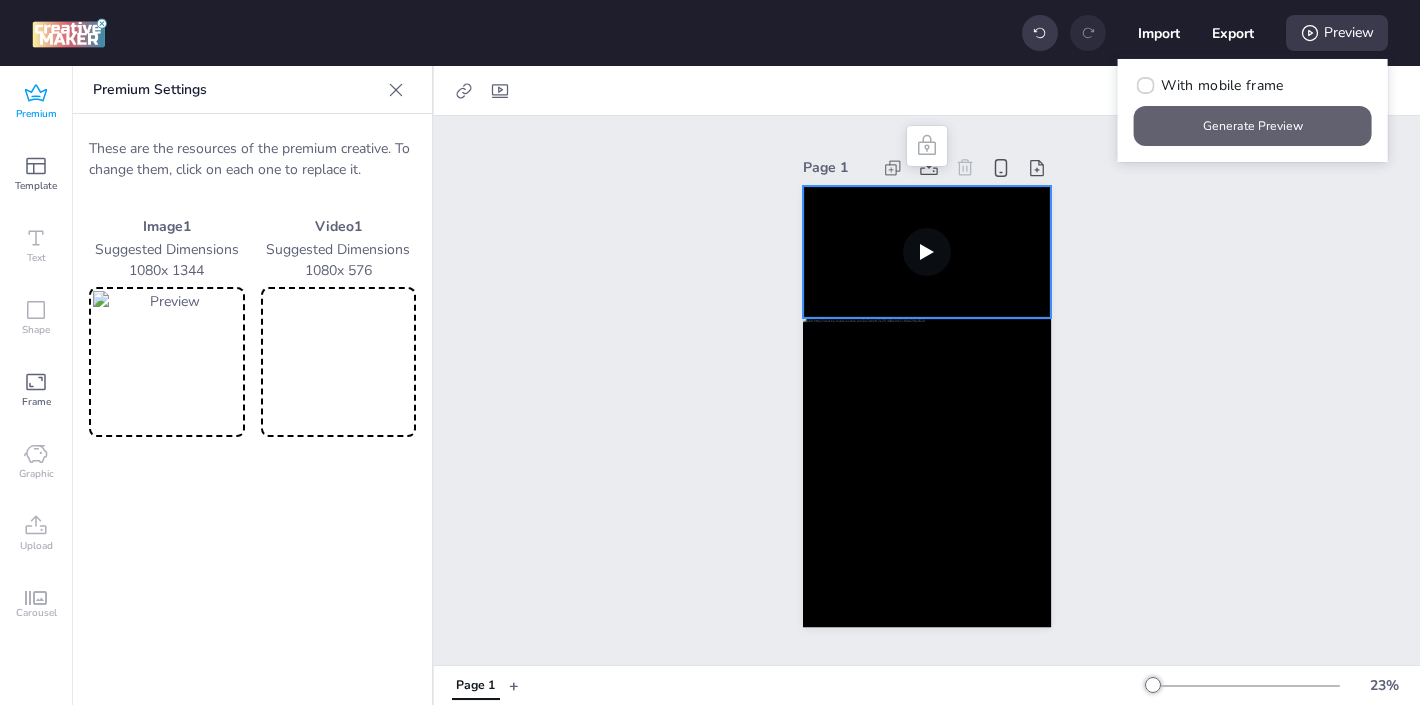 click on "Generate Preview" at bounding box center [1253, 126] 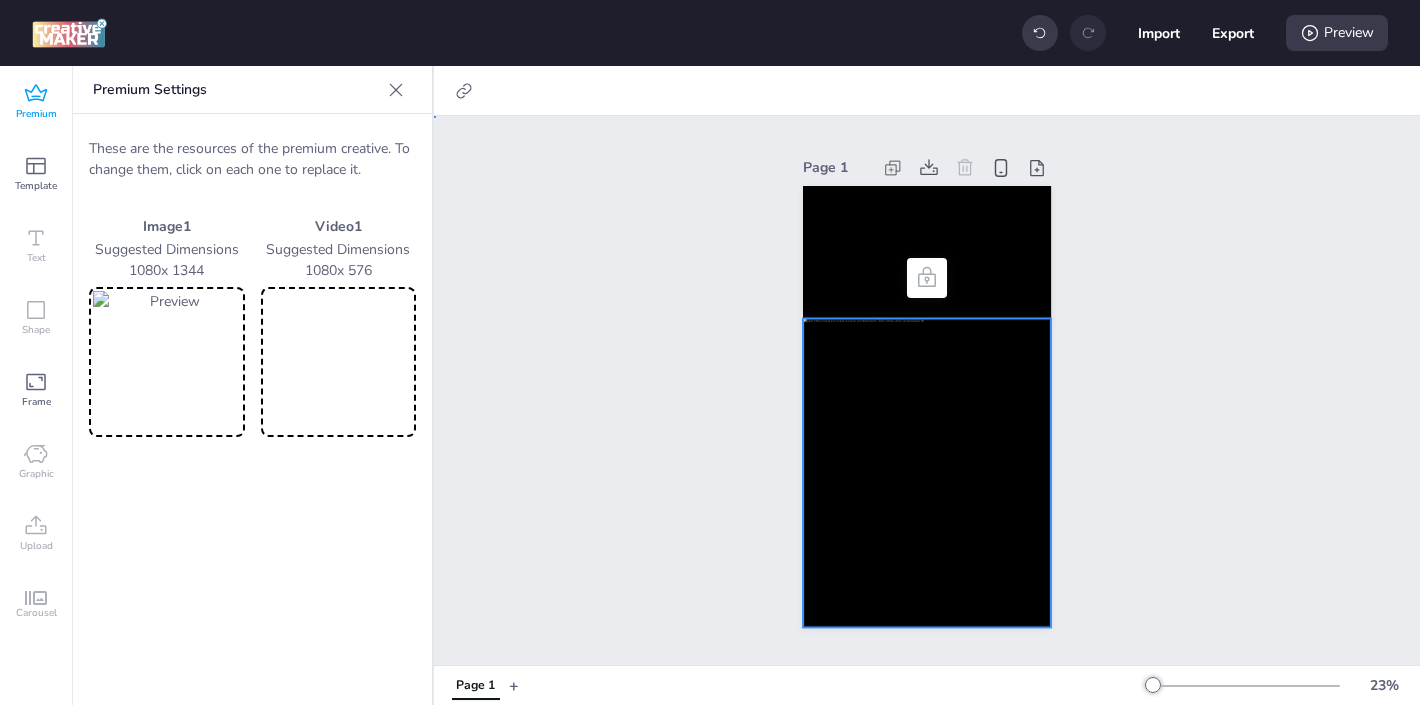 click at bounding box center [927, 472] 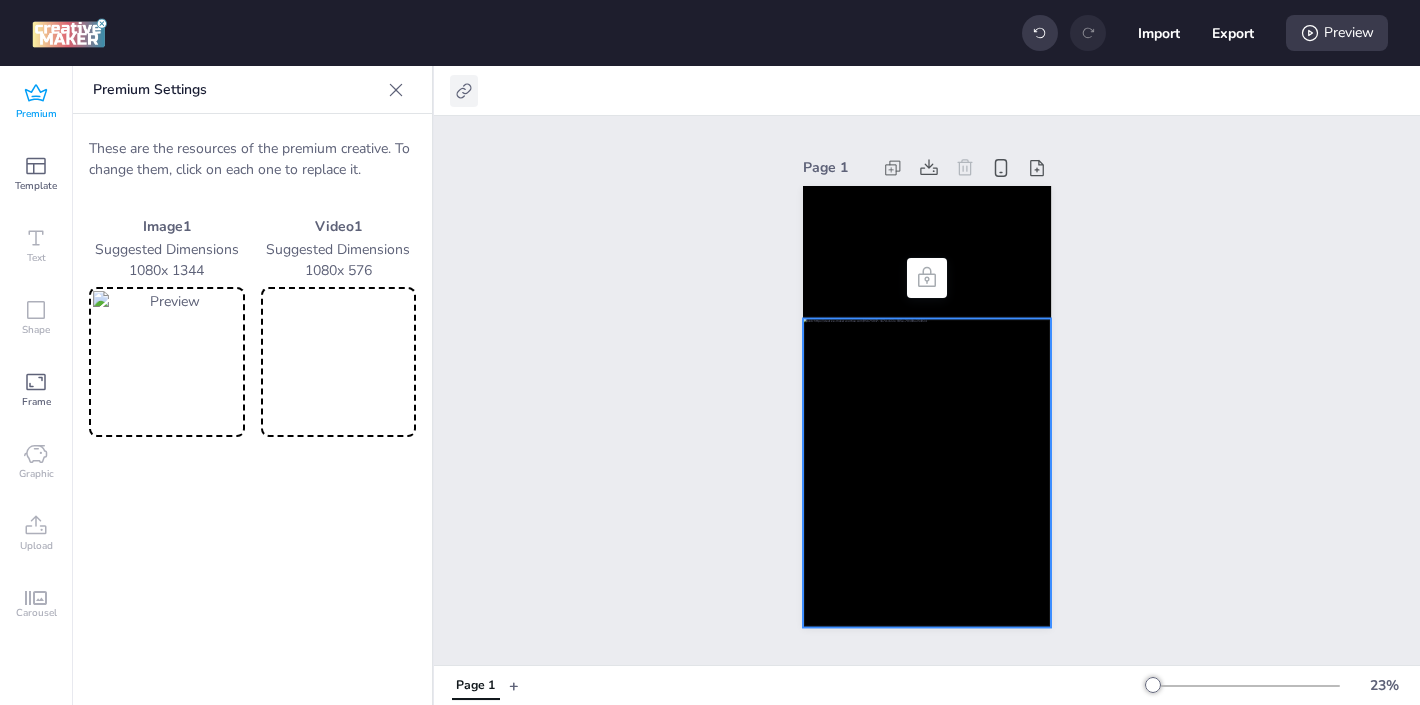 click 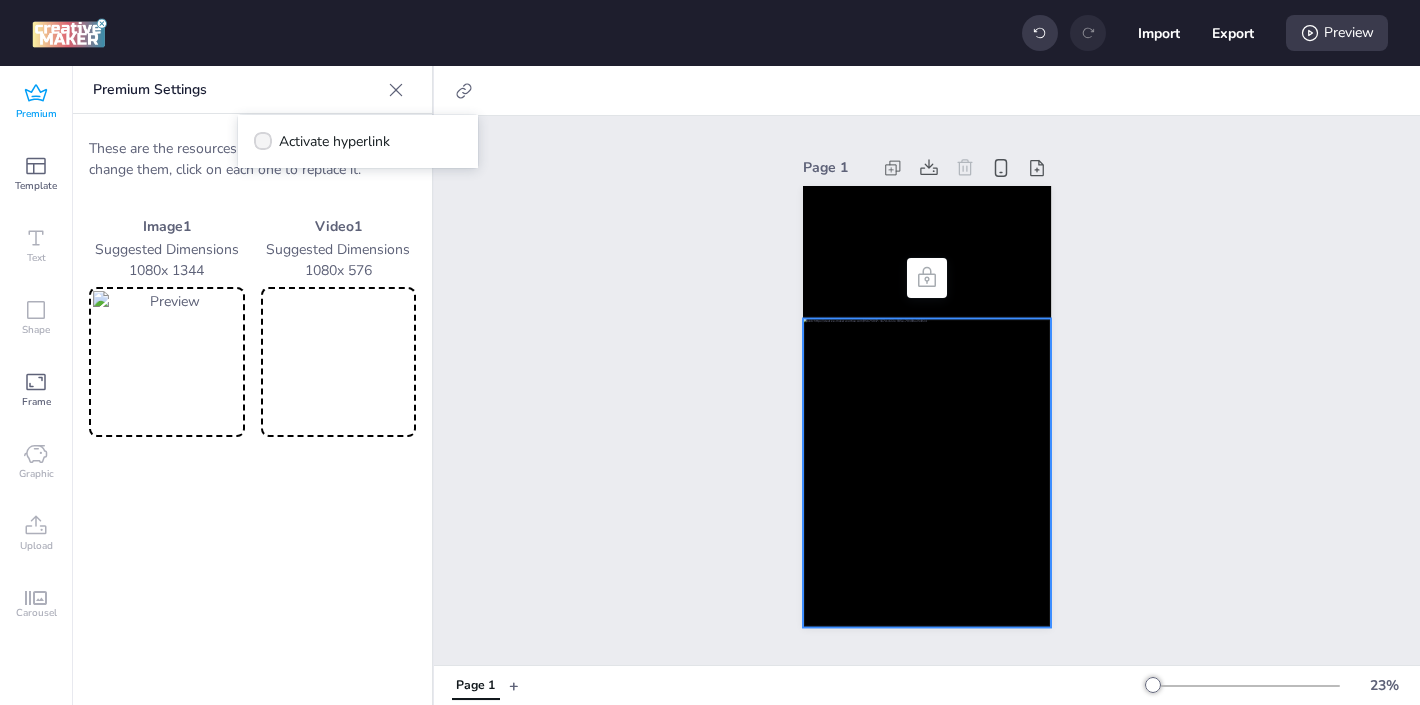 click on "Activate hyperlink" at bounding box center [334, 141] 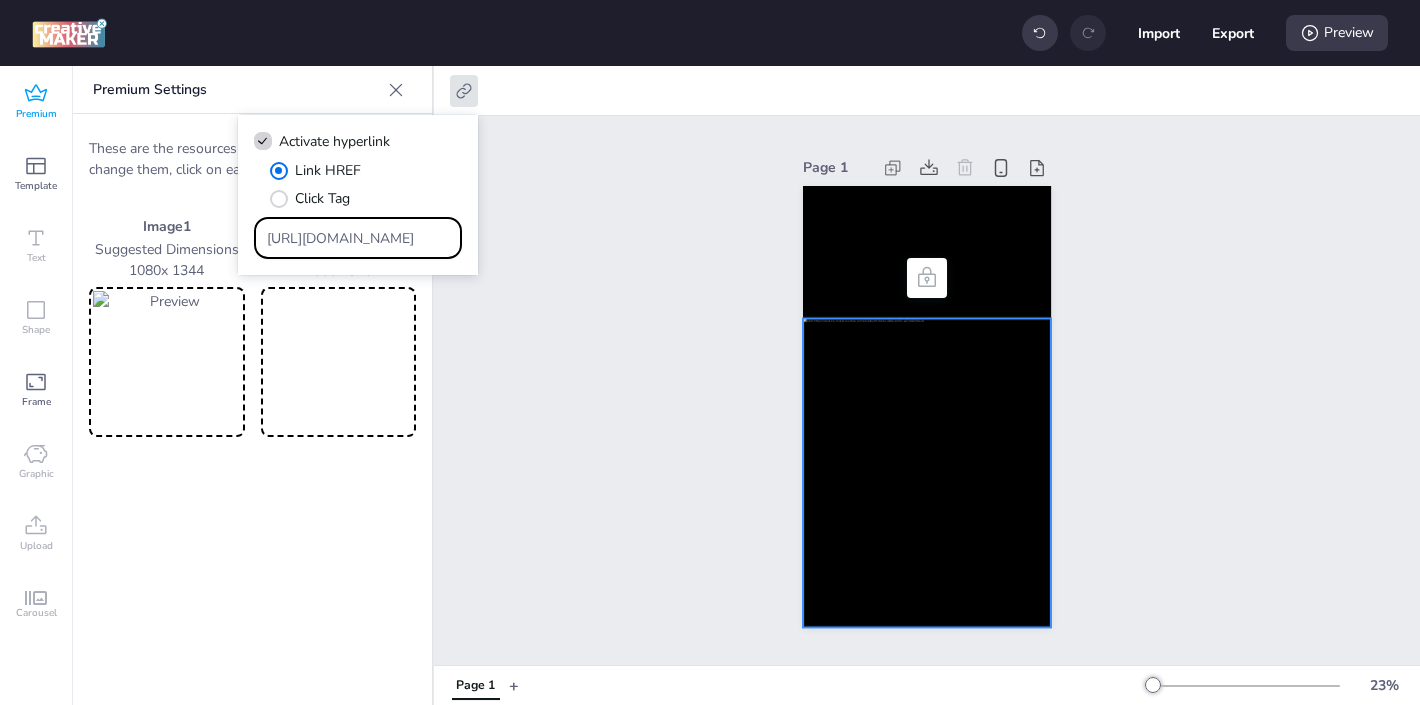 drag, startPoint x: 397, startPoint y: 235, endPoint x: 337, endPoint y: 215, distance: 63.245552 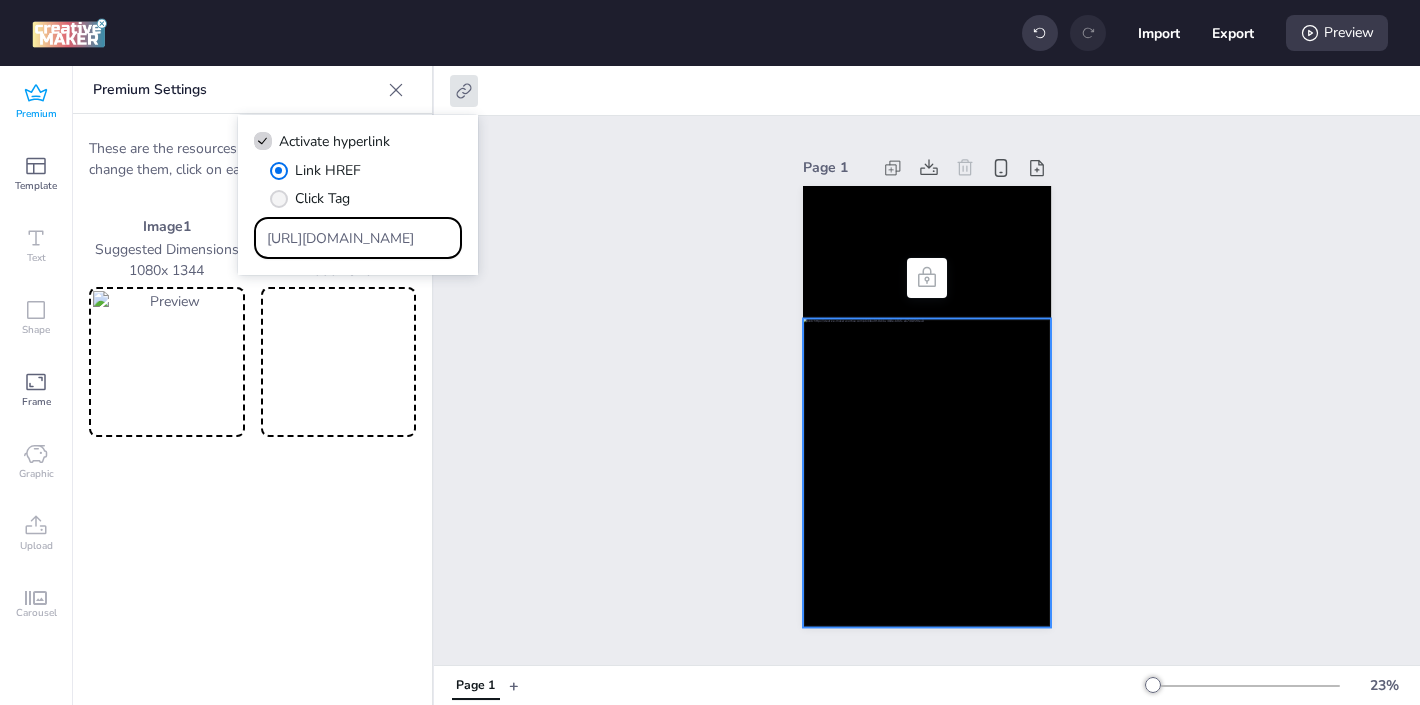 paste on "[URL][DOMAIN_NAME]" 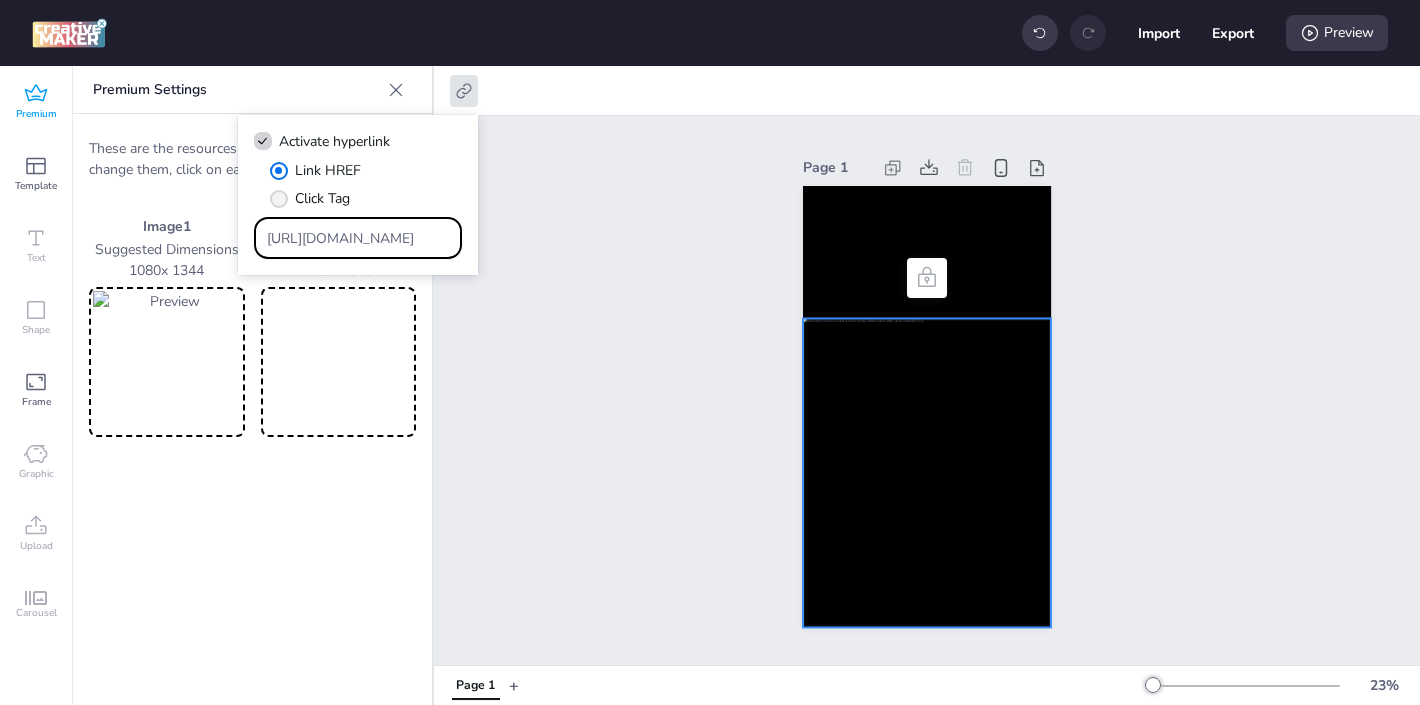 scroll, scrollTop: 0, scrollLeft: 390, axis: horizontal 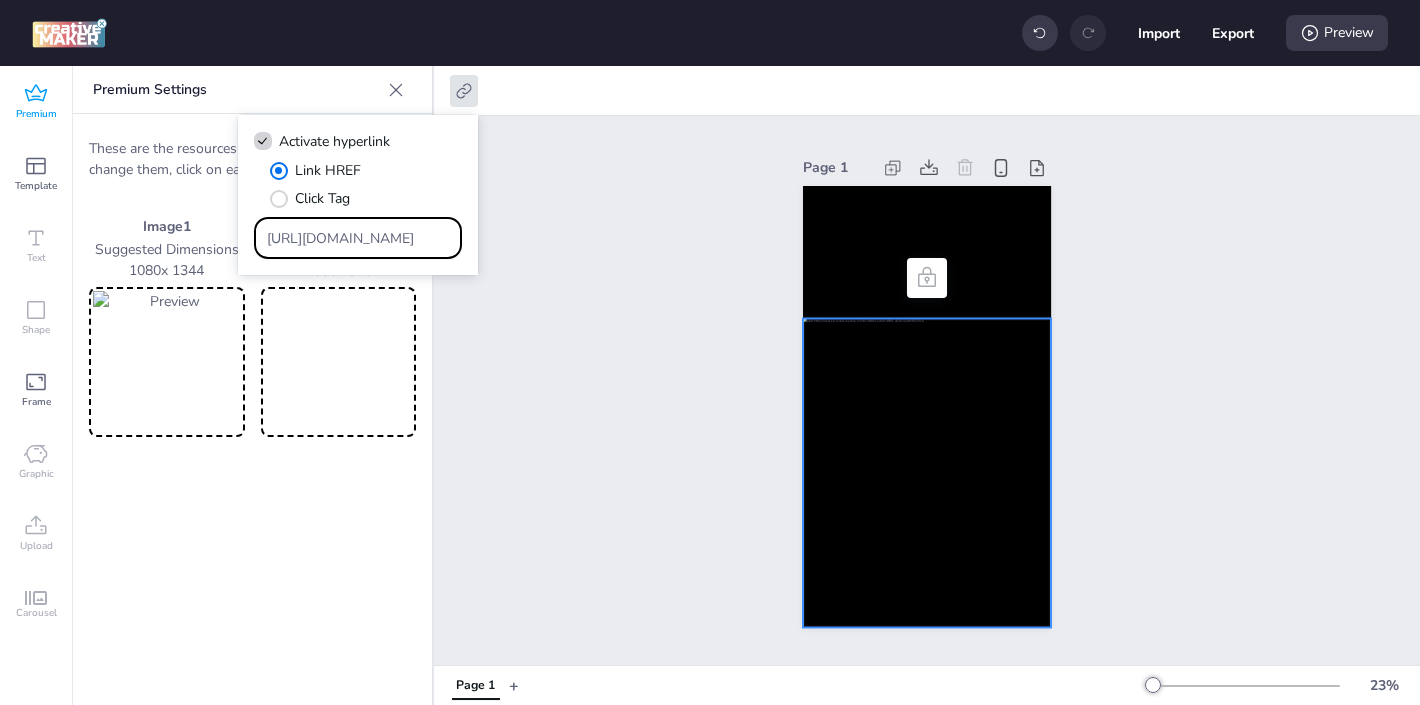 click on "Page 1" at bounding box center [927, 390] 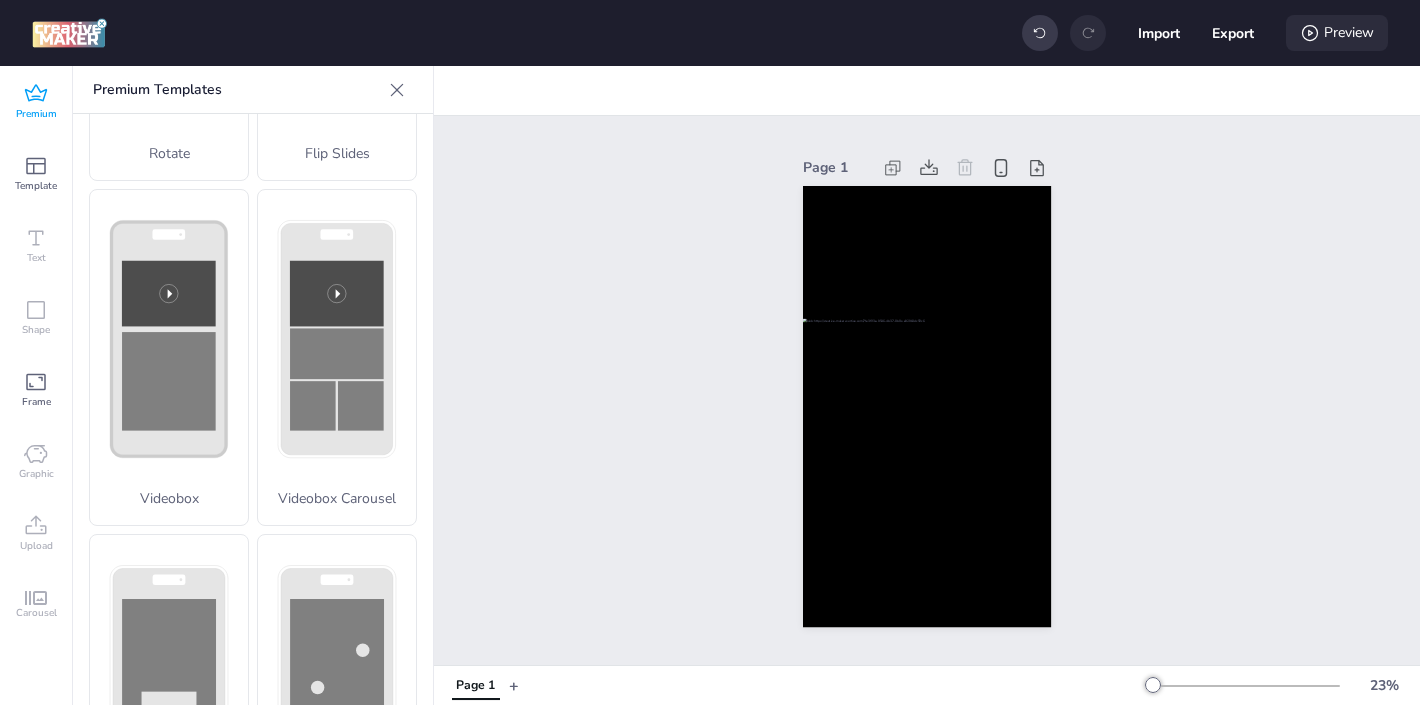 click on "Preview" at bounding box center (1337, 33) 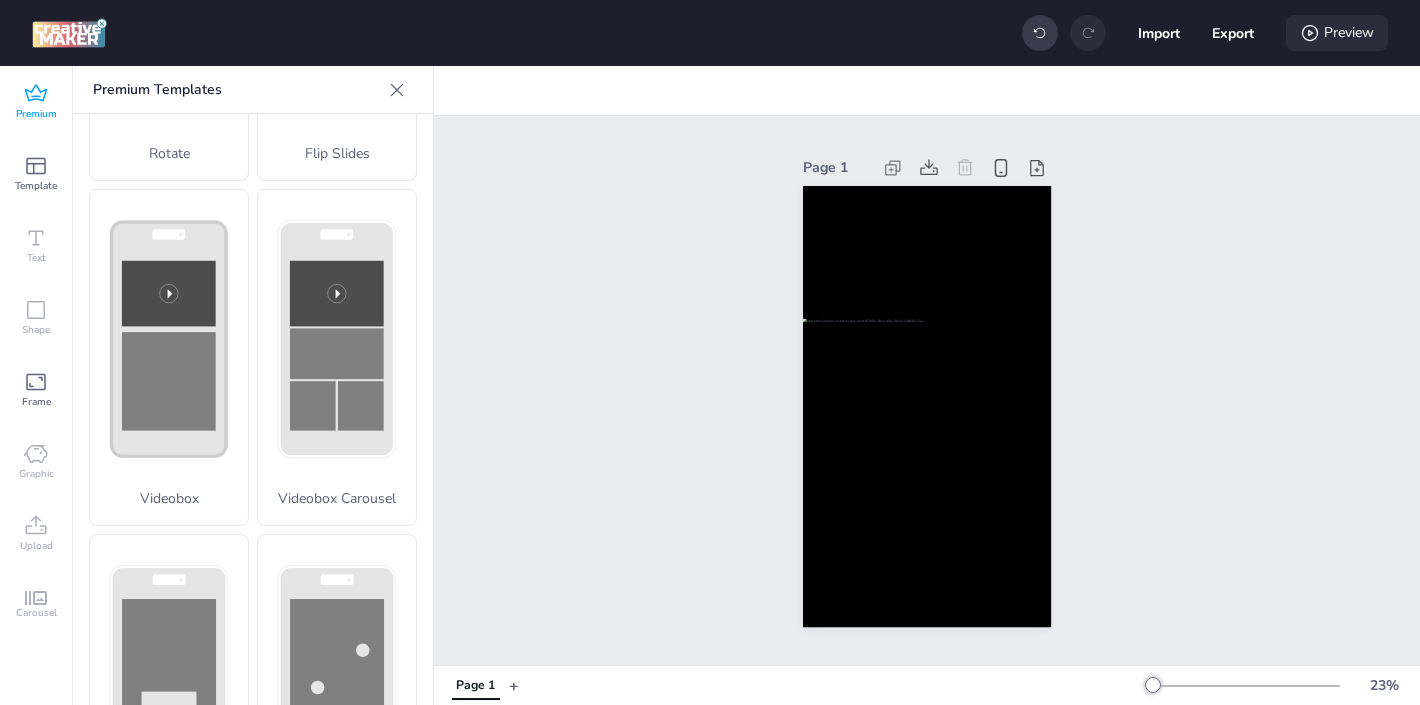 click on "Preview" at bounding box center (1337, 33) 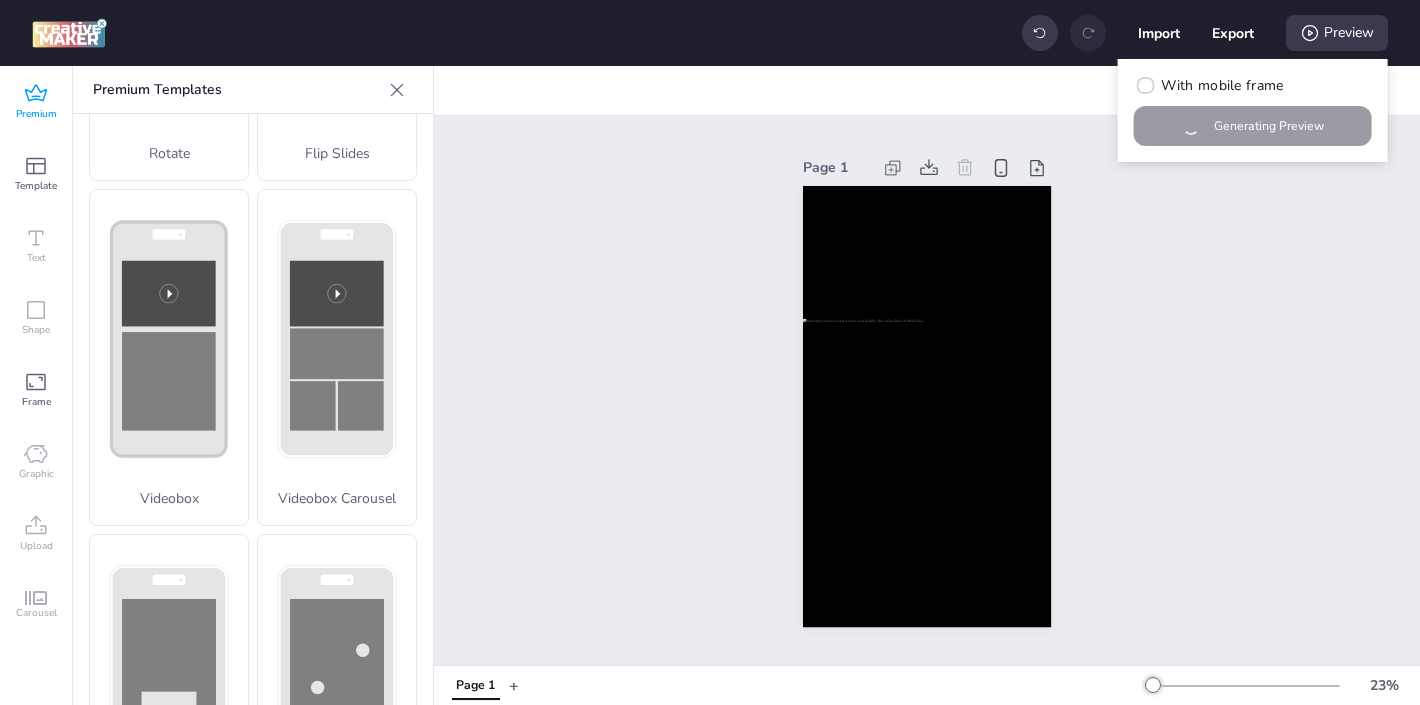 click 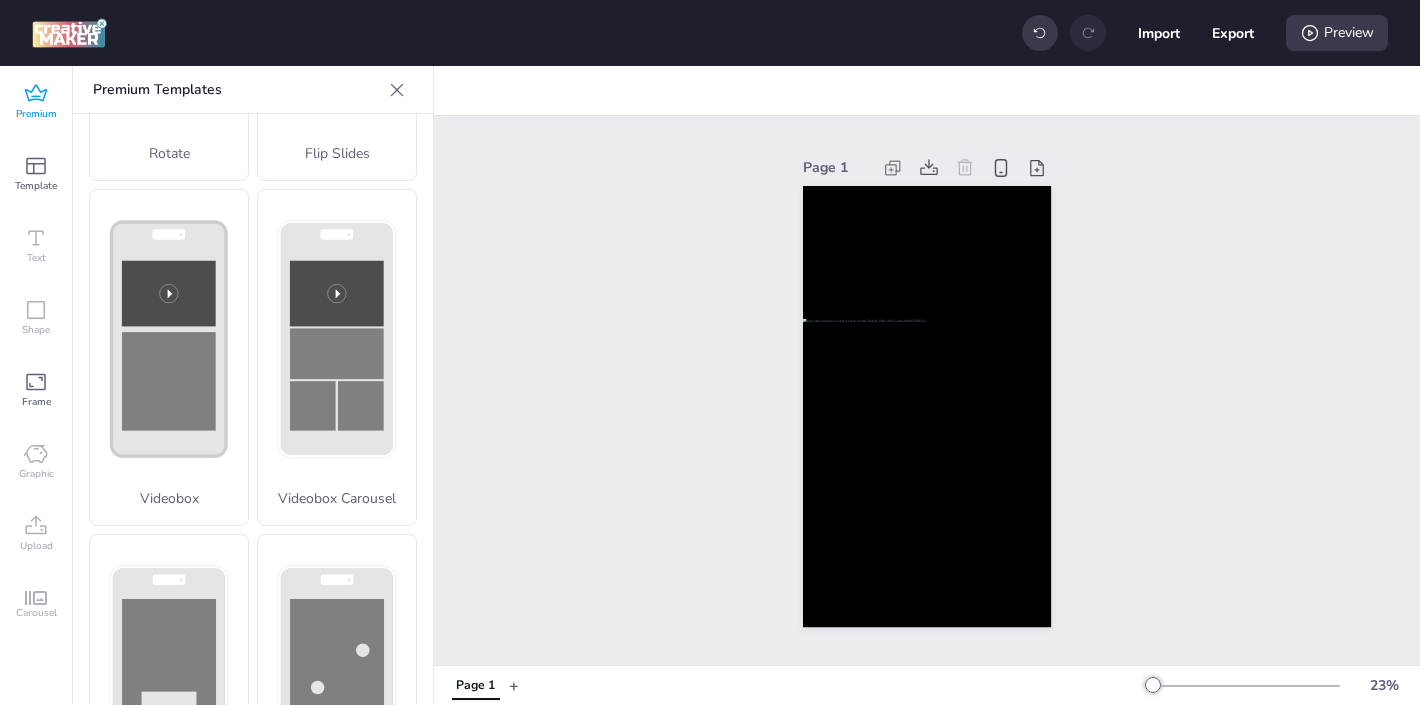 click 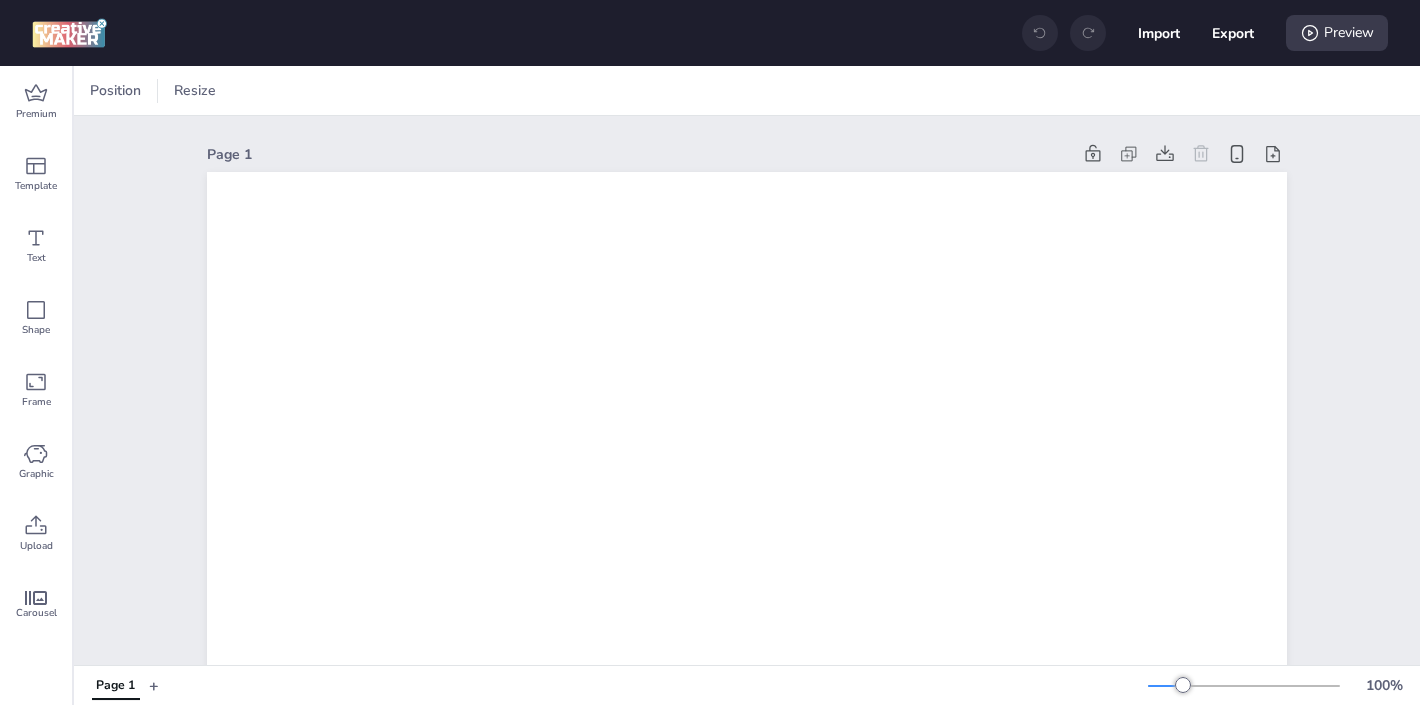 scroll, scrollTop: 0, scrollLeft: 0, axis: both 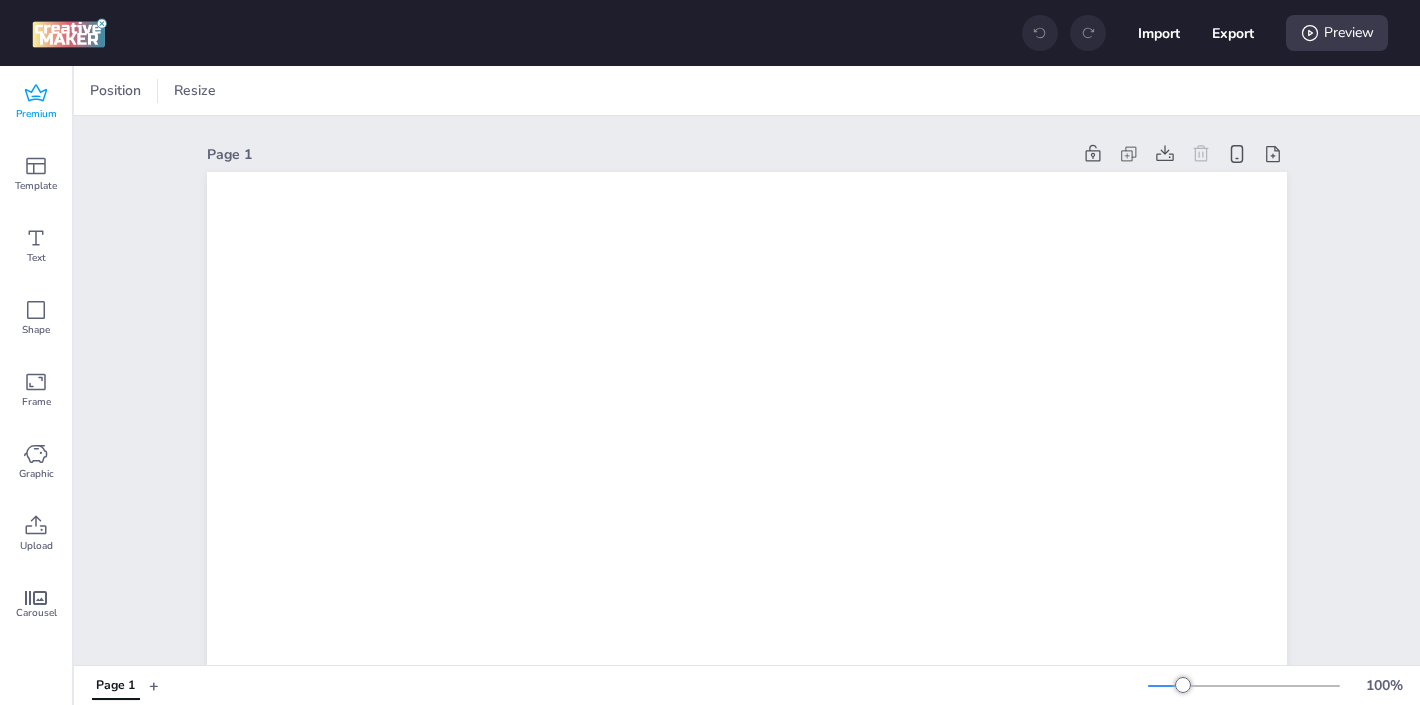 click on "Premium" at bounding box center [36, 102] 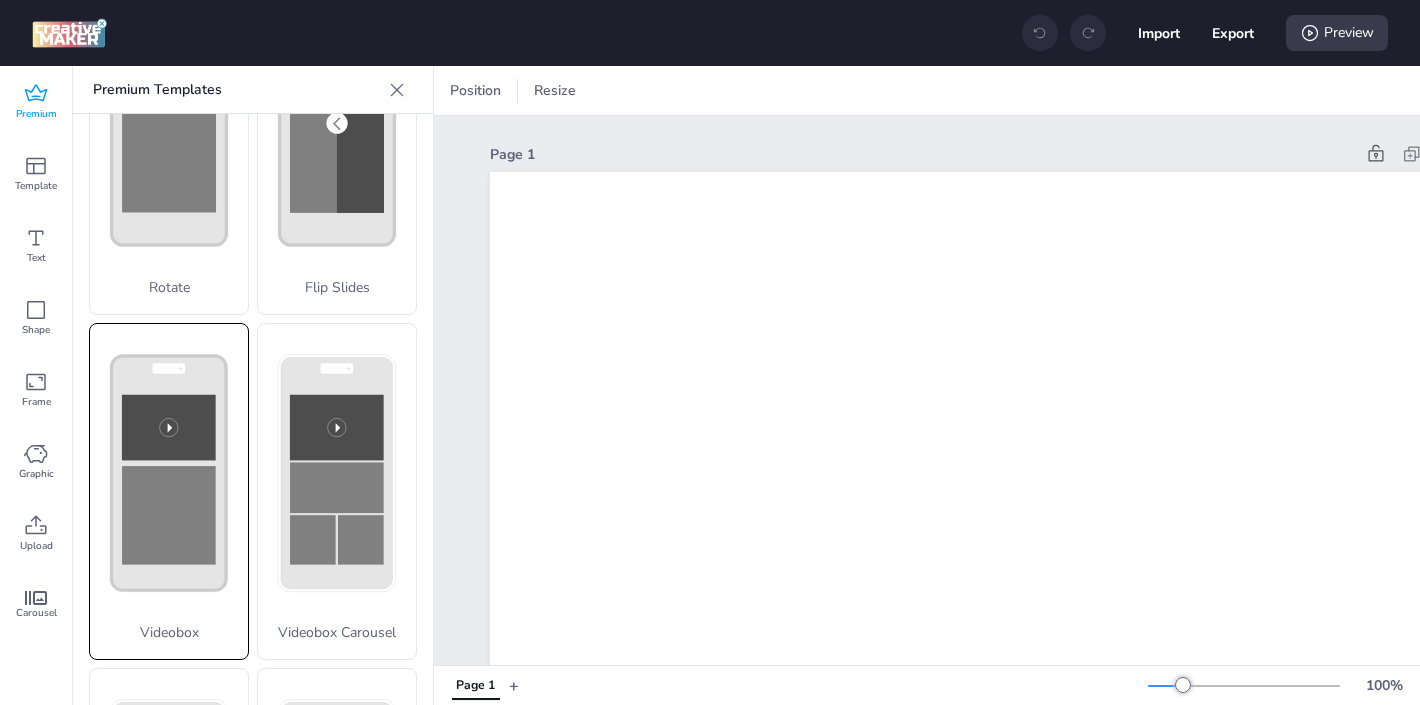 scroll, scrollTop: 533, scrollLeft: 0, axis: vertical 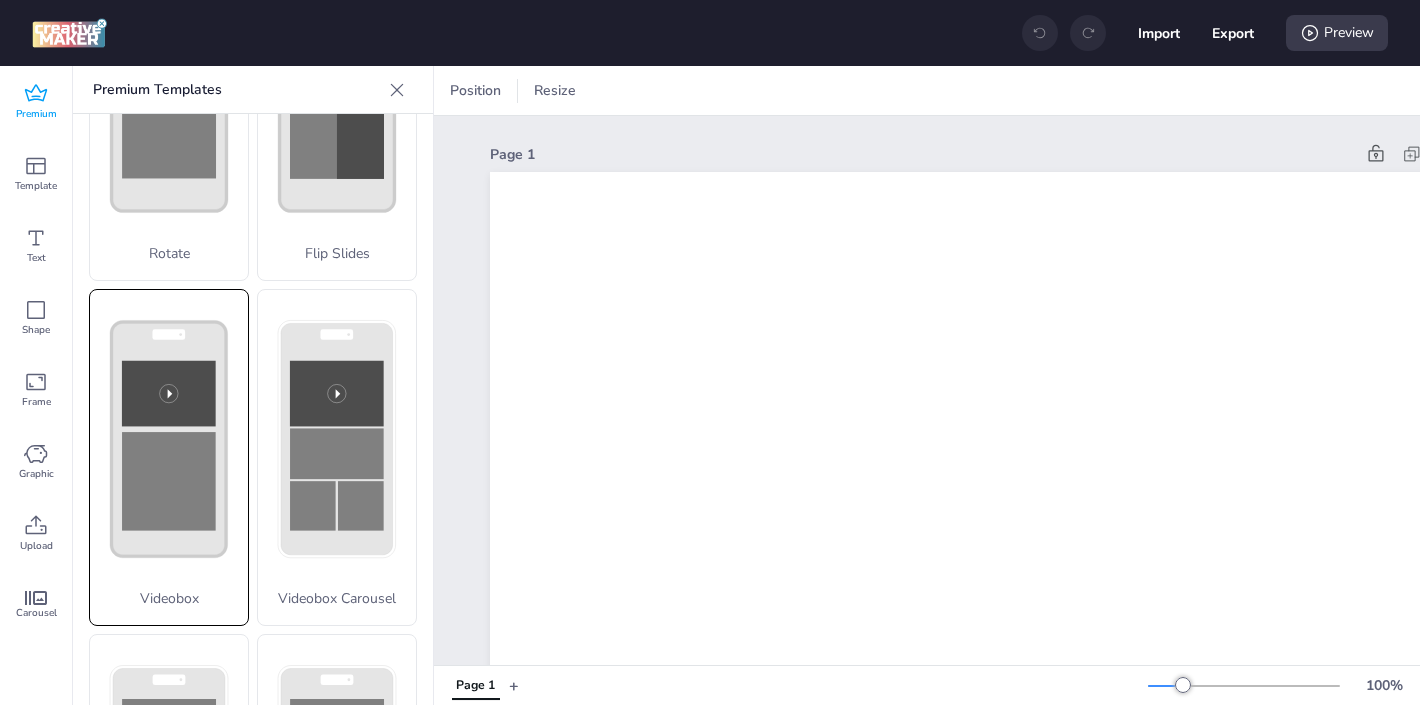 click 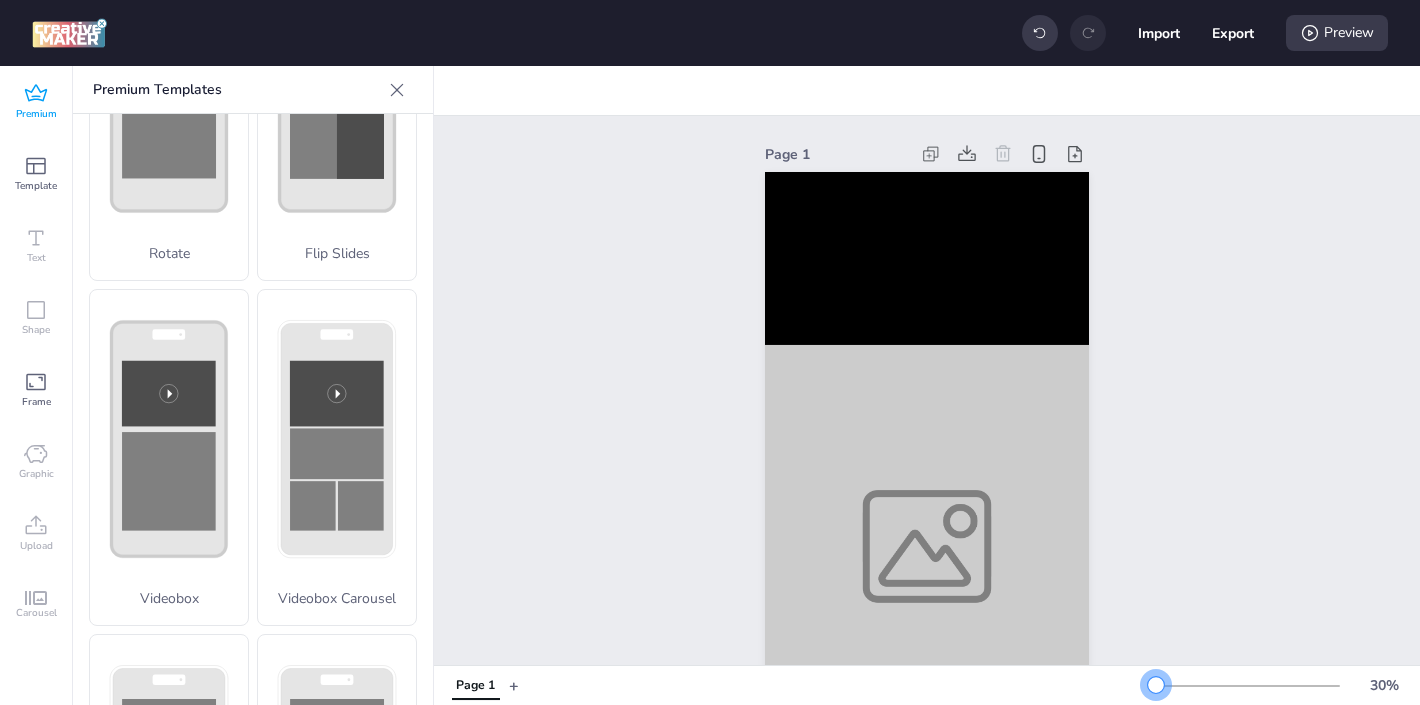 drag, startPoint x: 1180, startPoint y: 684, endPoint x: 1156, endPoint y: 684, distance: 24 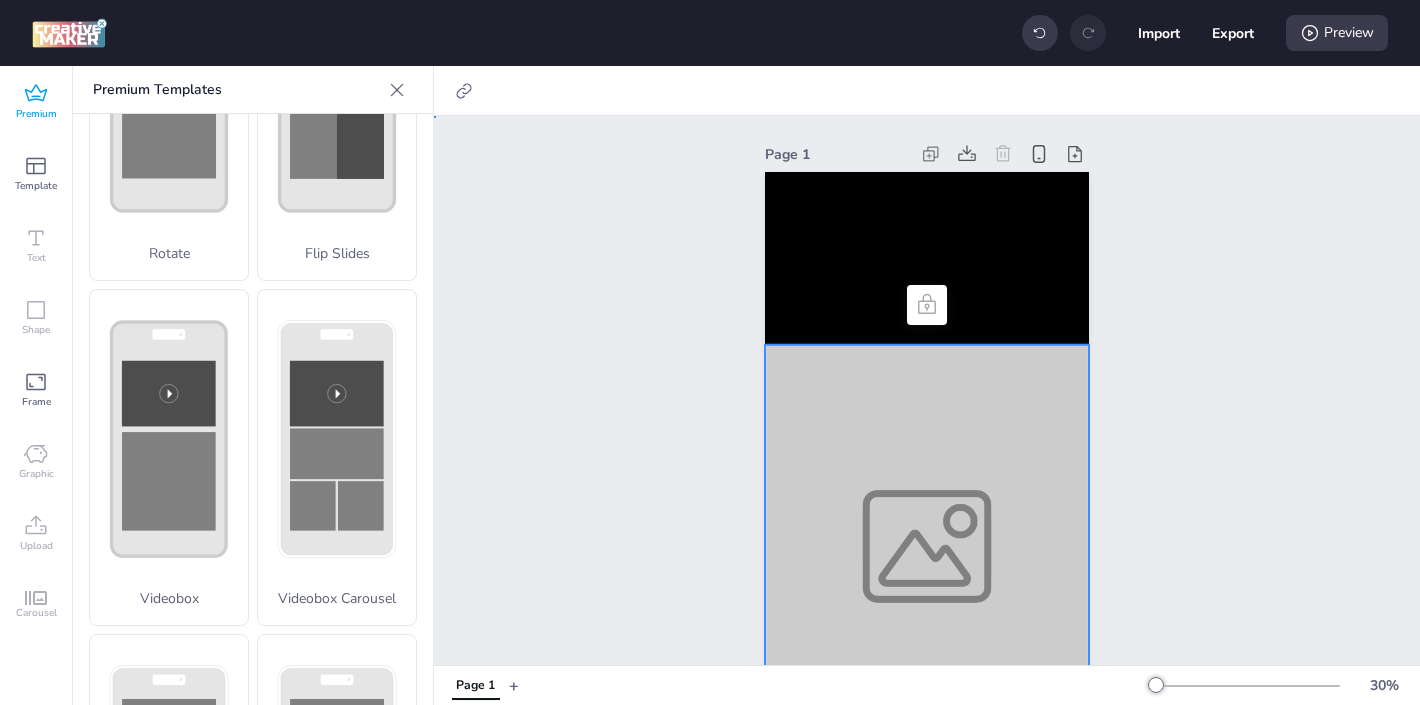 click at bounding box center (927, 546) 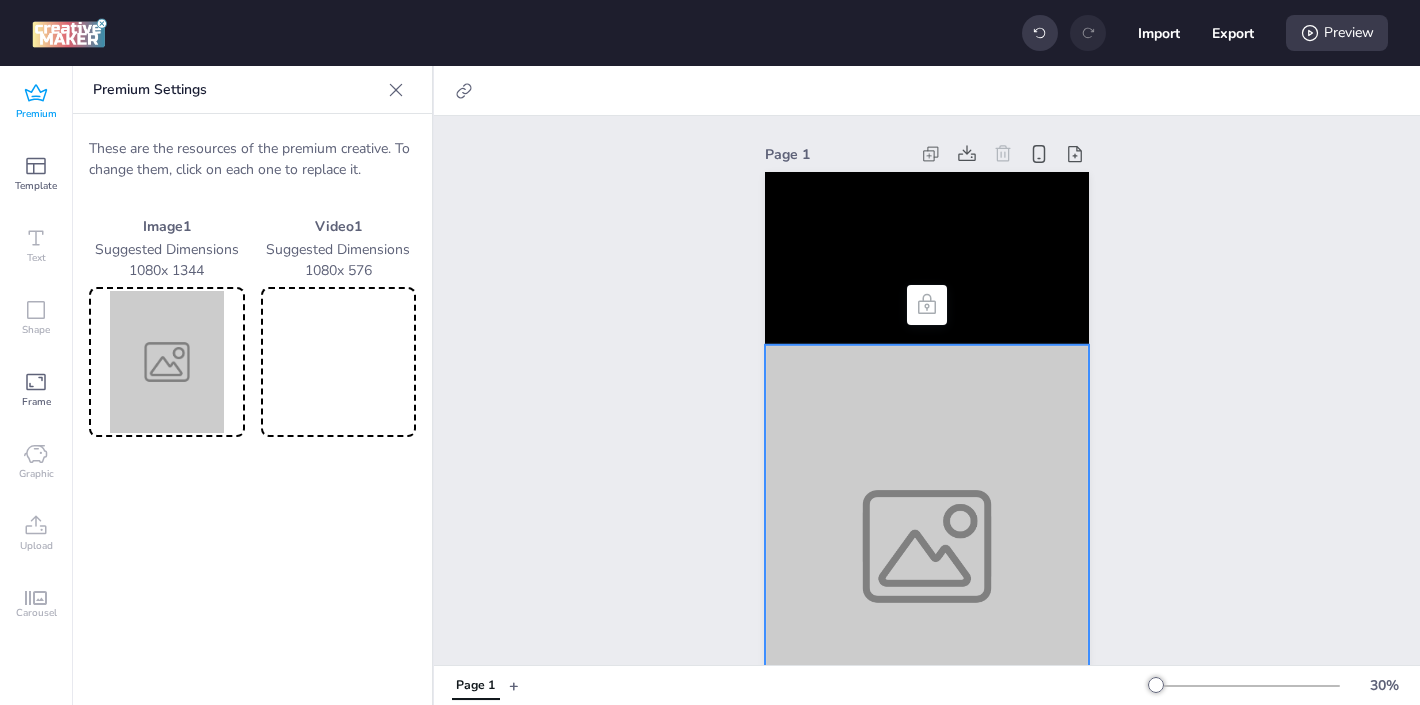 click at bounding box center [167, 362] 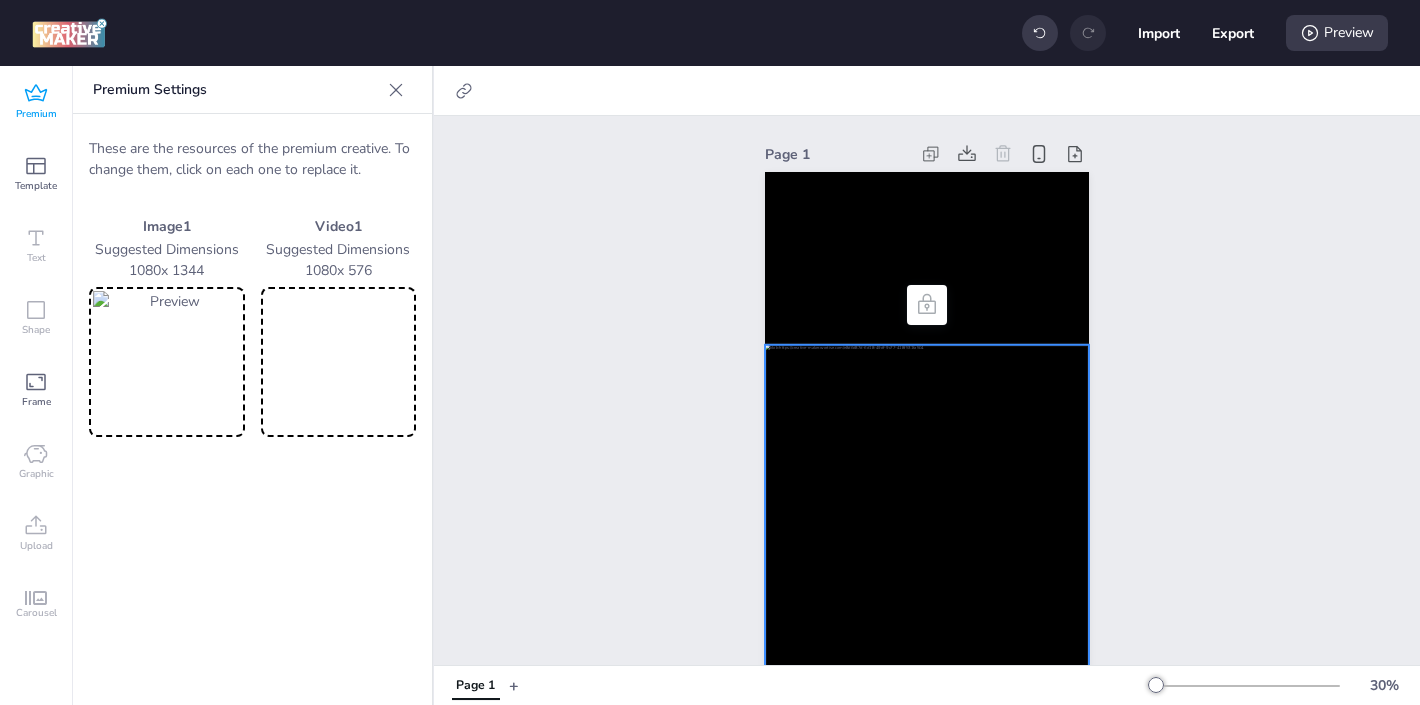 click at bounding box center [339, 362] 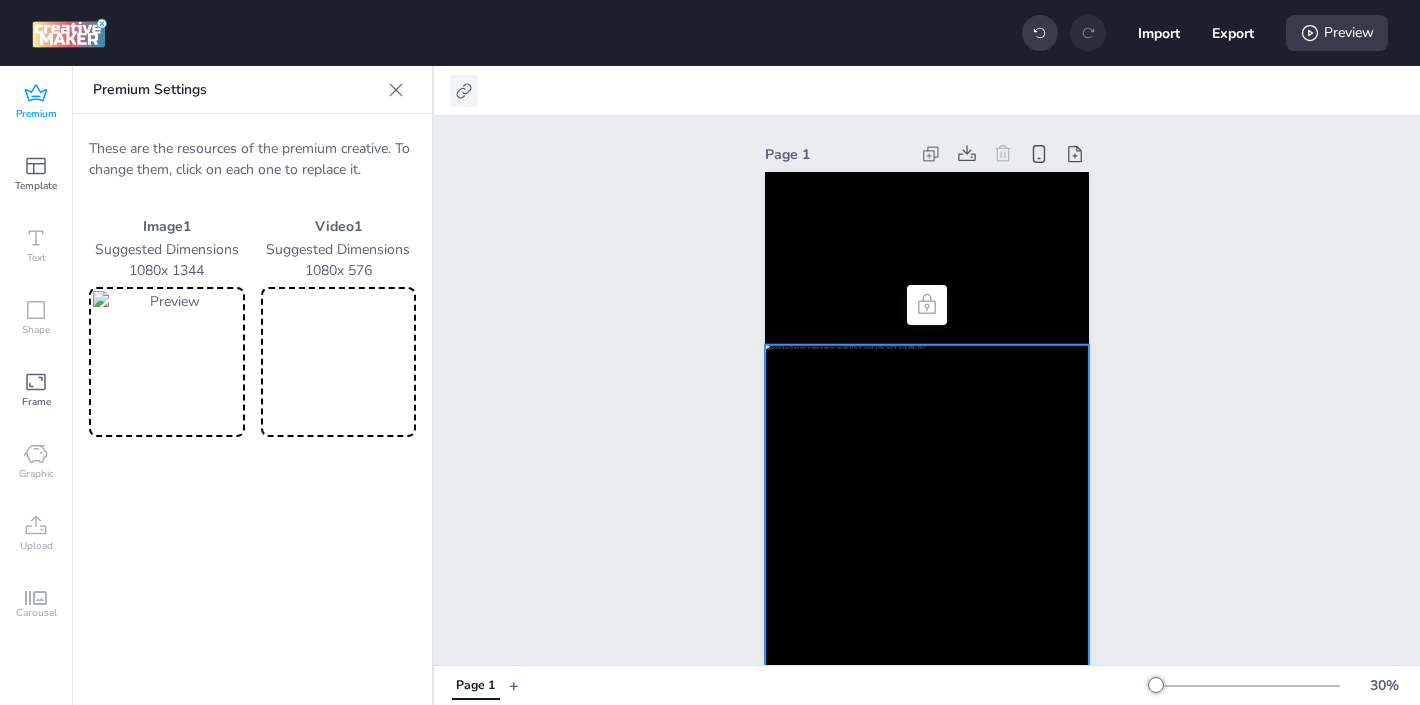 click 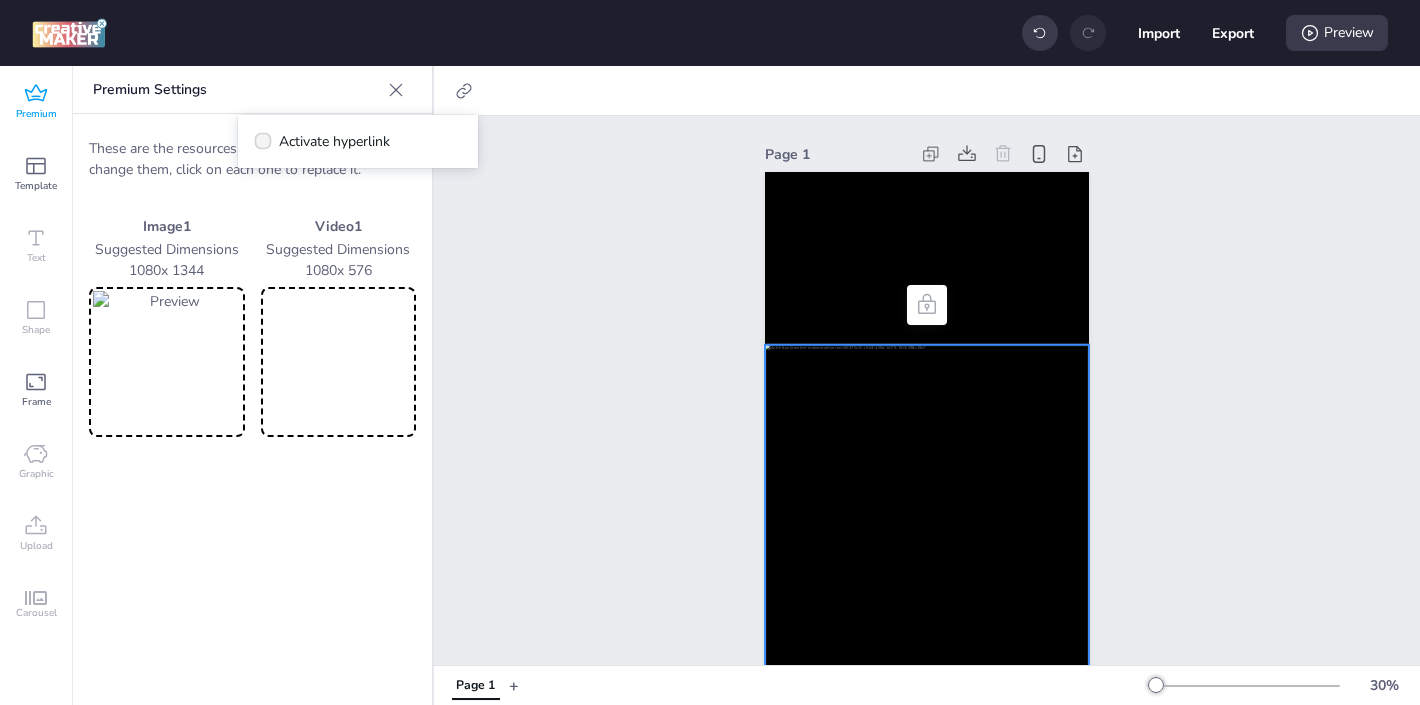 click on "Activate hyperlink" at bounding box center [334, 141] 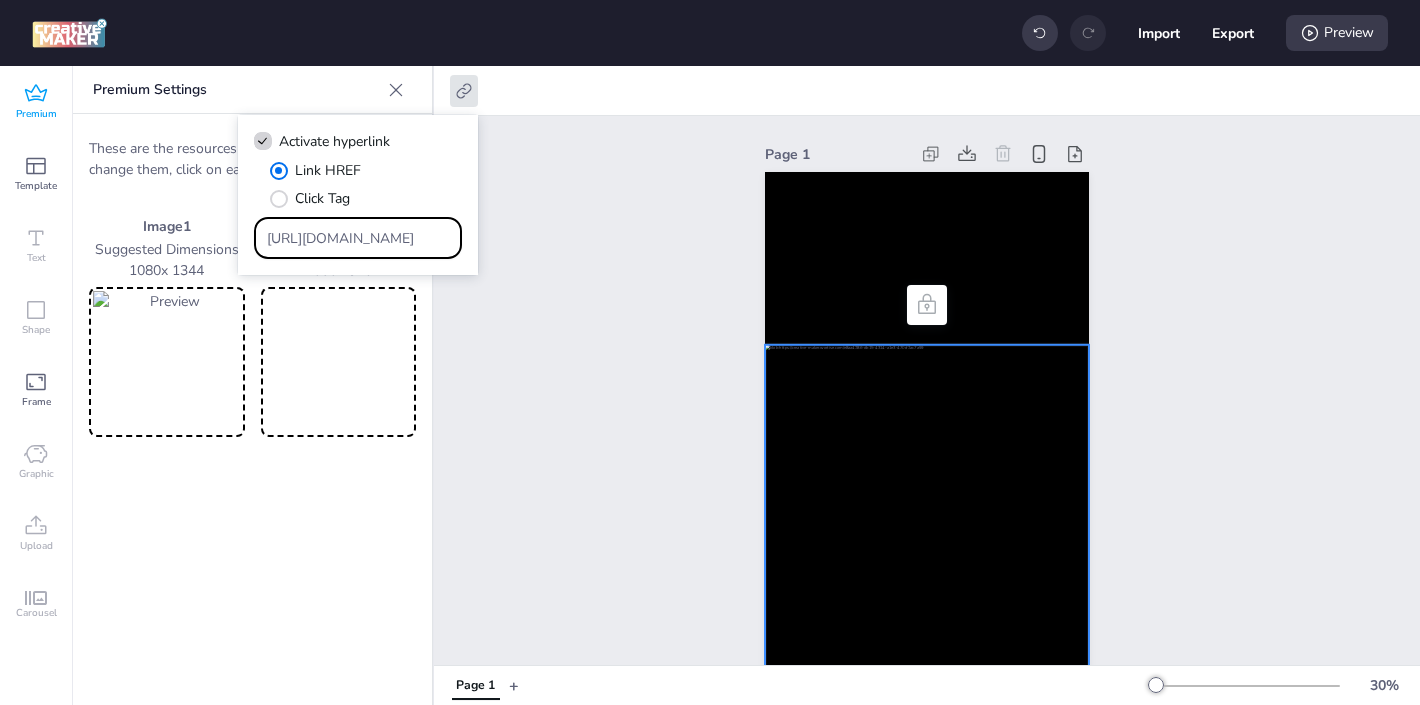 drag, startPoint x: 389, startPoint y: 240, endPoint x: 345, endPoint y: 228, distance: 45.607018 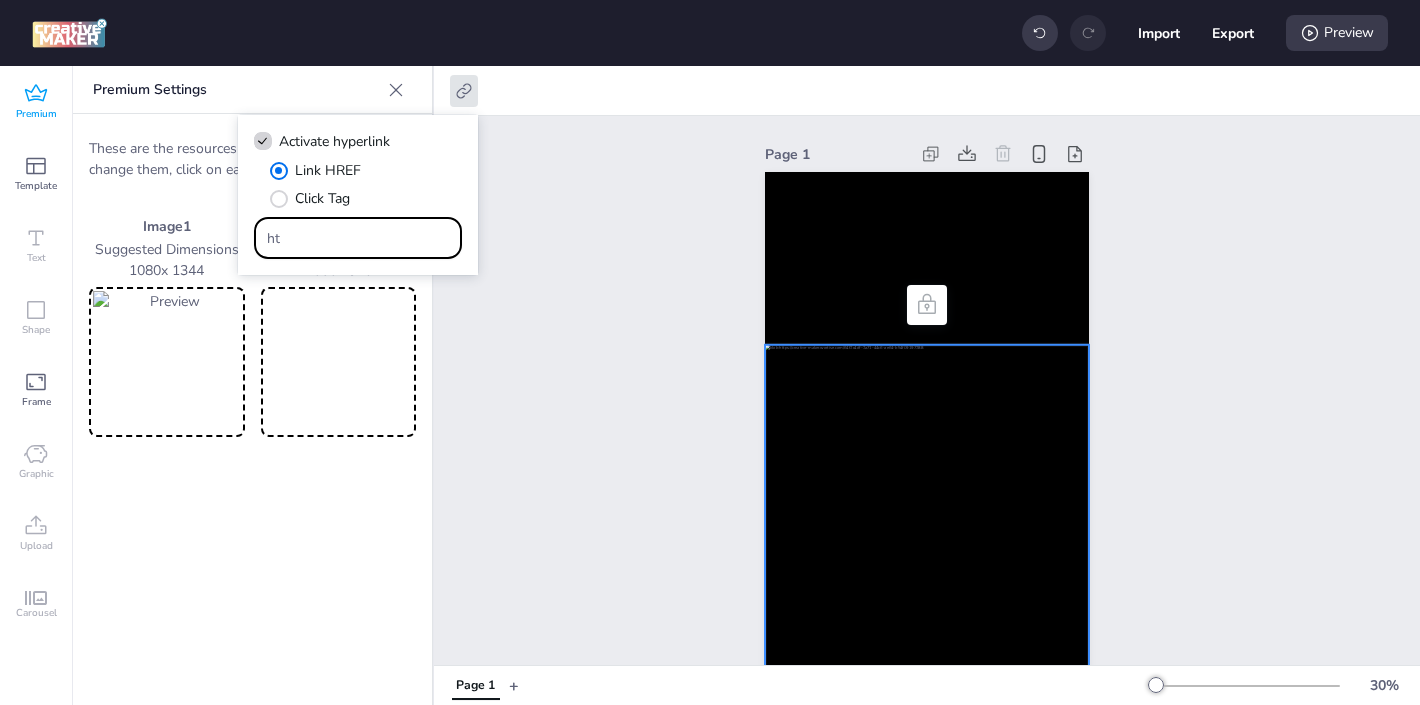 type on "h" 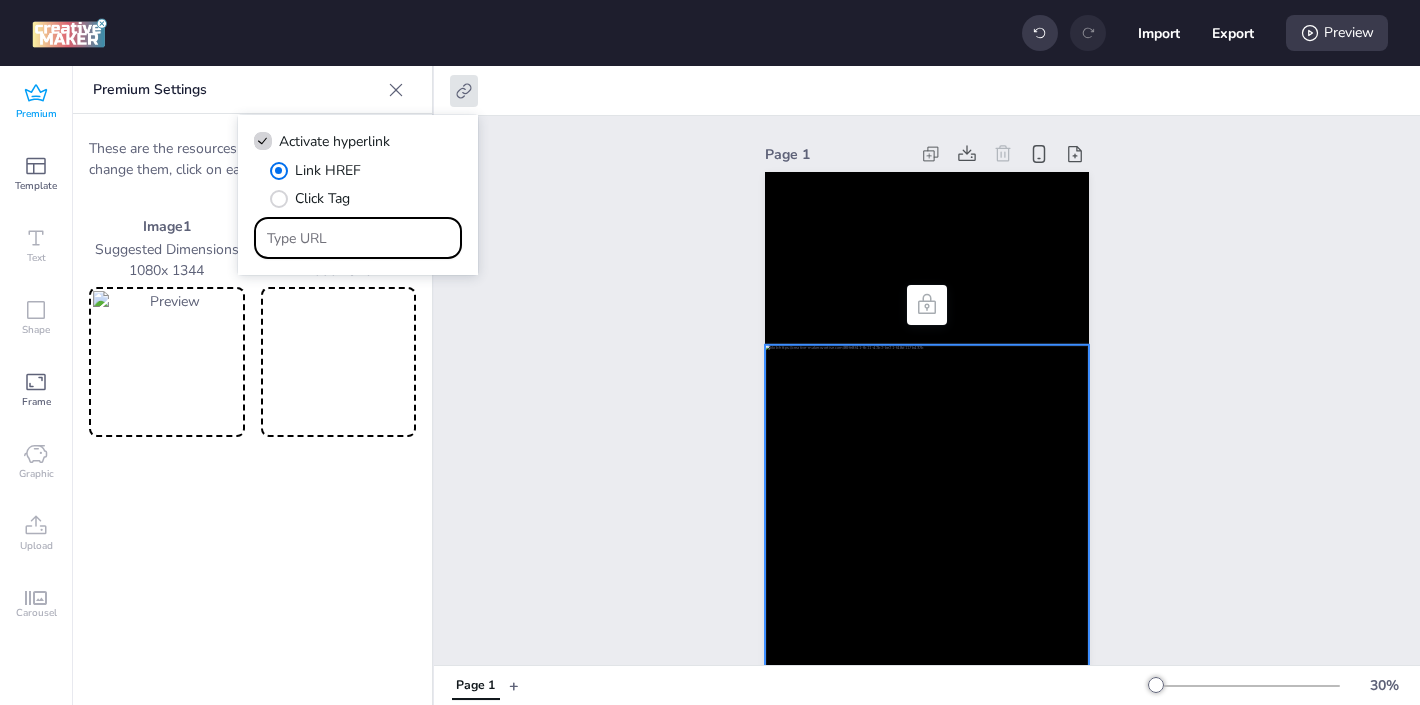 paste on "[URL][DOMAIN_NAME]" 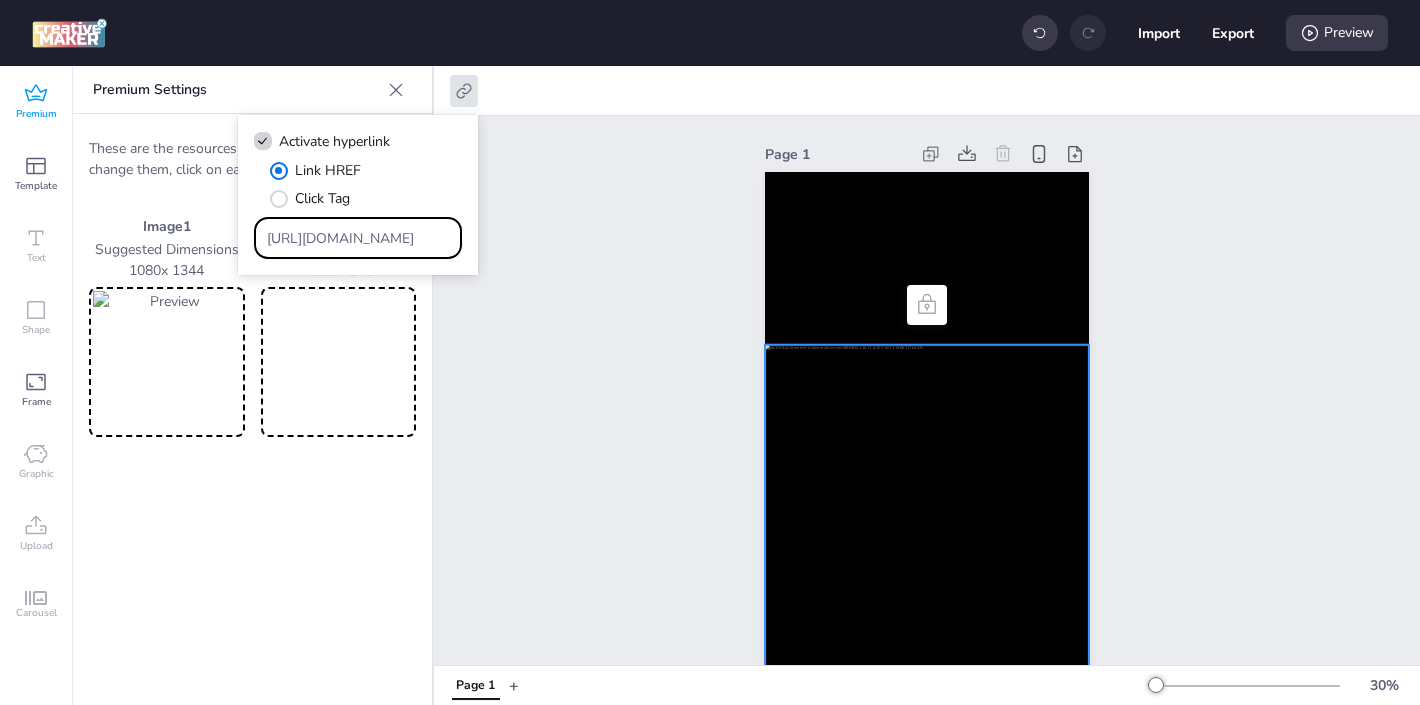 scroll, scrollTop: 0, scrollLeft: 390, axis: horizontal 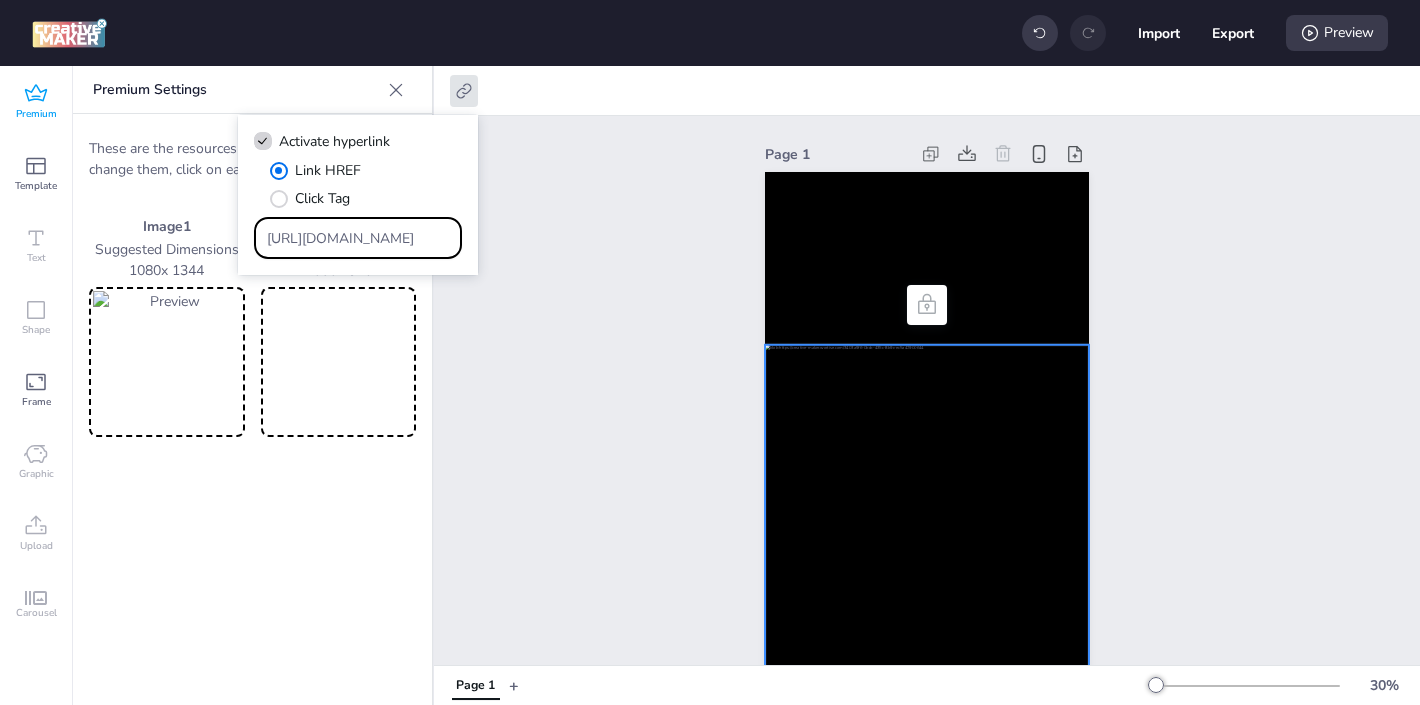 click on "Page 1" at bounding box center [927, 444] 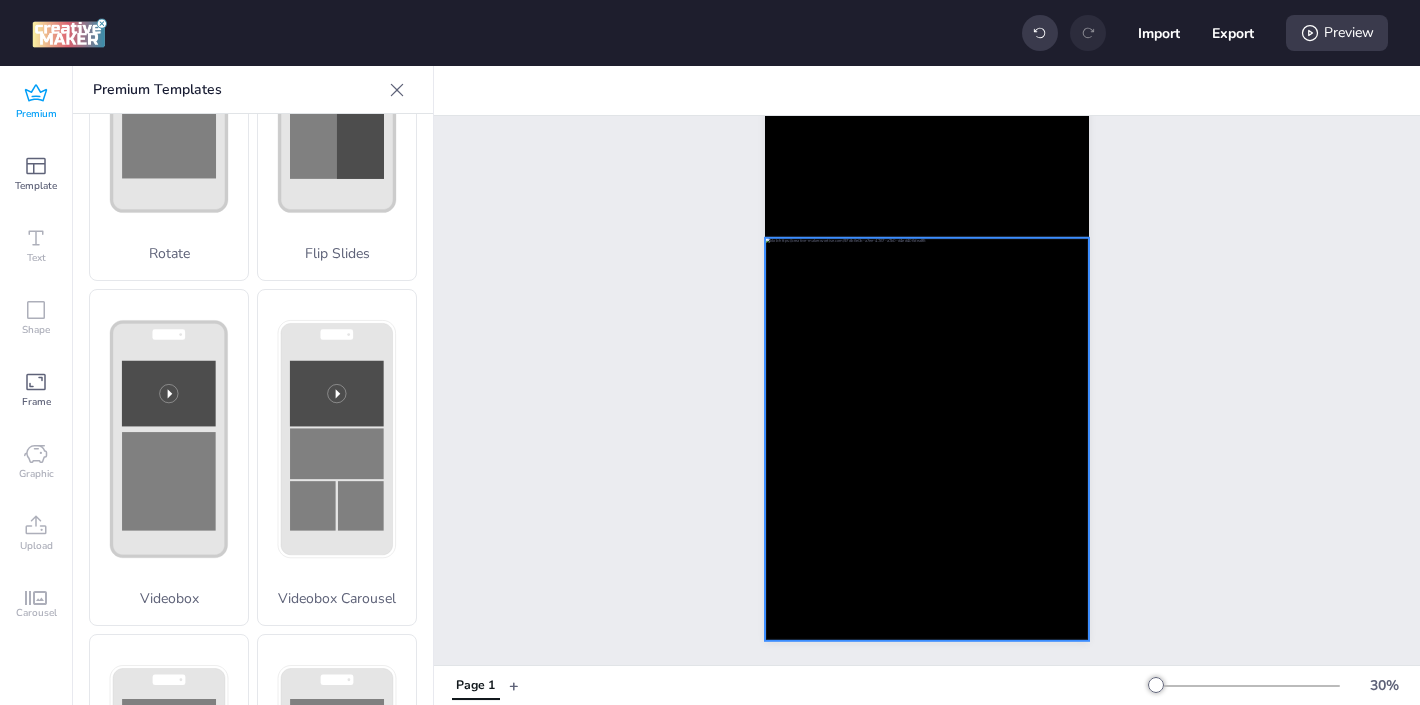 scroll, scrollTop: 0, scrollLeft: 0, axis: both 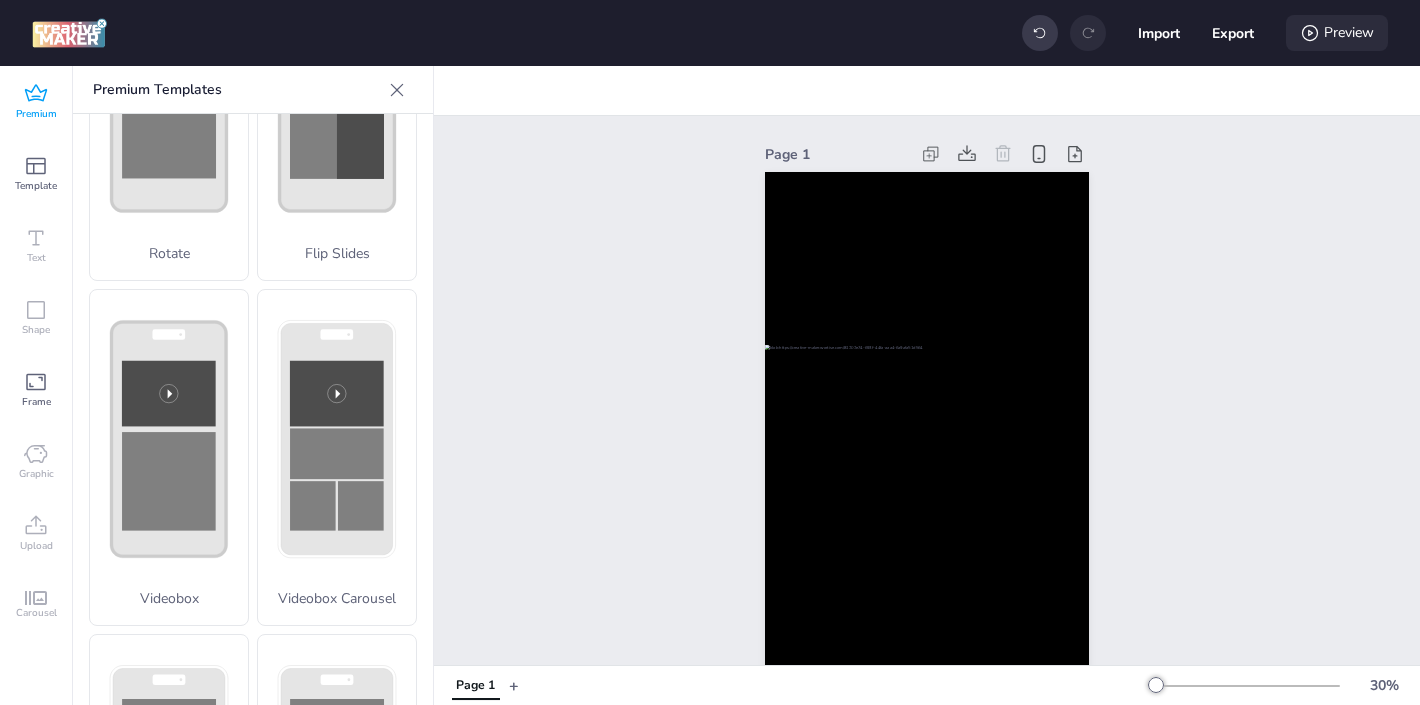 click on "Preview" at bounding box center (1337, 33) 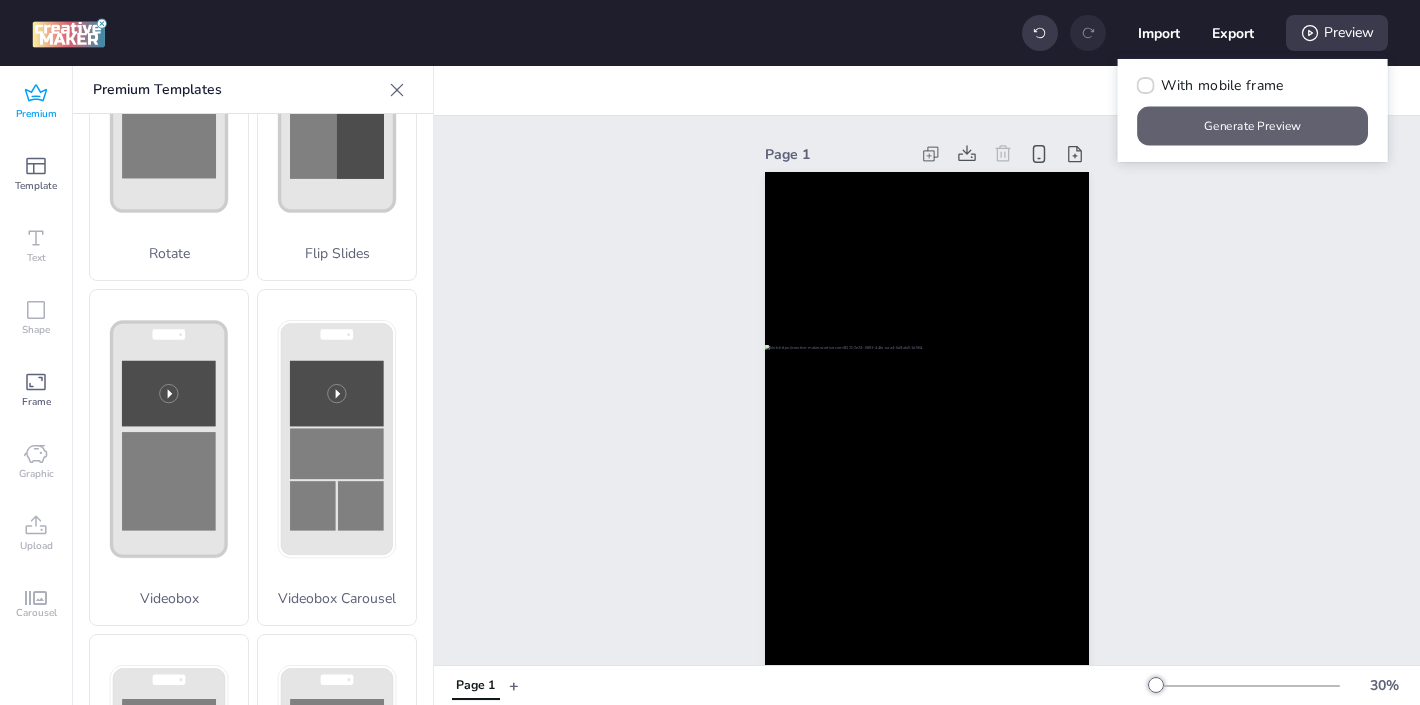 click on "Generate Preview" at bounding box center [1253, 126] 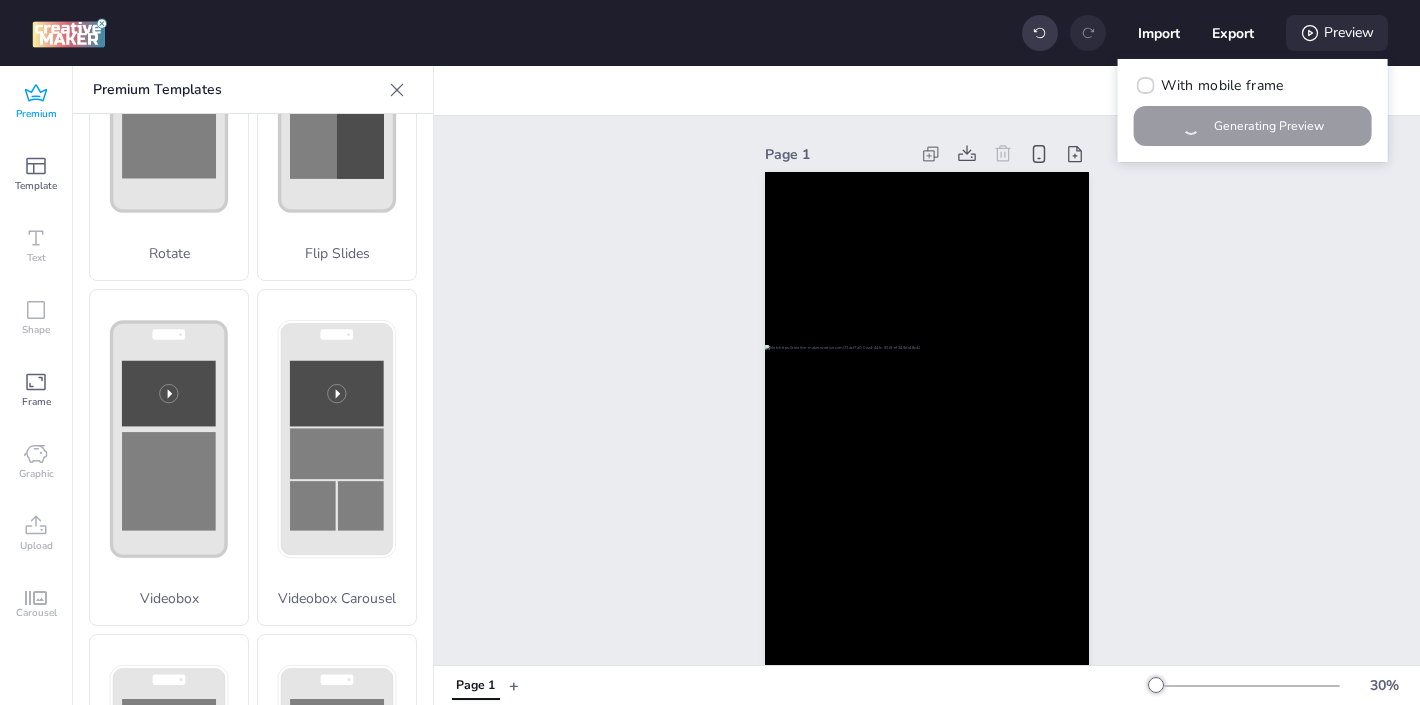 click on "Preview" at bounding box center (1337, 33) 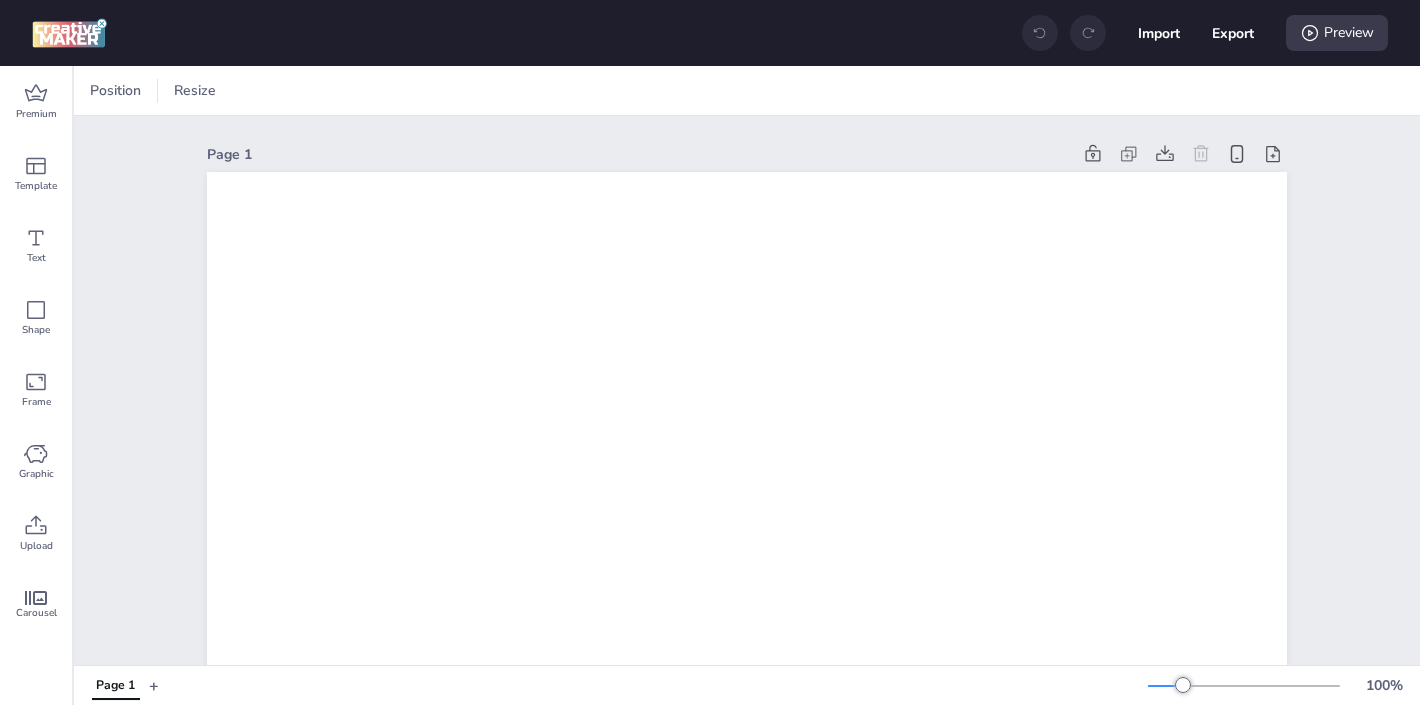 scroll, scrollTop: 0, scrollLeft: 0, axis: both 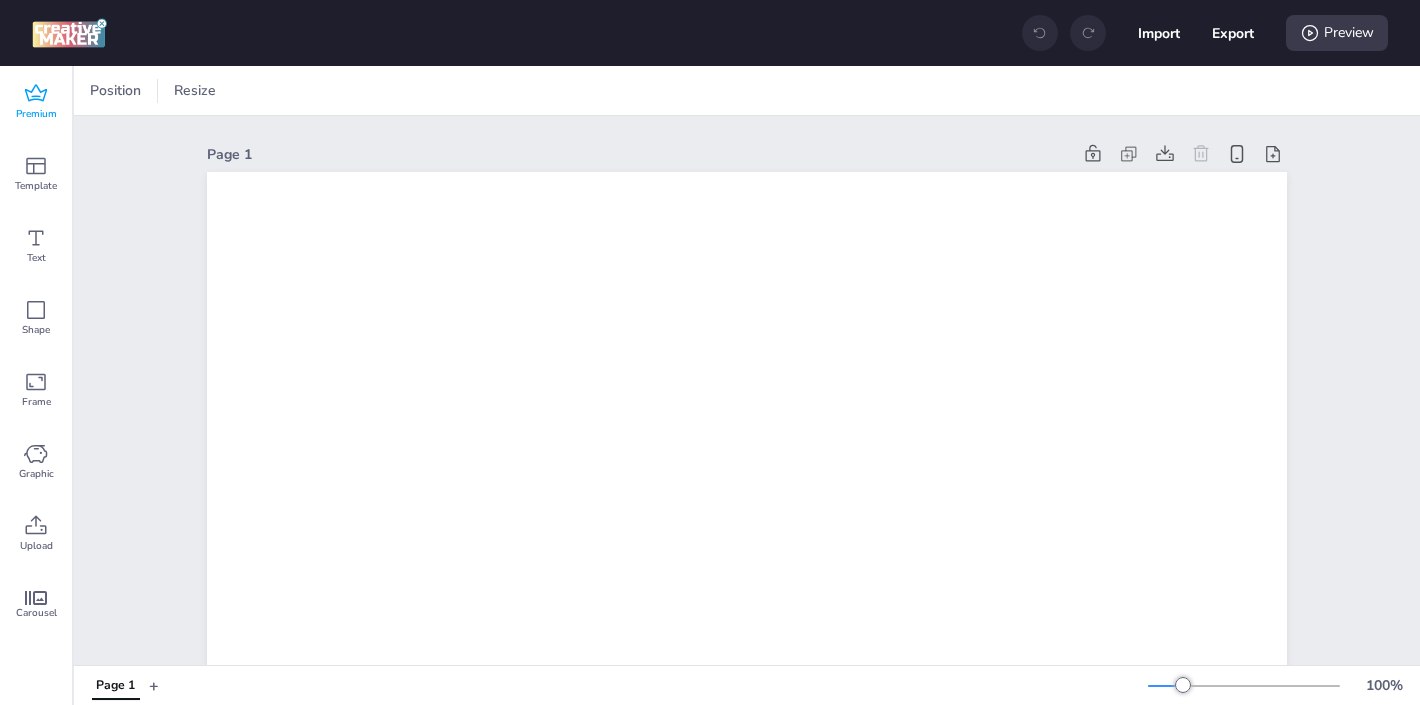 click 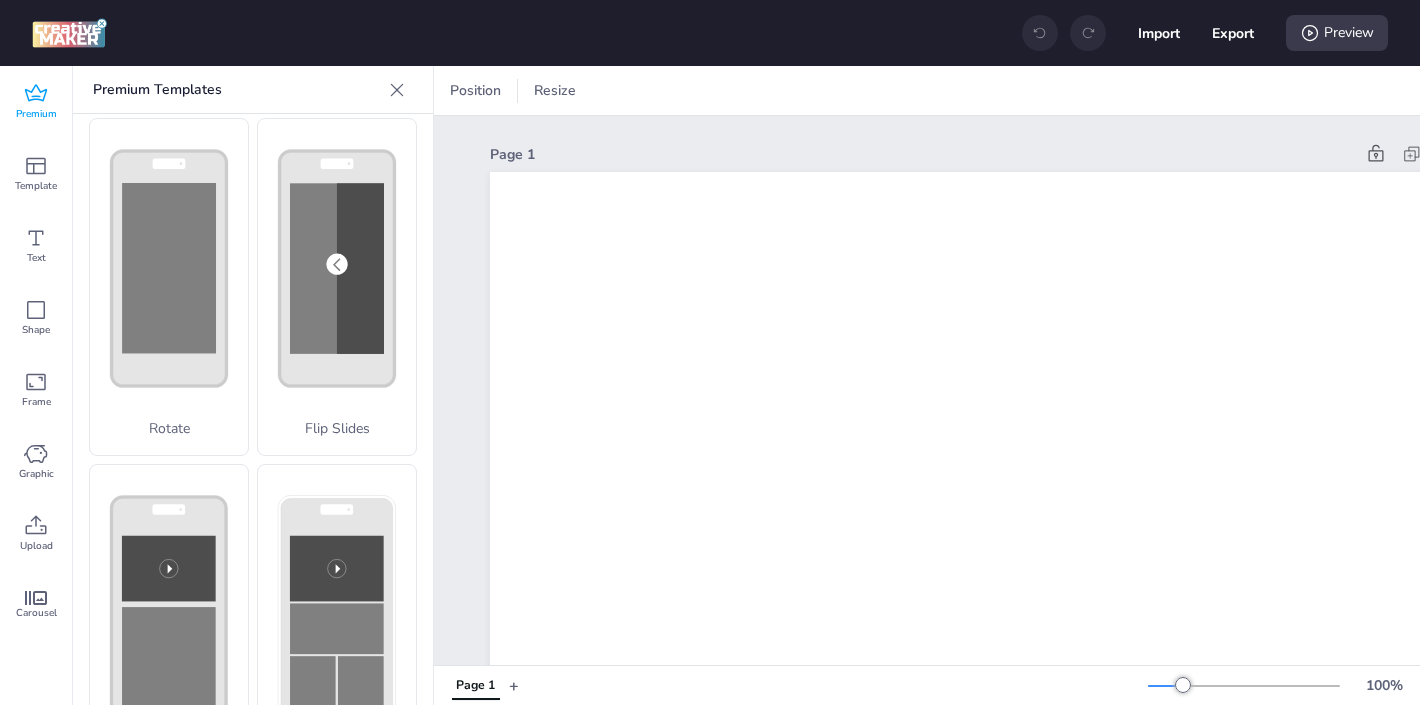 scroll, scrollTop: 365, scrollLeft: 0, axis: vertical 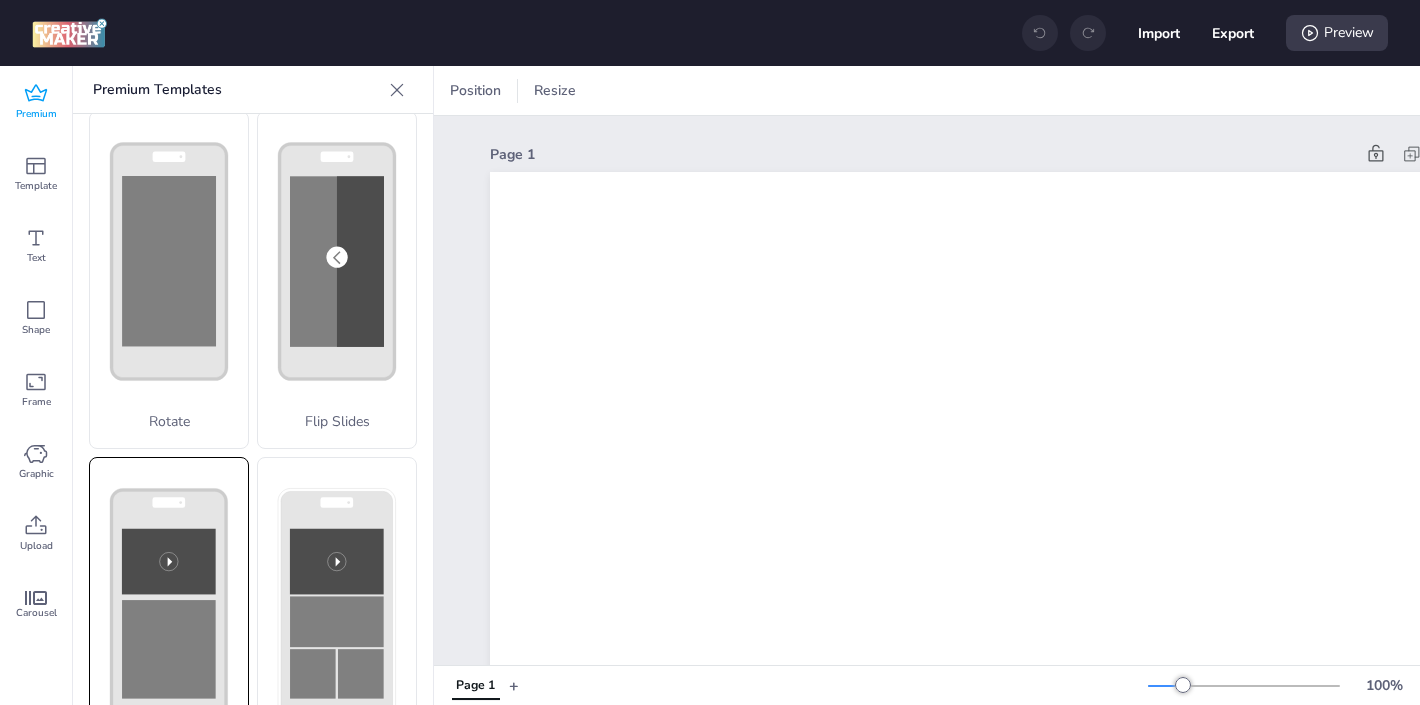 click 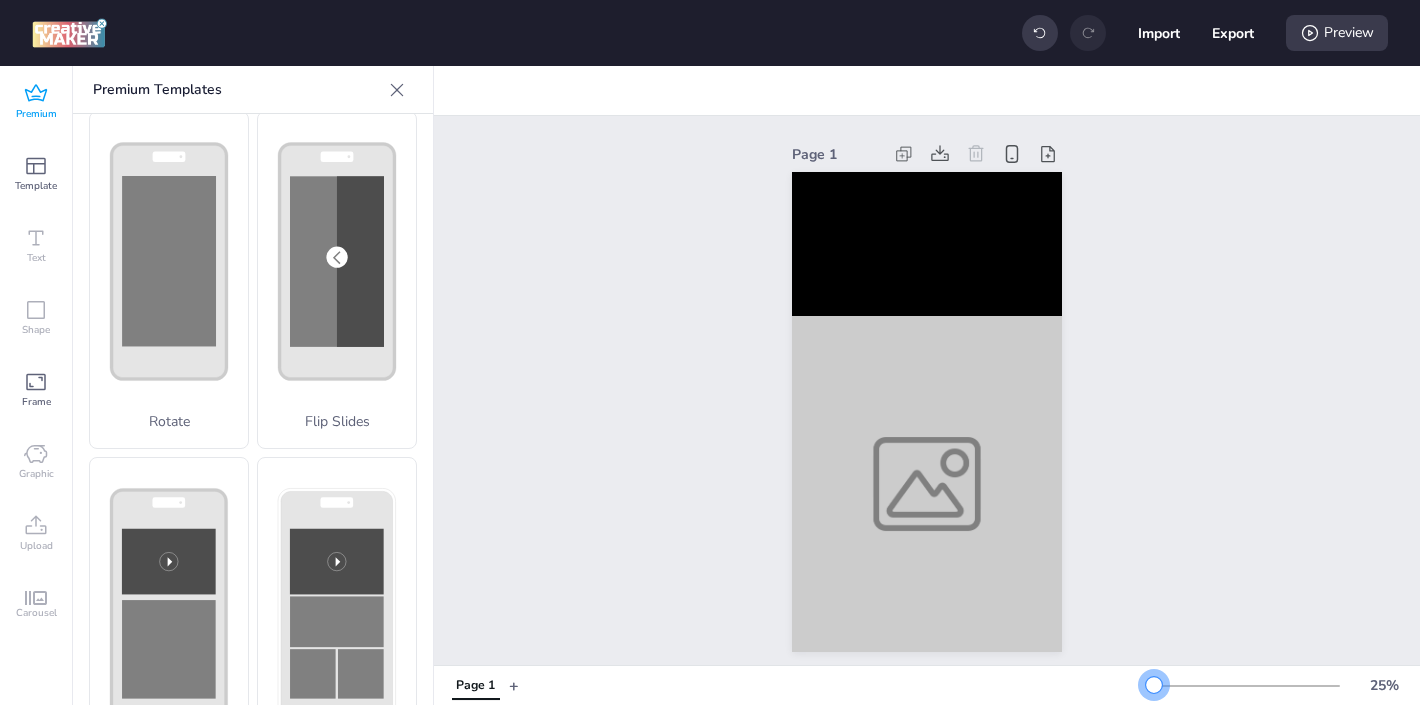 drag, startPoint x: 1183, startPoint y: 682, endPoint x: 1154, endPoint y: 682, distance: 29 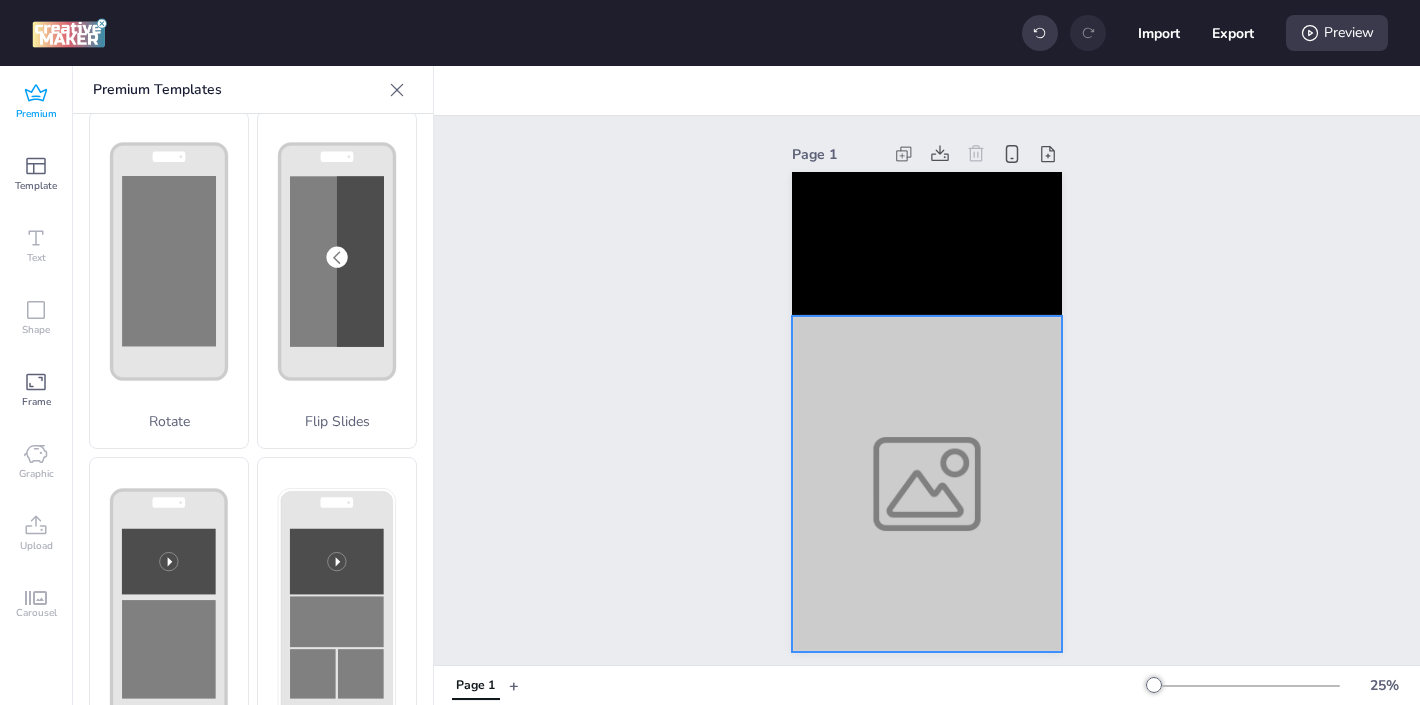 click at bounding box center [927, 484] 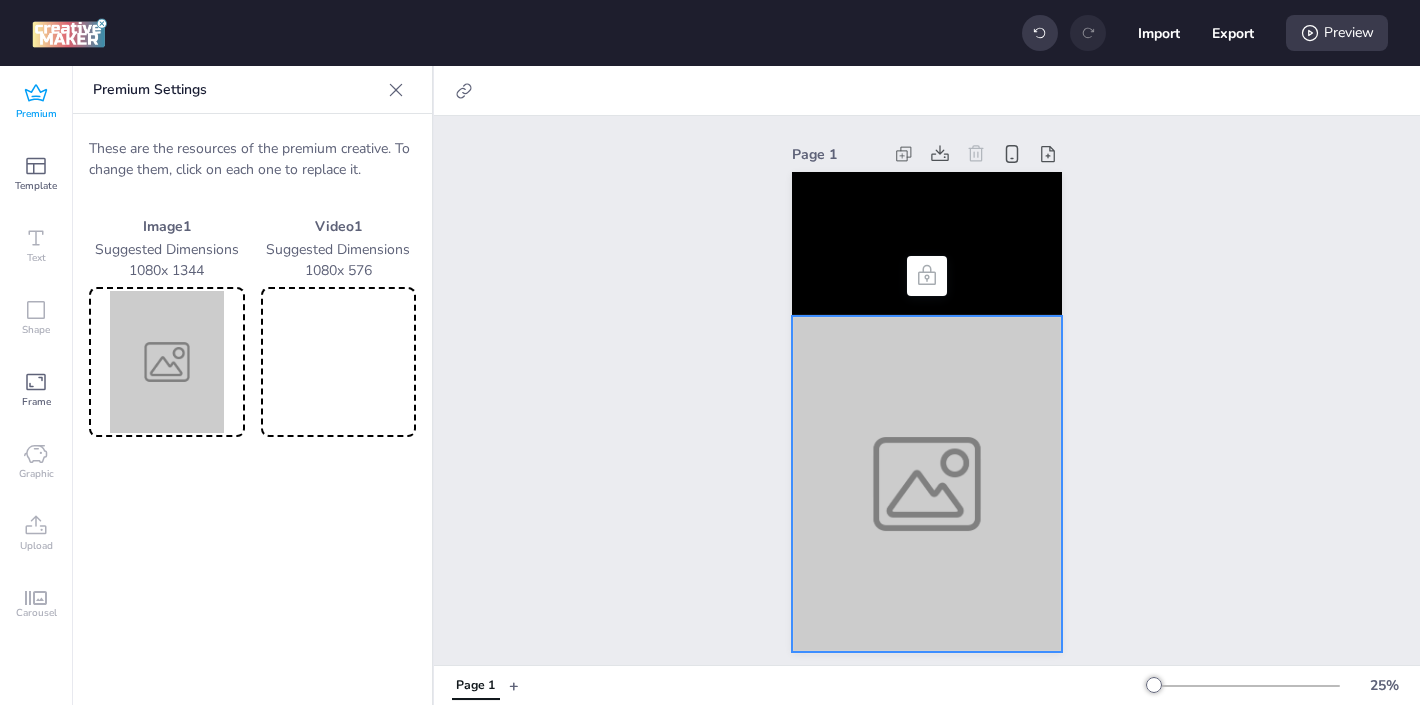 click on "These are the resources of the premium creative. To change them, click on each one to replace it. Image  1 Suggested Dimensions 1080  x   1344 Video  1 Suggested Dimensions 1080  x   576" at bounding box center [252, 287] 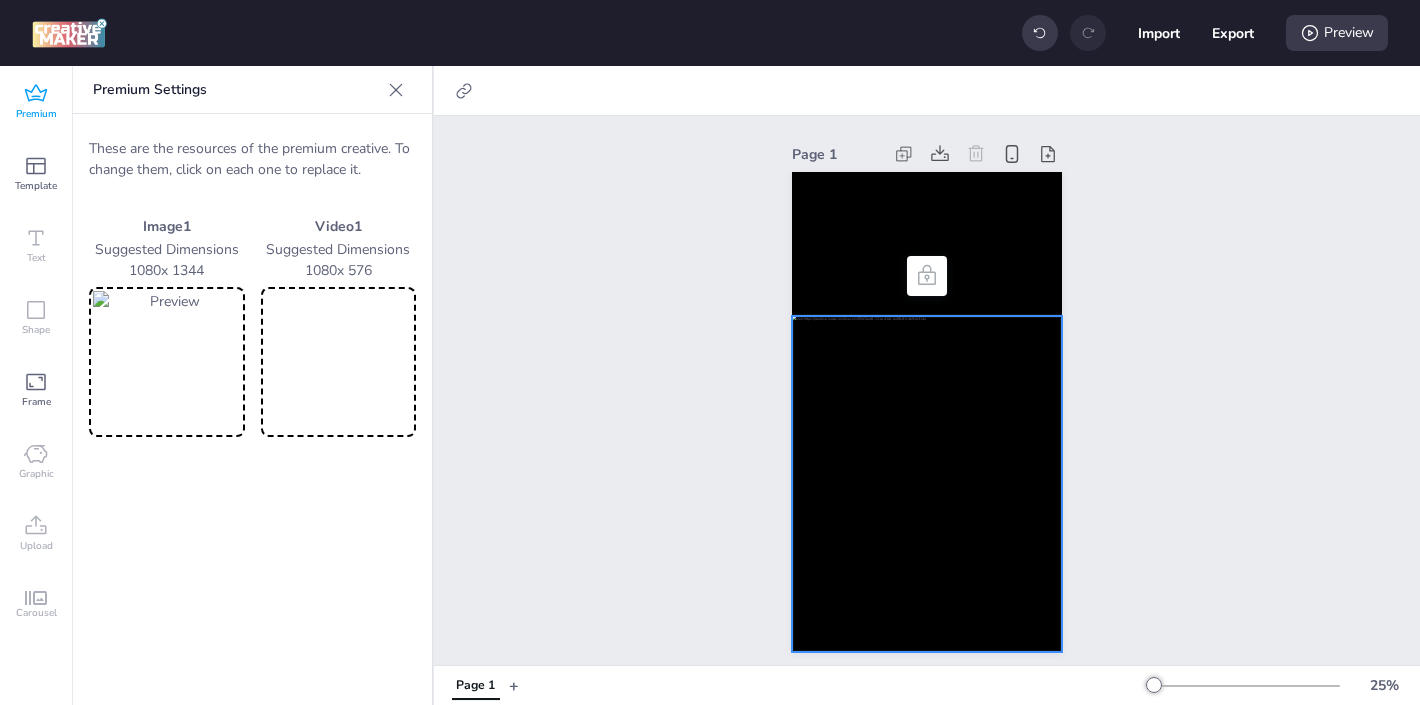click at bounding box center (339, 362) 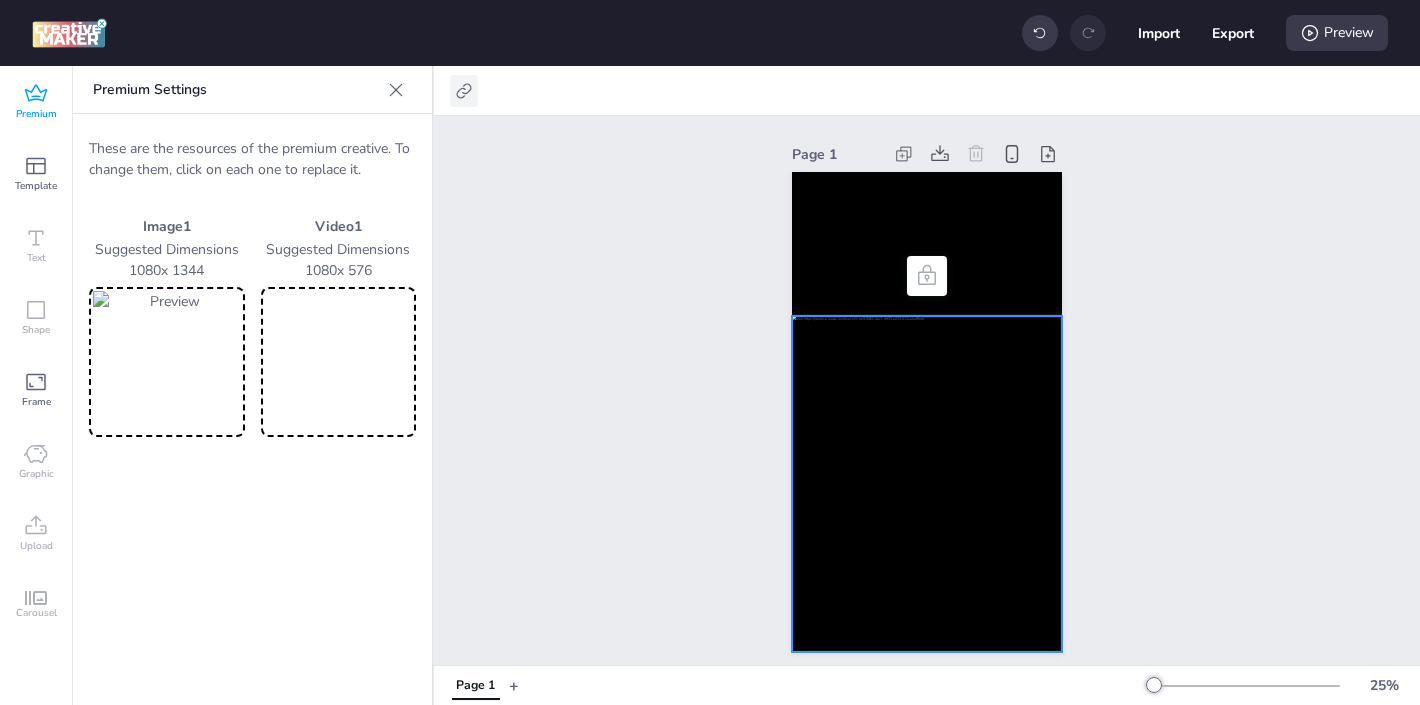 click 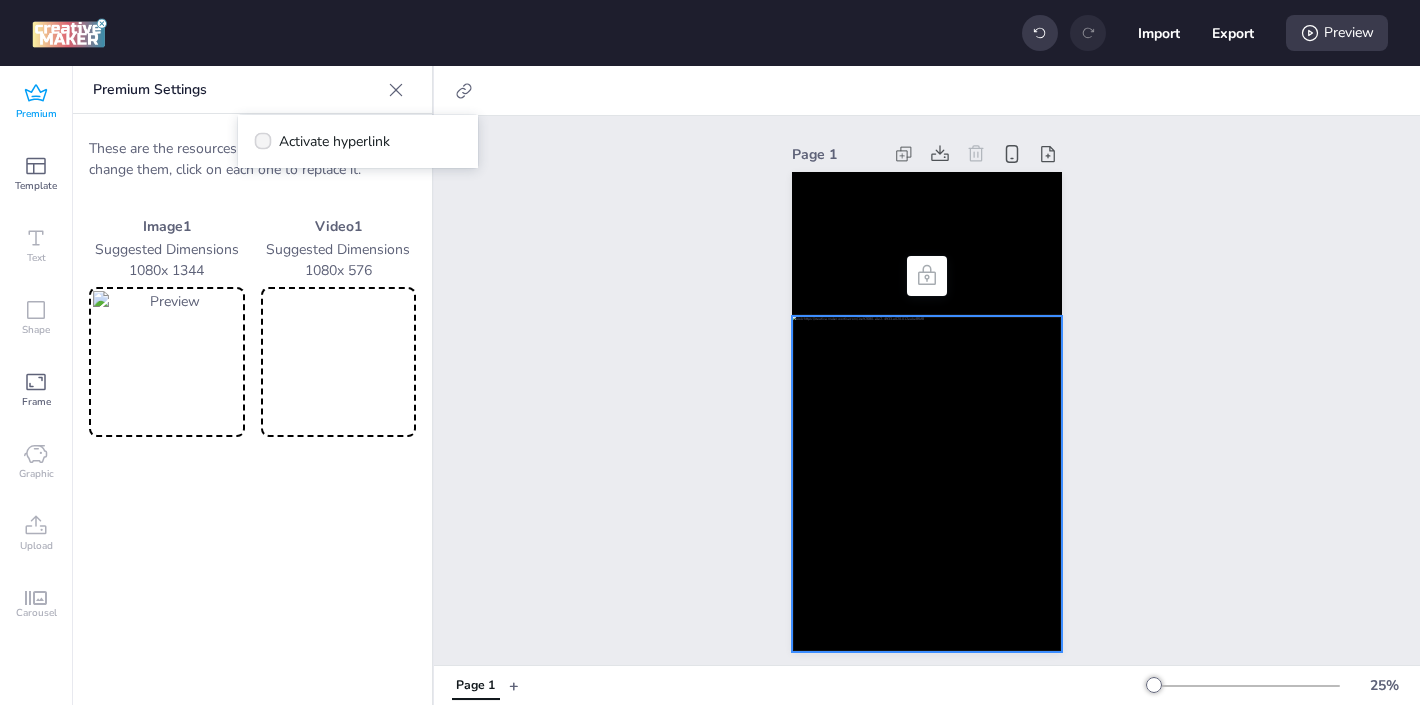 click on "Activate hyperlink" at bounding box center (334, 141) 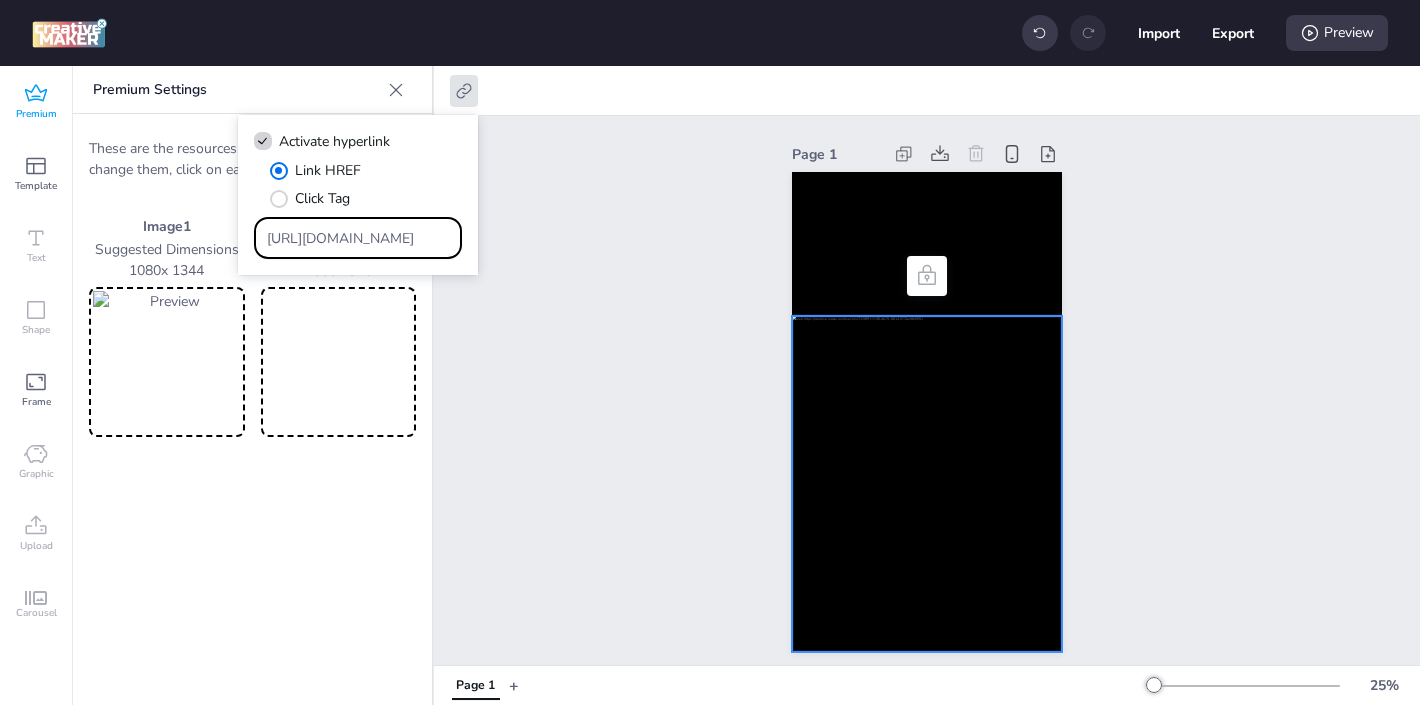 drag, startPoint x: 416, startPoint y: 235, endPoint x: 256, endPoint y: 179, distance: 169.51697 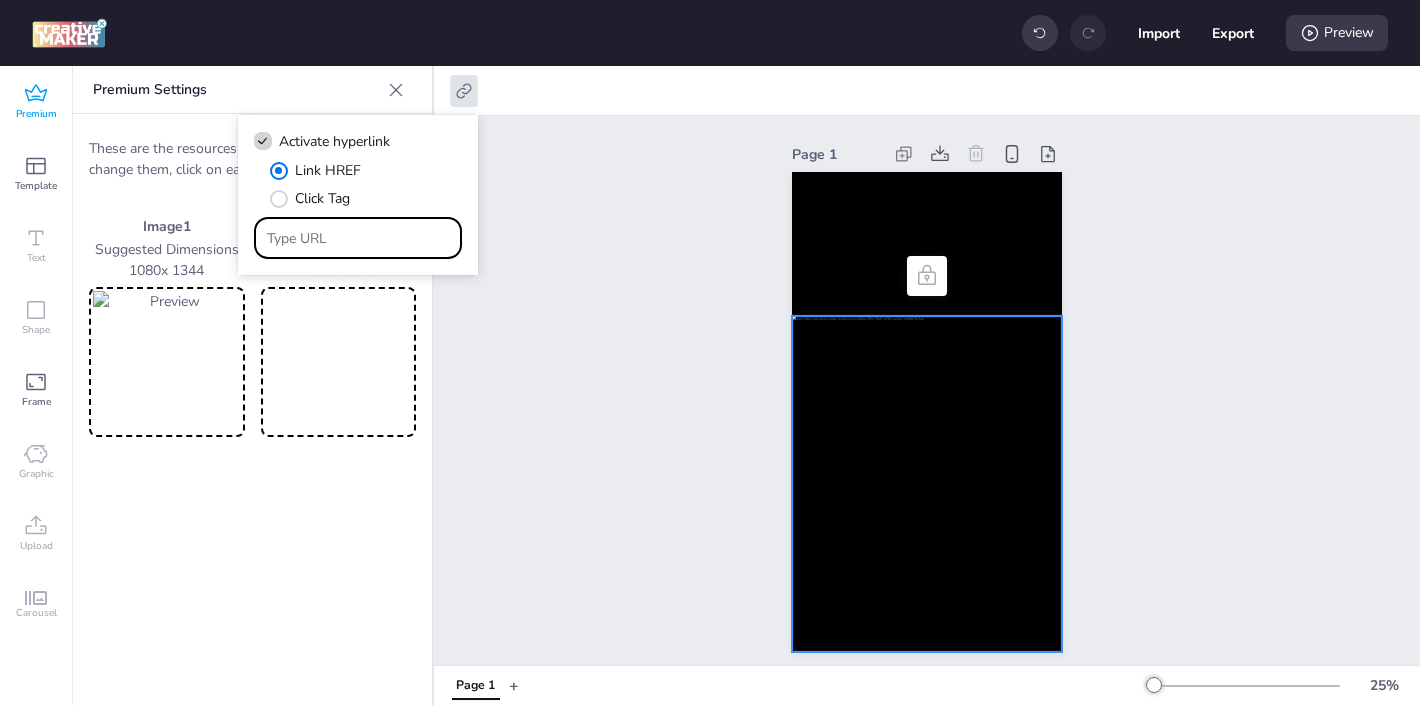 paste on "https://open.spotify.com/intl-es/track/2GGGKKMbKxeaEg8SXIEtb8?si=4ec173d364784845" 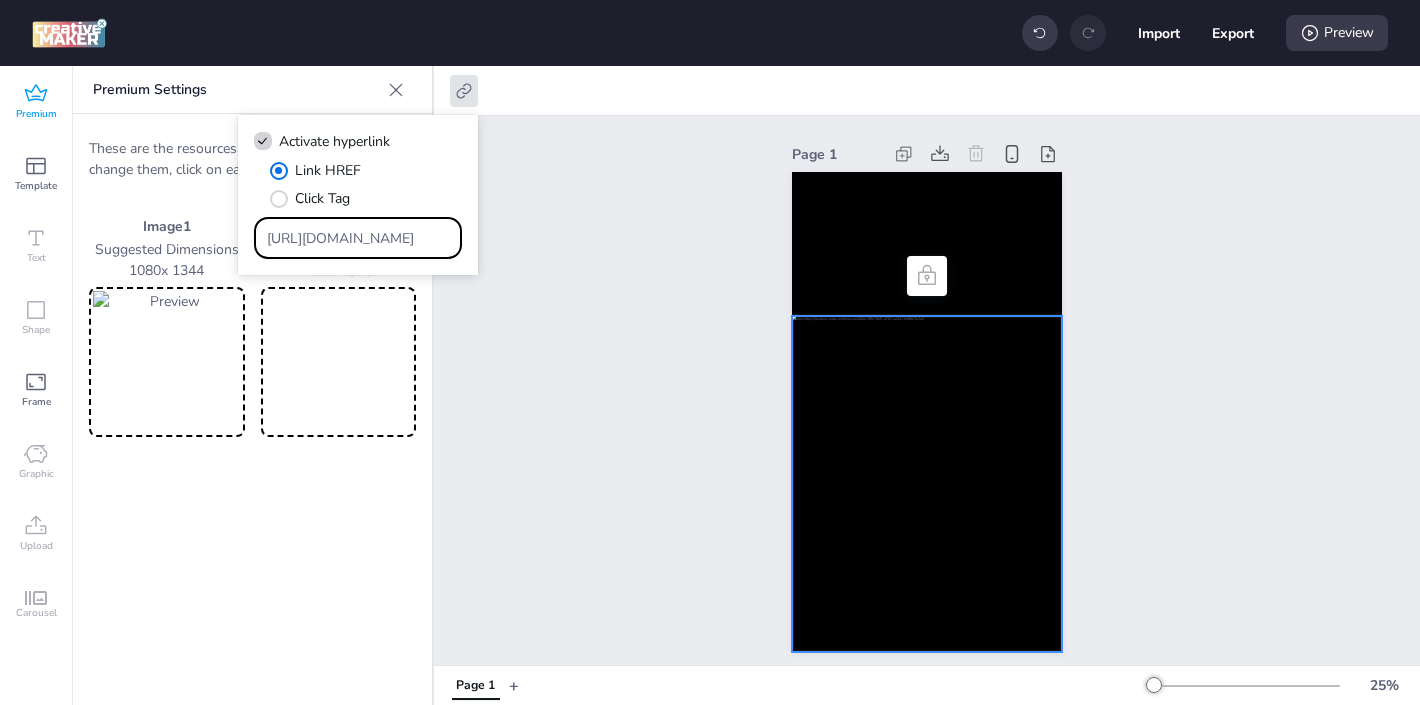 scroll, scrollTop: 0, scrollLeft: 390, axis: horizontal 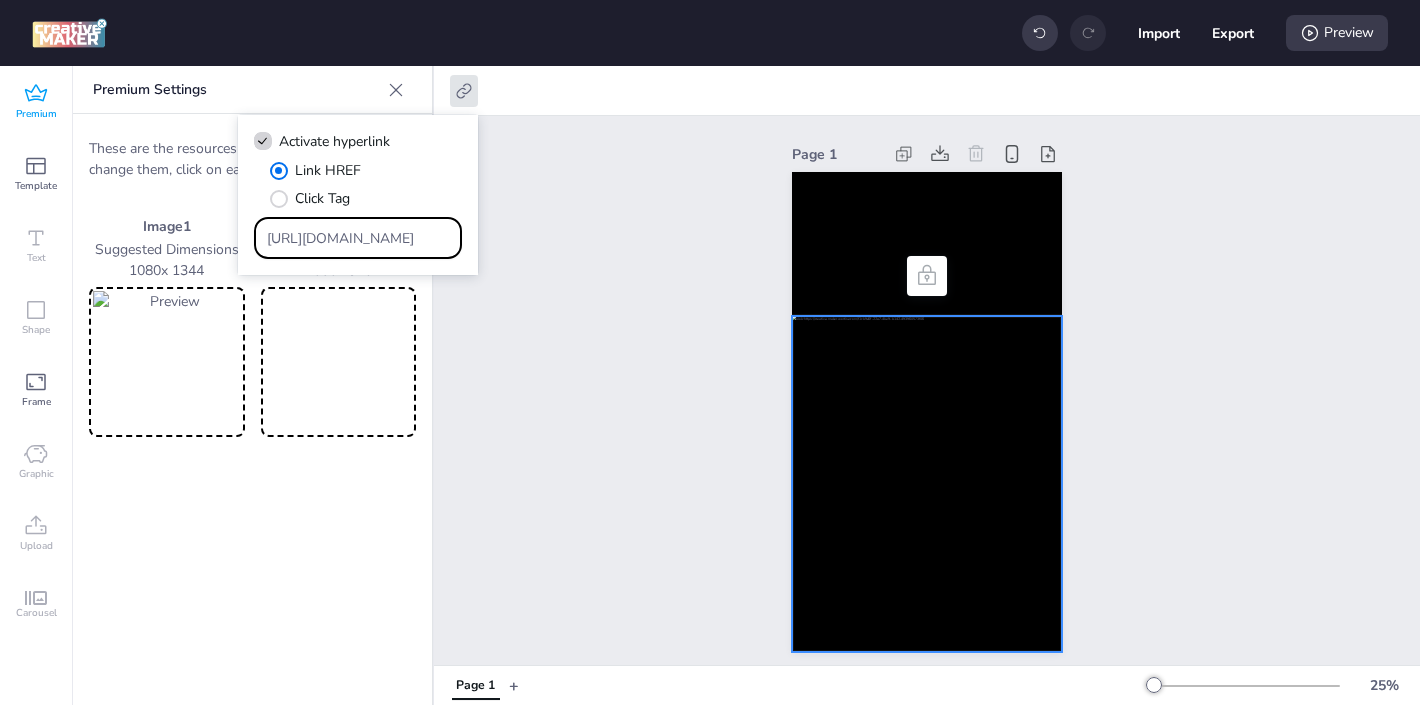 click on "Activate hyperlink Link HREF Click Tag https://open.spotify.com/intl-es/track/2GGGKKMbKxeaEg8SXIEtb8?si=4ec173d364784845" at bounding box center (358, 195) 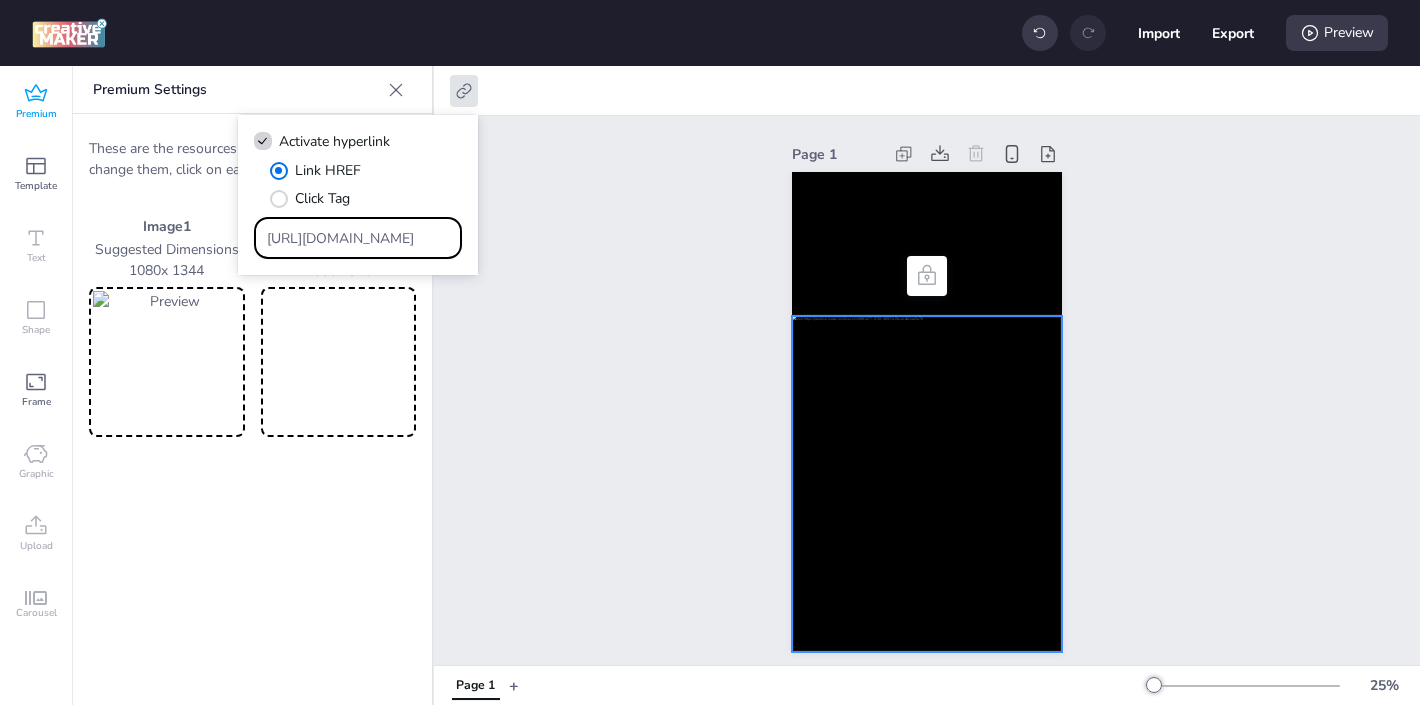type on "https://open.spotify.com/intl-es/track/2GGGKKMbKxeaEg8SXIEtb8?si=4ec173d364784845" 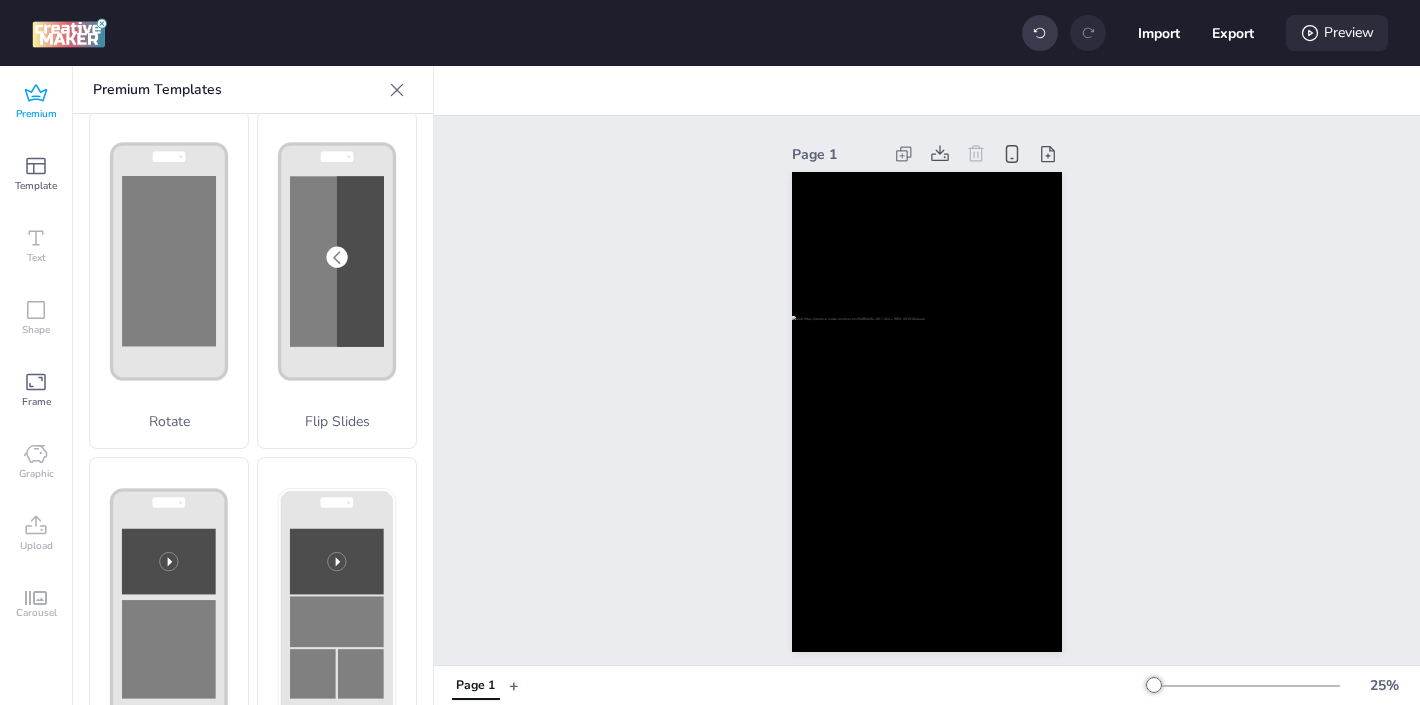 click on "Preview" at bounding box center (1337, 33) 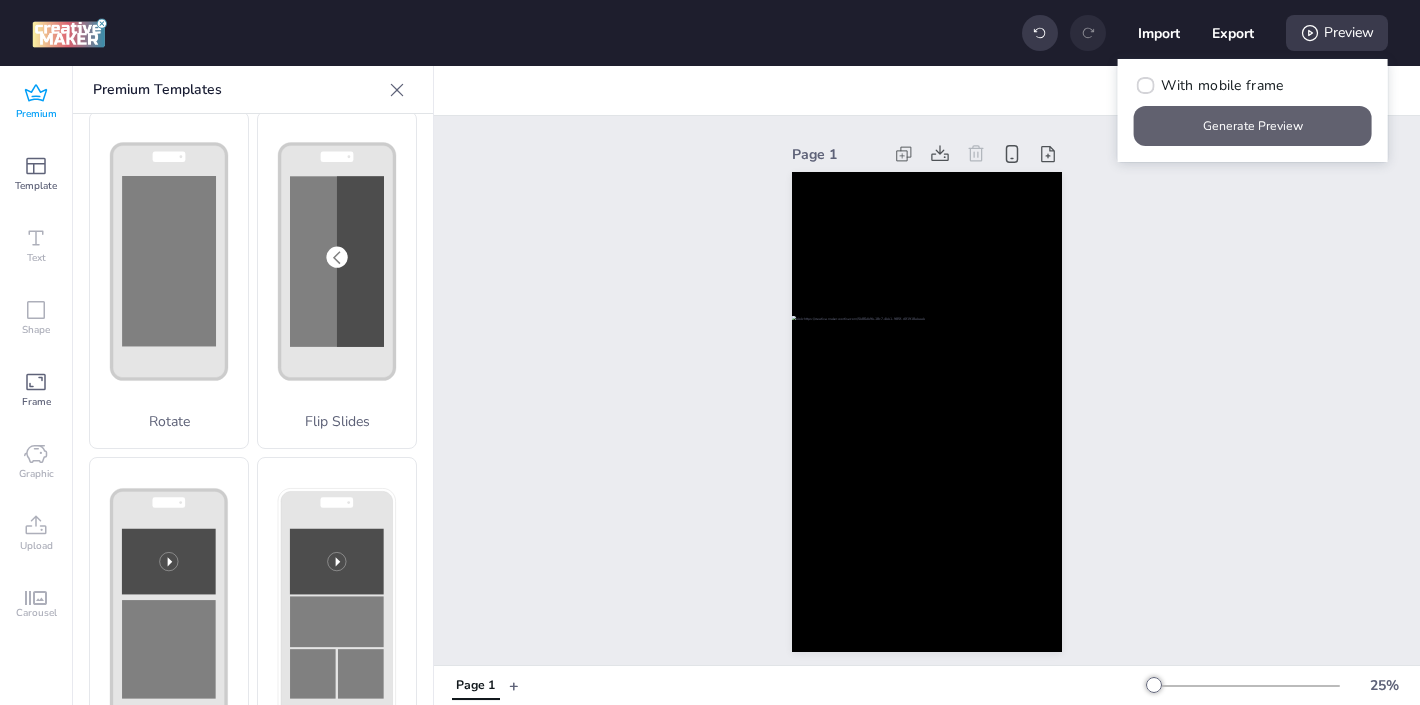 click on "Generate Preview" at bounding box center (1253, 126) 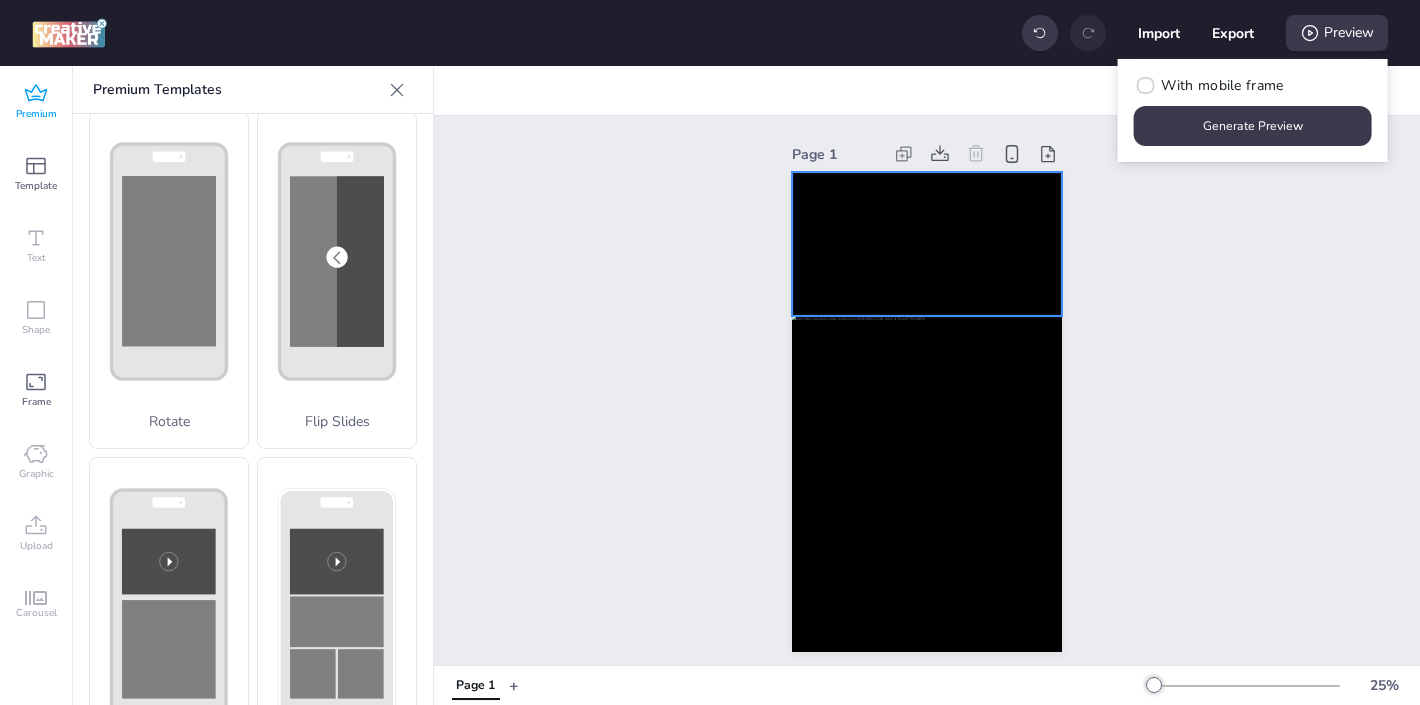 click at bounding box center [927, 244] 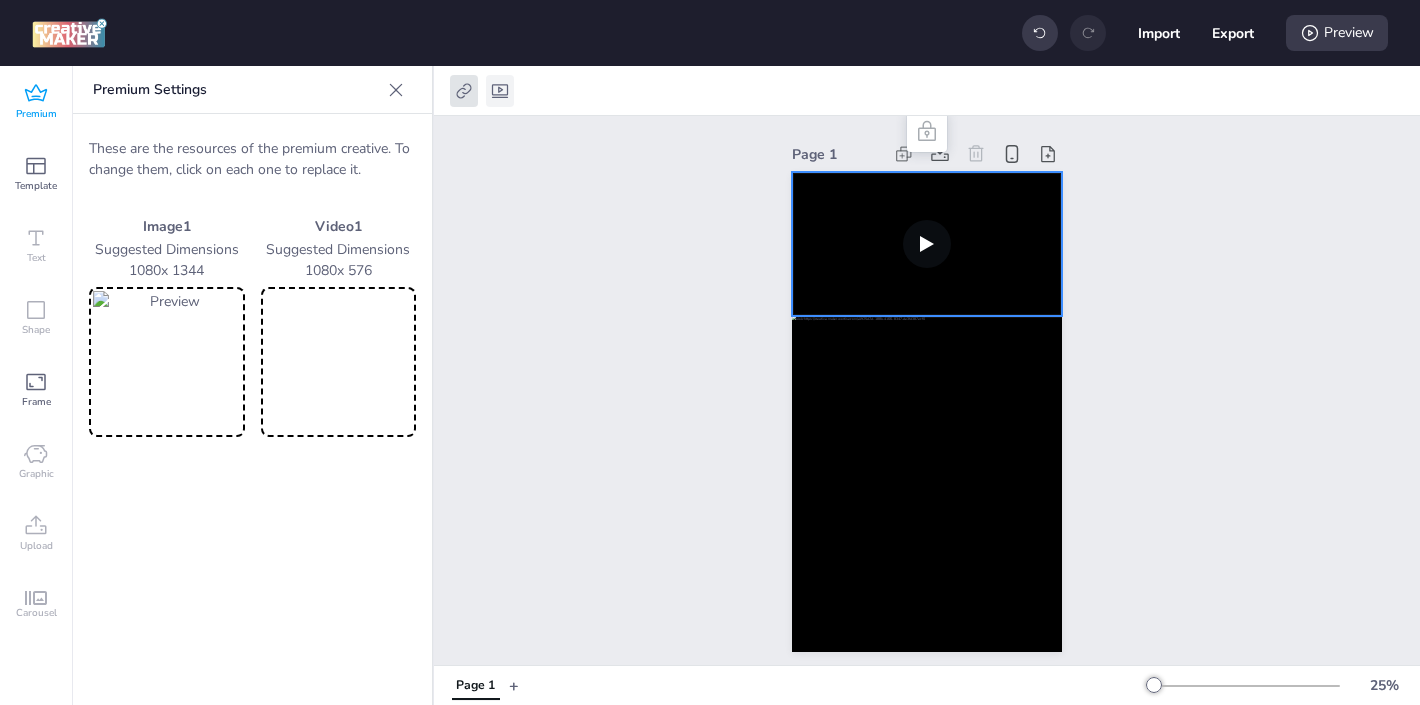click 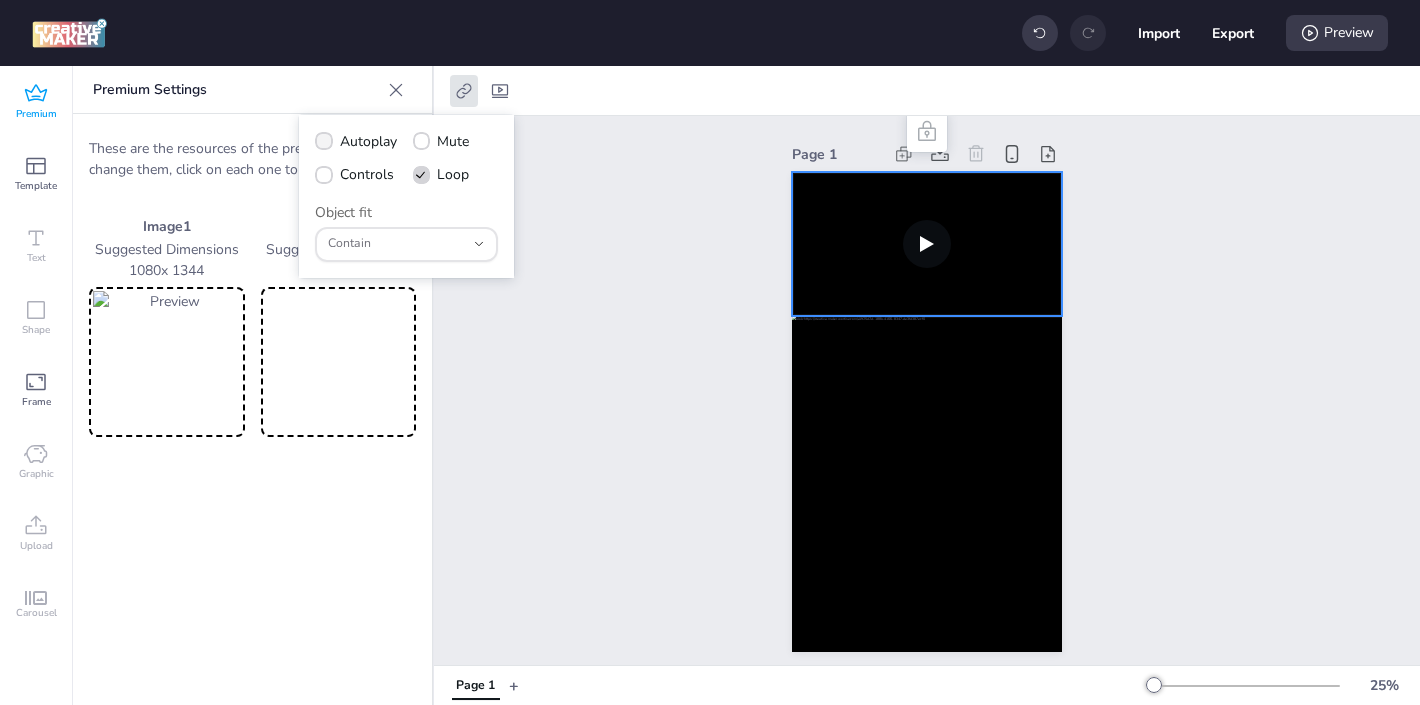 click on "Autoplay" at bounding box center [356, 141] 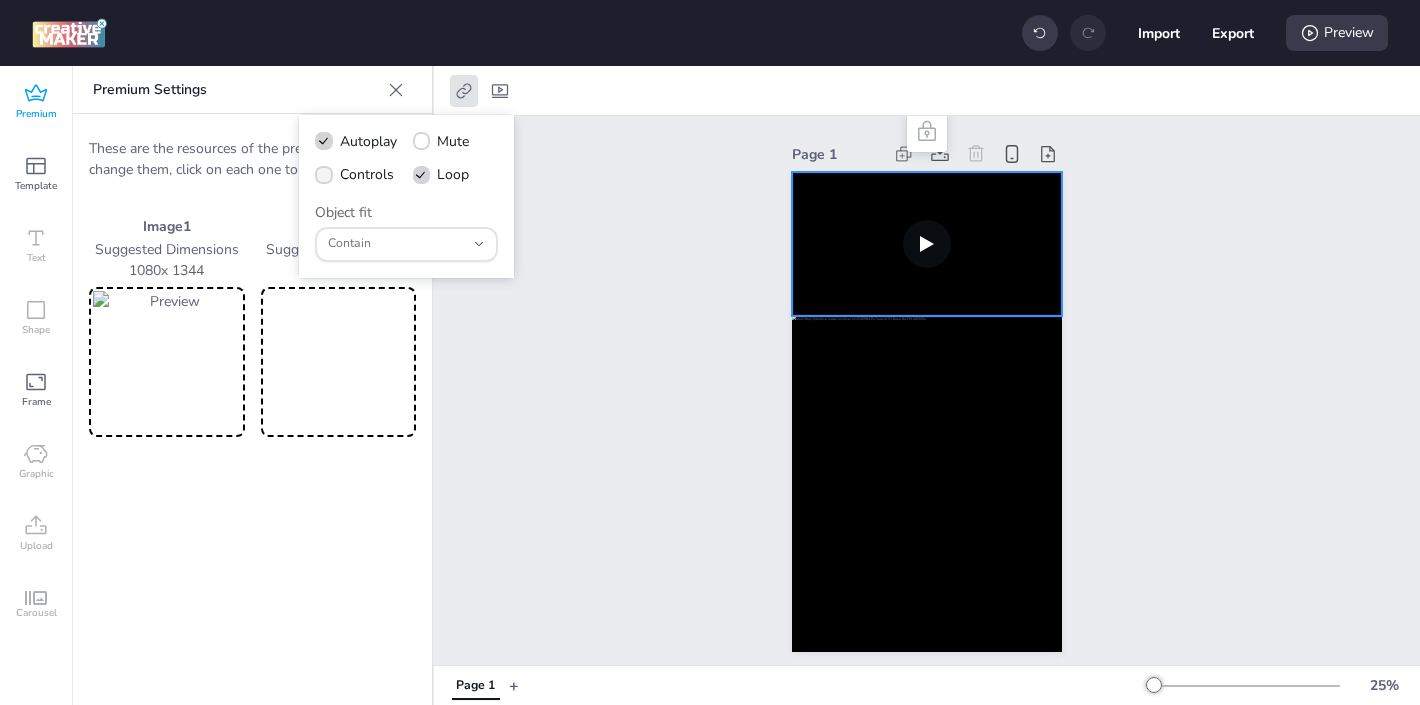 click at bounding box center [324, 175] 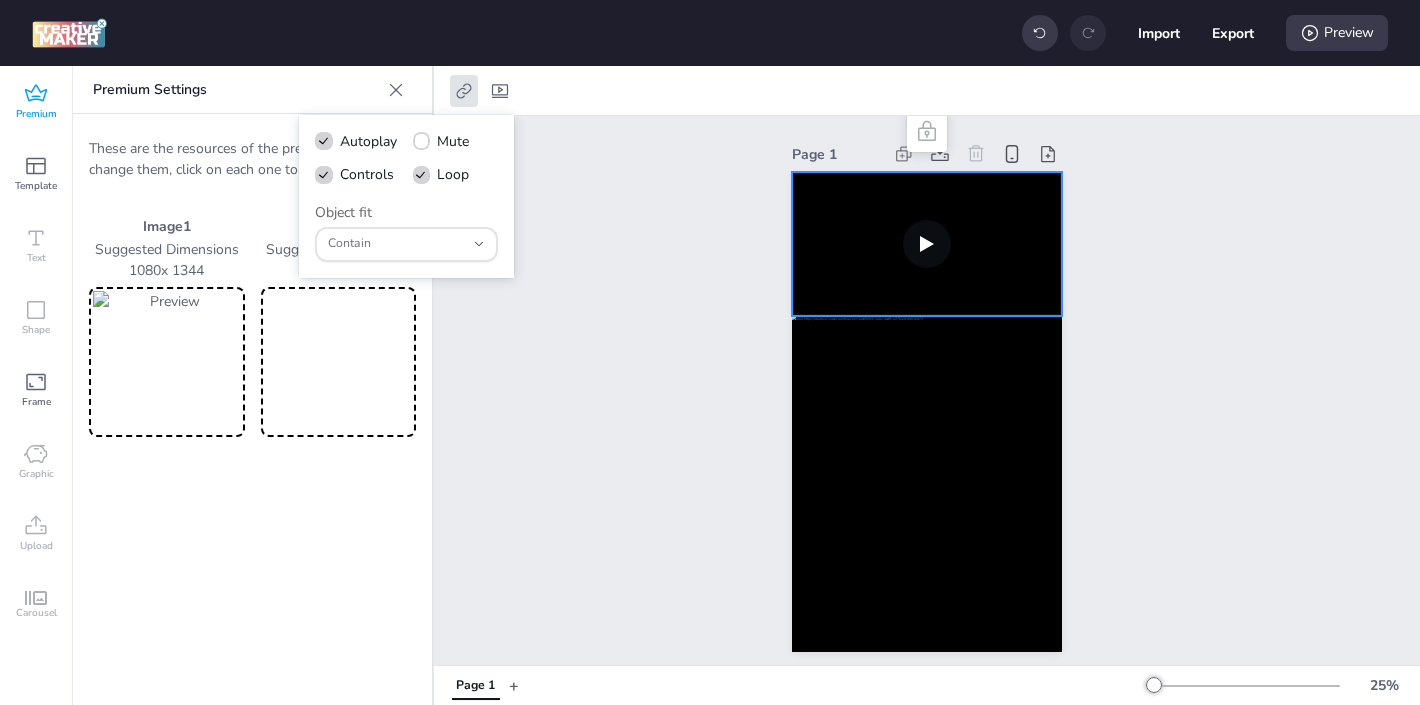 click on "Page 1" at bounding box center (927, 396) 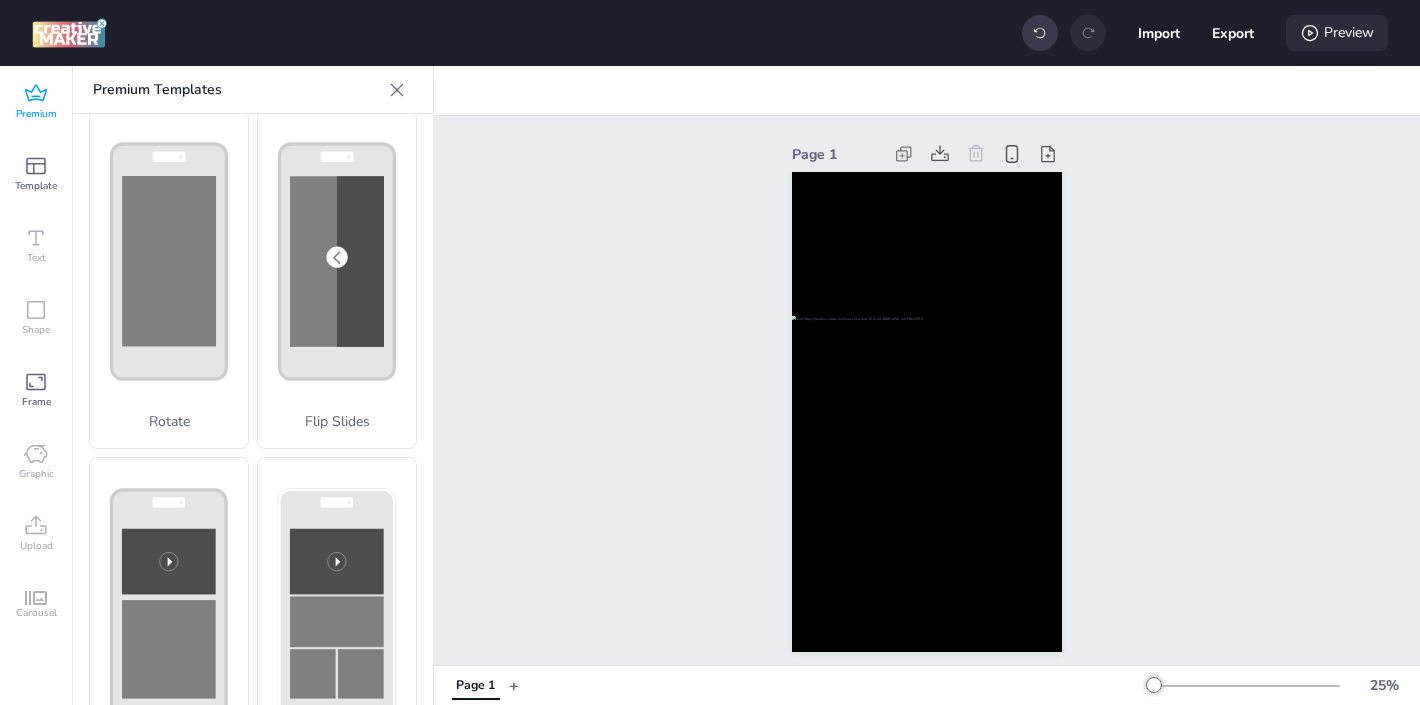 click on "Preview" at bounding box center [1337, 33] 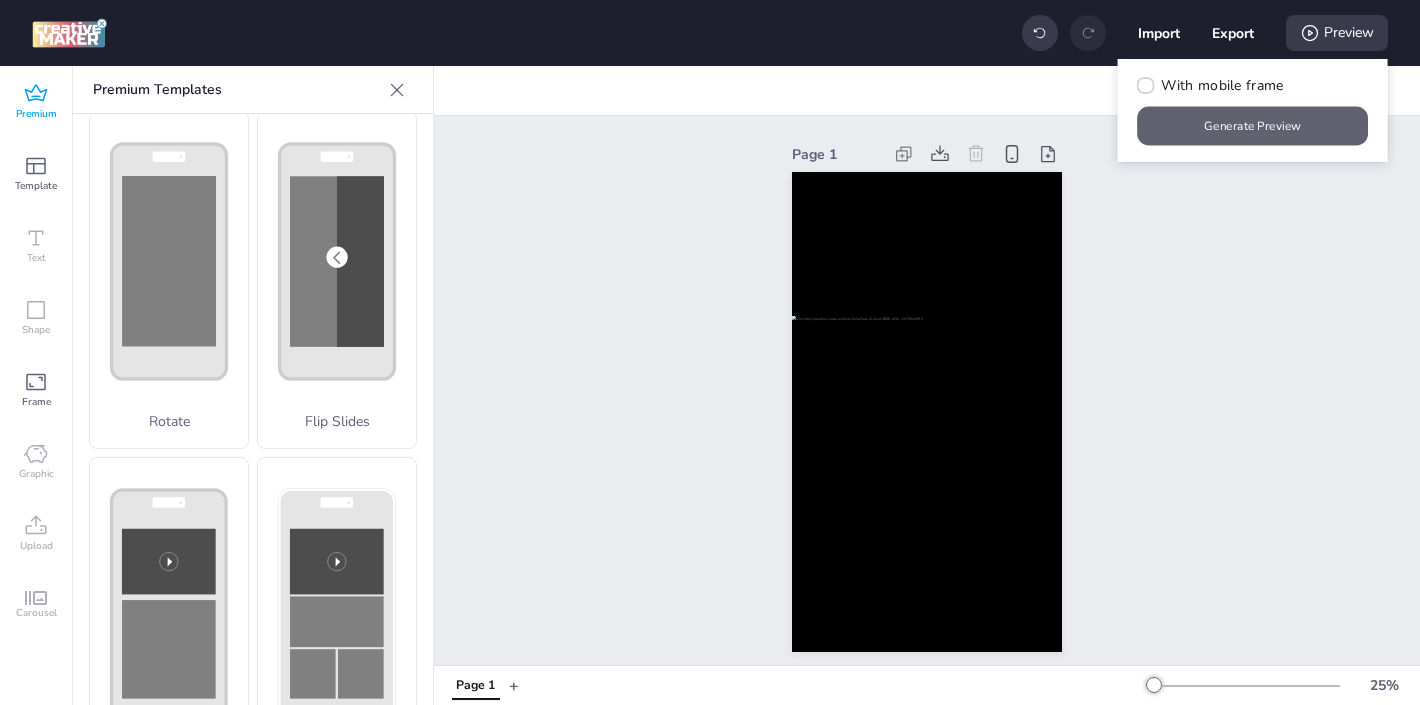 click on "Generate Preview" at bounding box center (1253, 126) 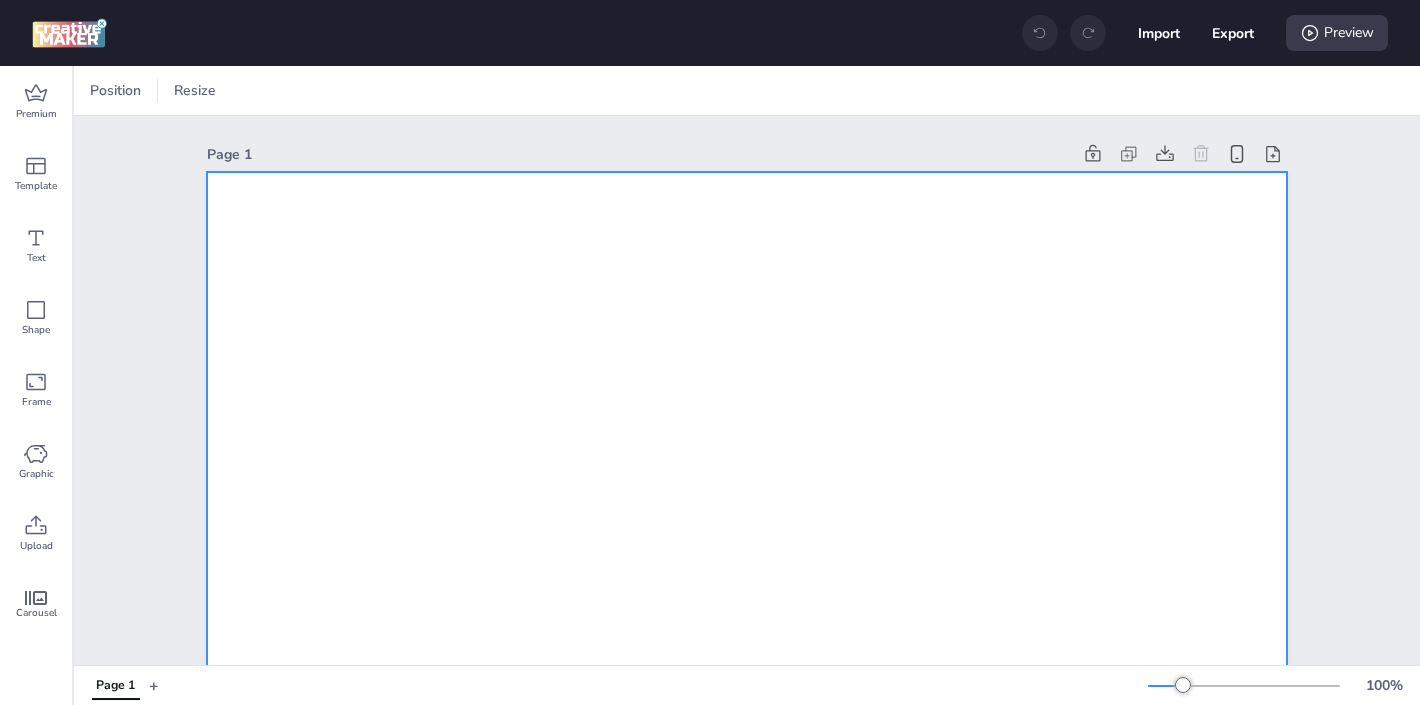 scroll, scrollTop: 0, scrollLeft: 0, axis: both 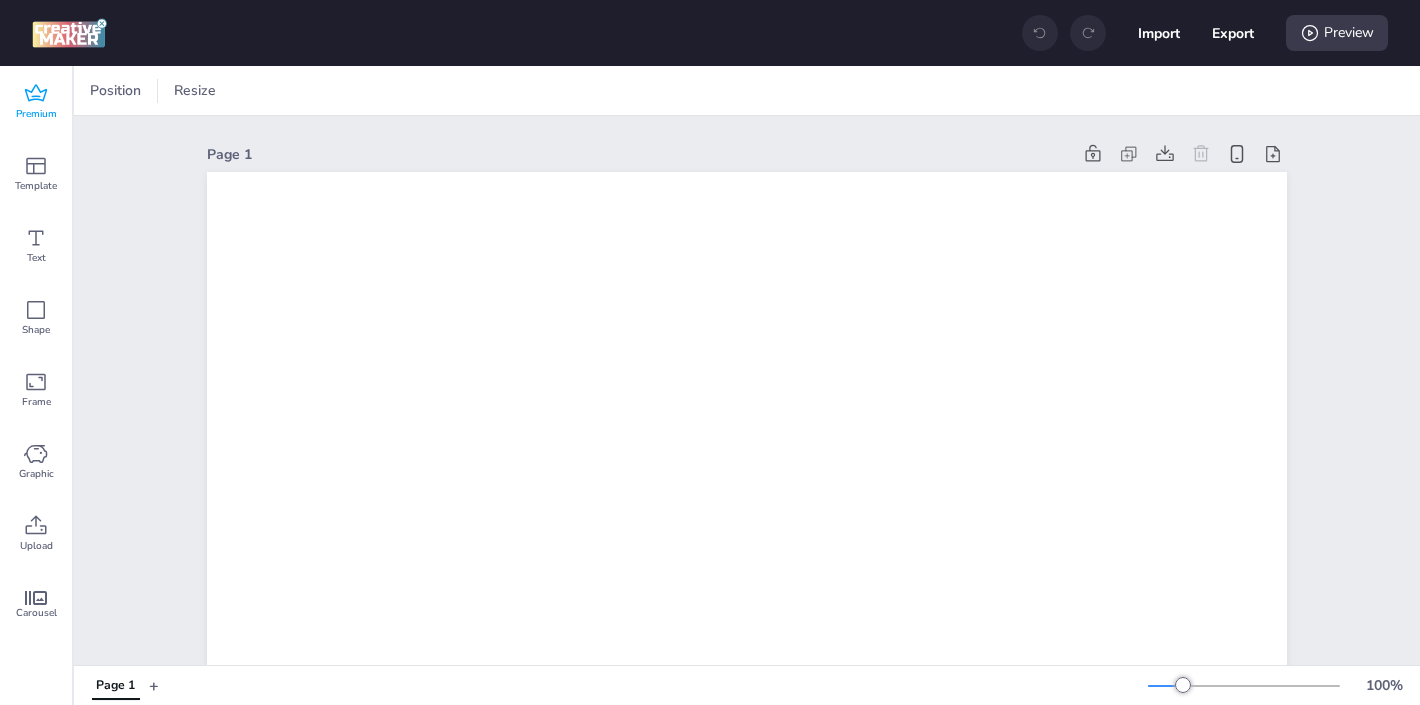 click on "Premium" at bounding box center [36, 102] 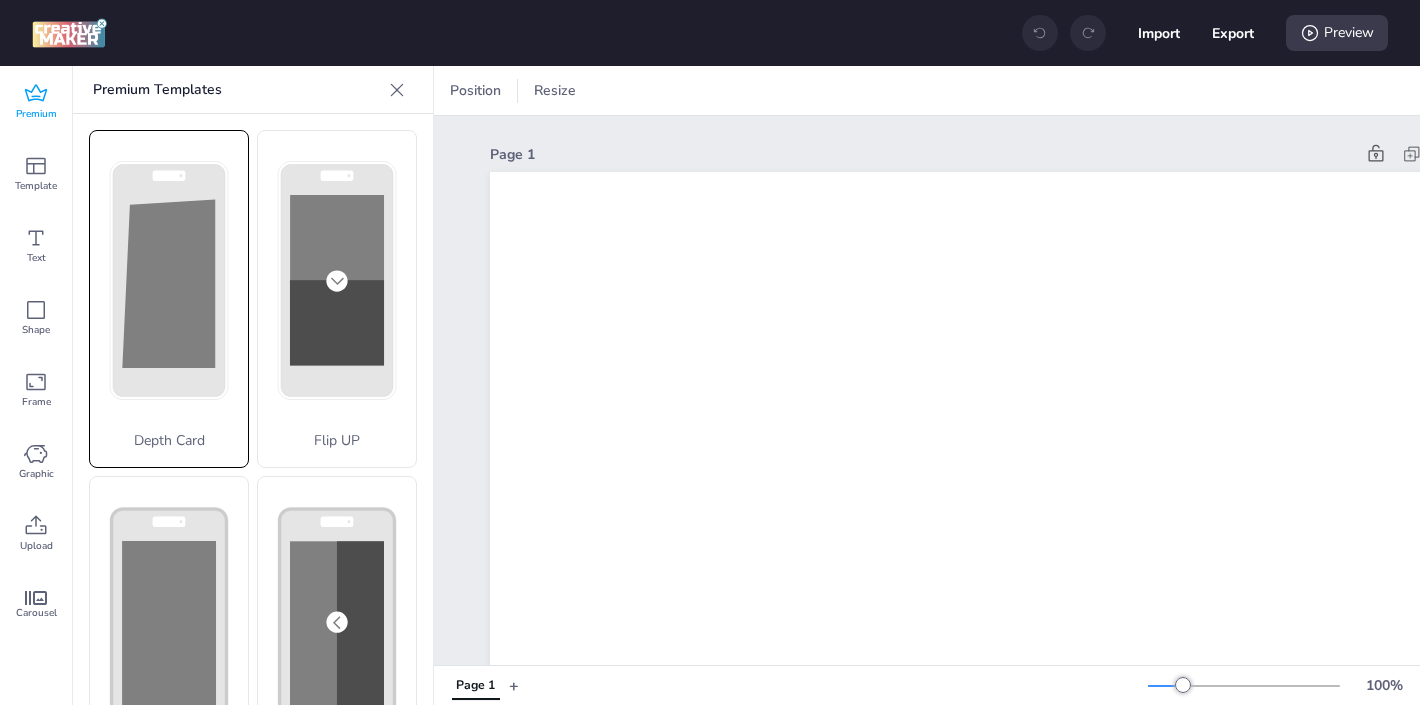 scroll, scrollTop: 95, scrollLeft: 0, axis: vertical 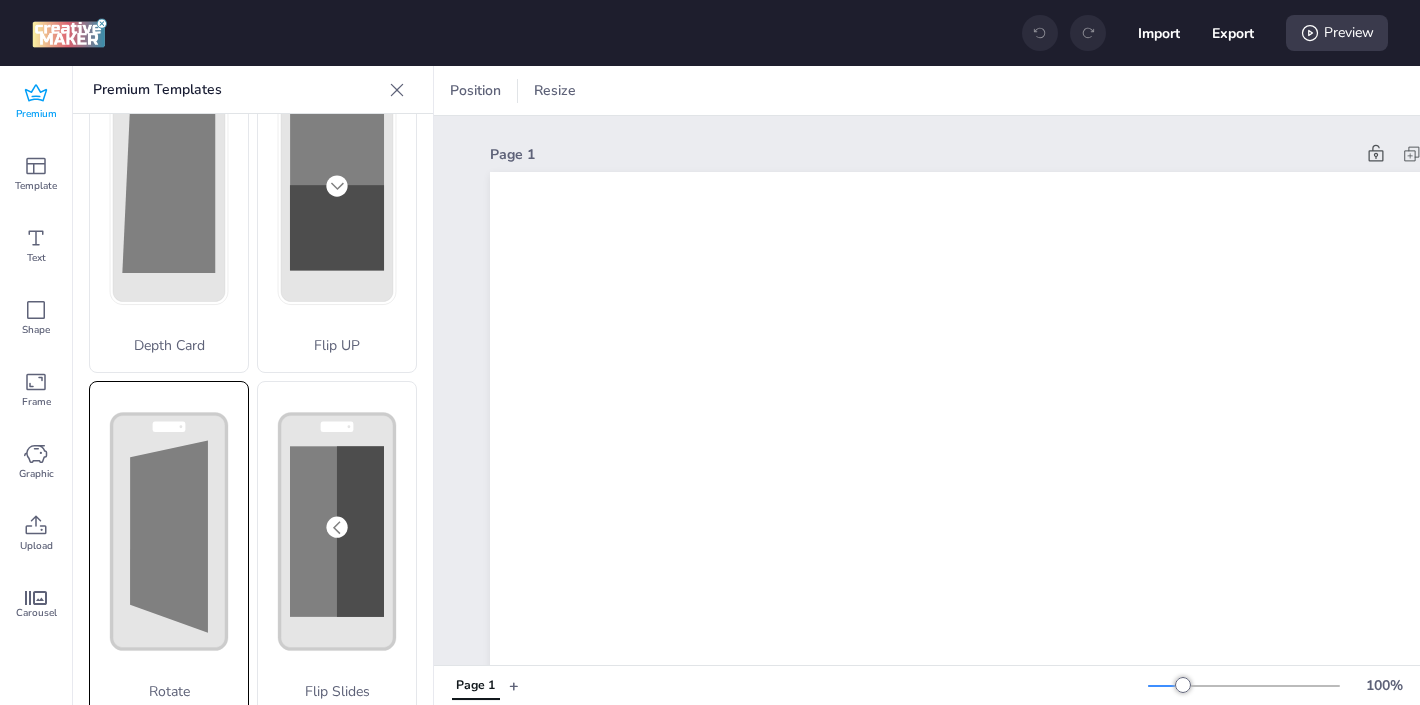 click 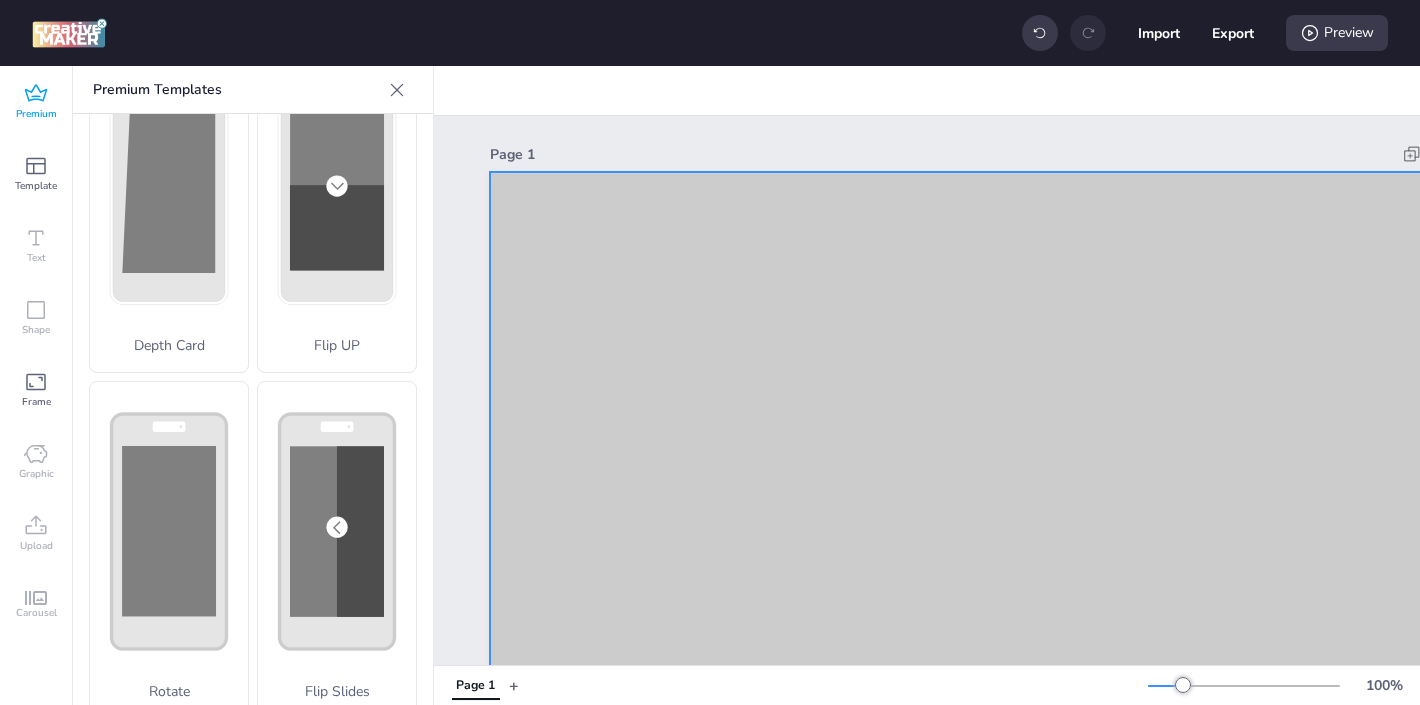 scroll, scrollTop: 69, scrollLeft: 0, axis: vertical 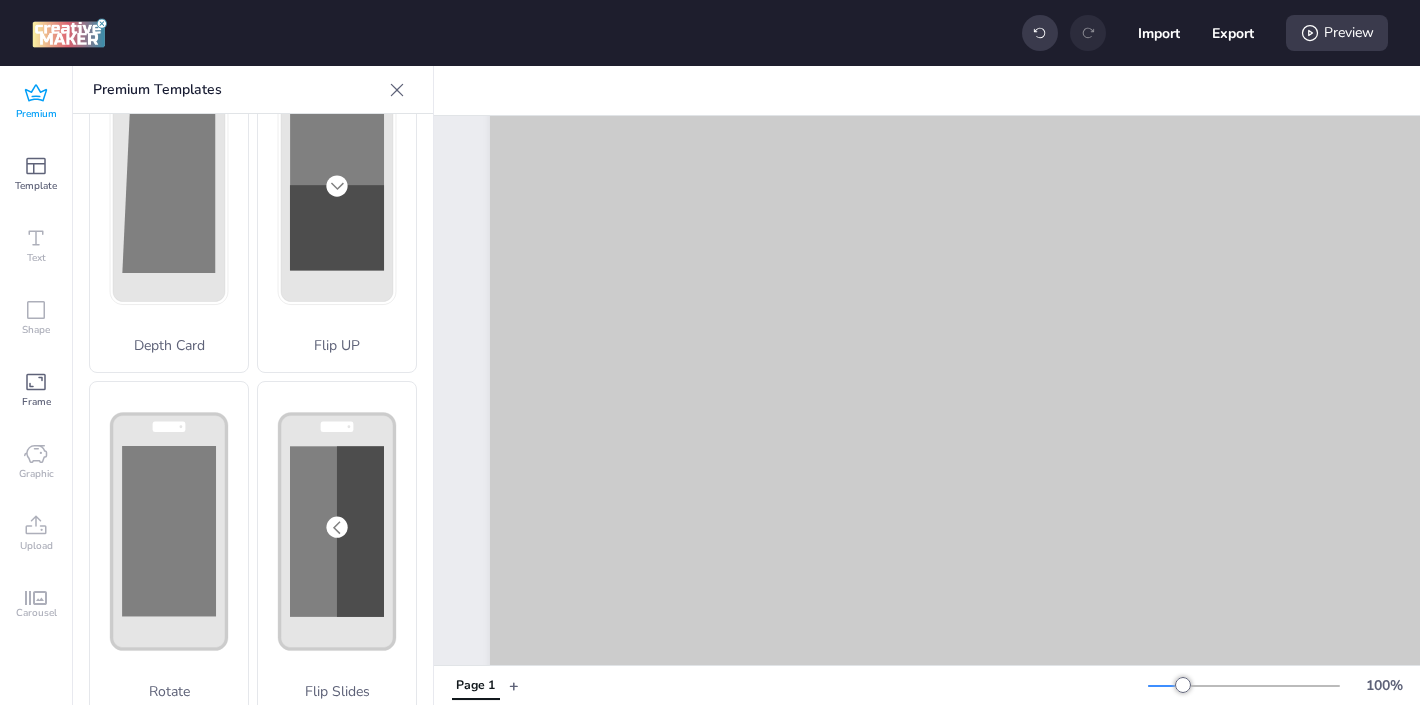 drag, startPoint x: 1178, startPoint y: 675, endPoint x: 1151, endPoint y: 677, distance: 27.073973 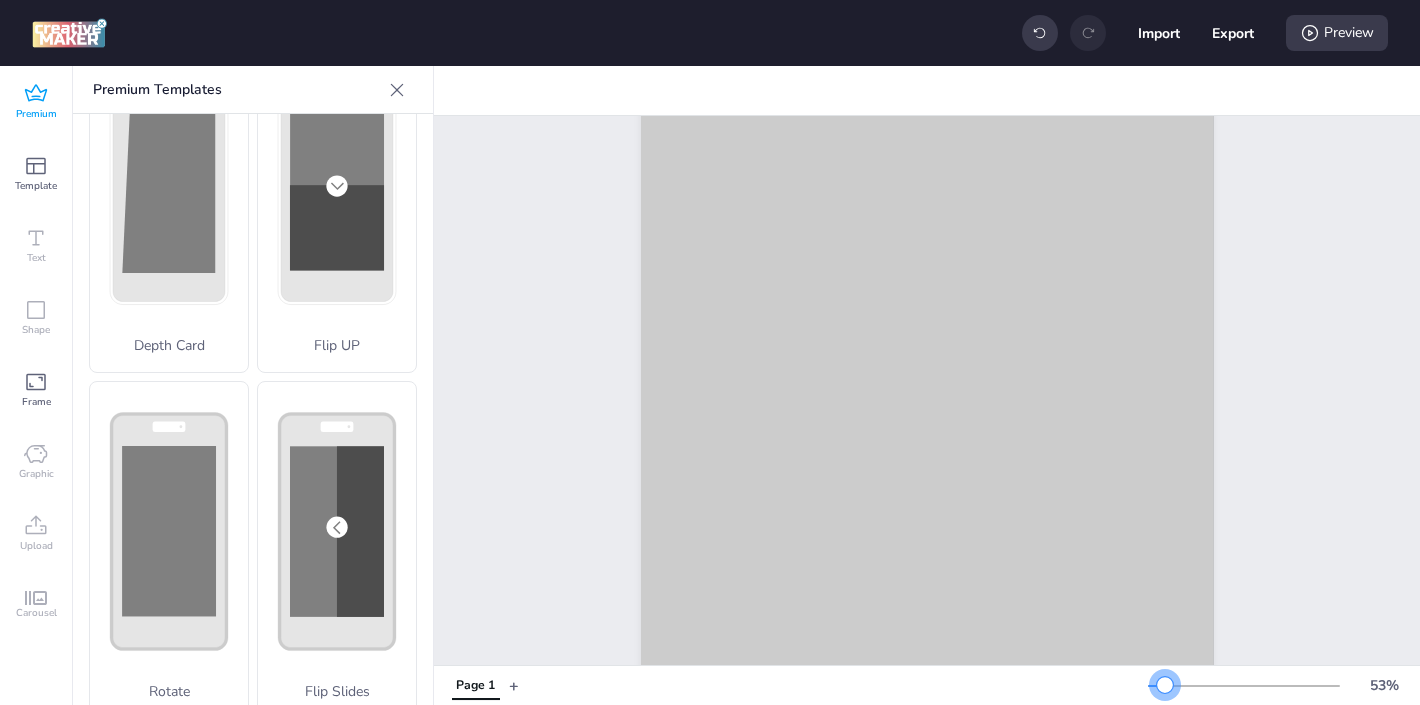 scroll, scrollTop: 0, scrollLeft: 0, axis: both 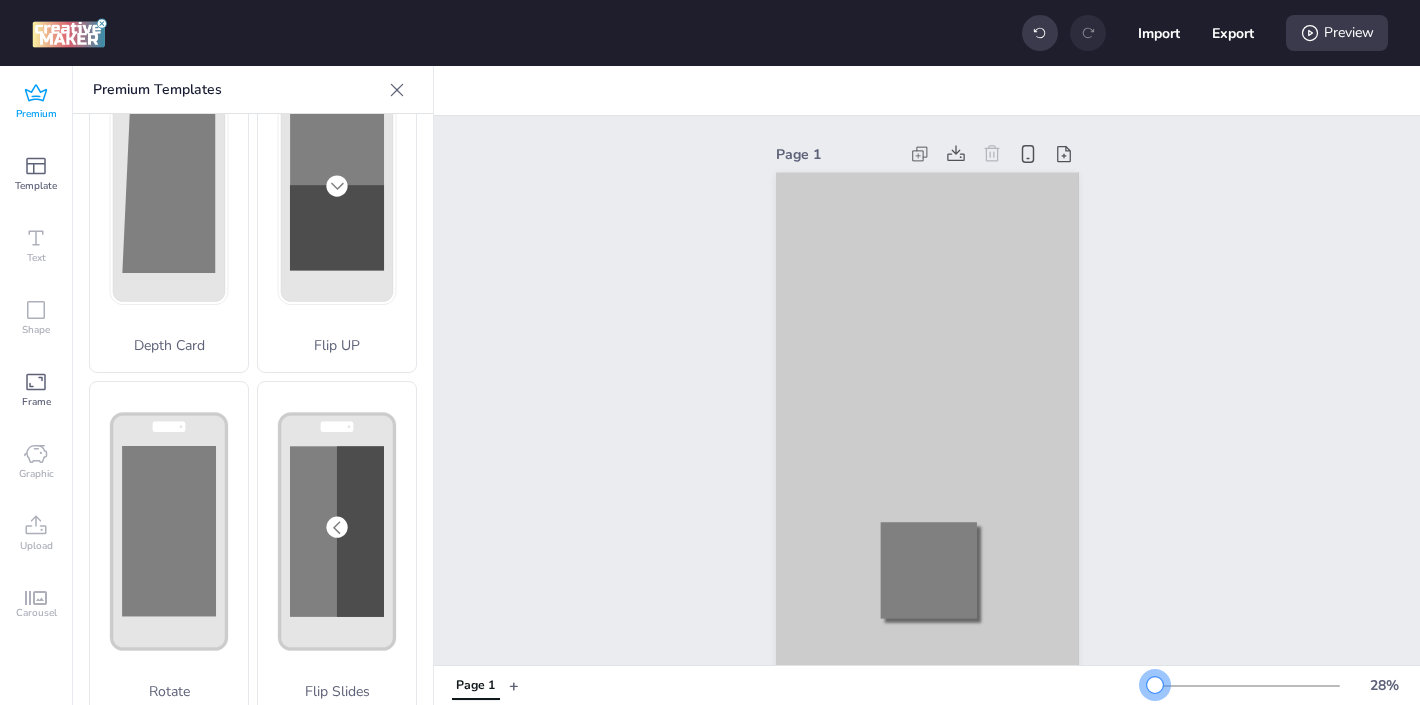 drag, startPoint x: 1183, startPoint y: 683, endPoint x: 1154, endPoint y: 681, distance: 29.068884 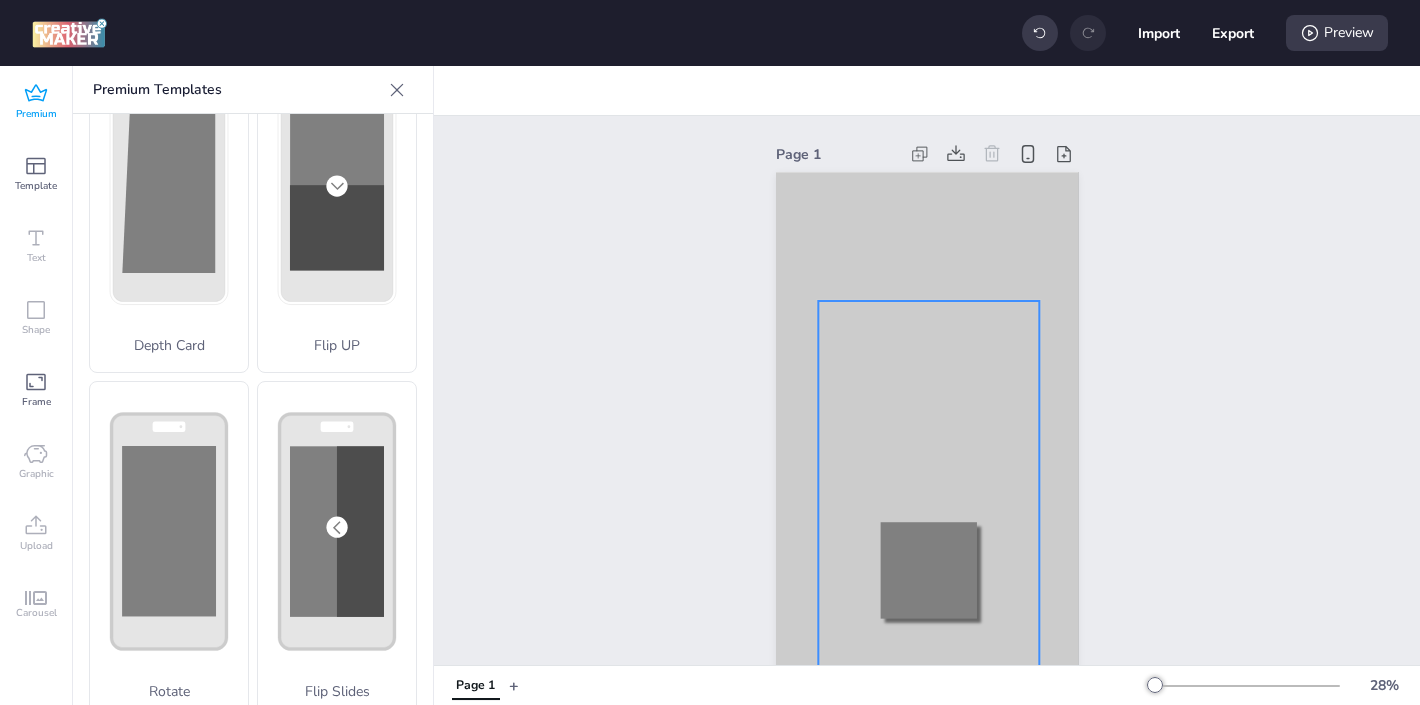 click at bounding box center (928, 488) 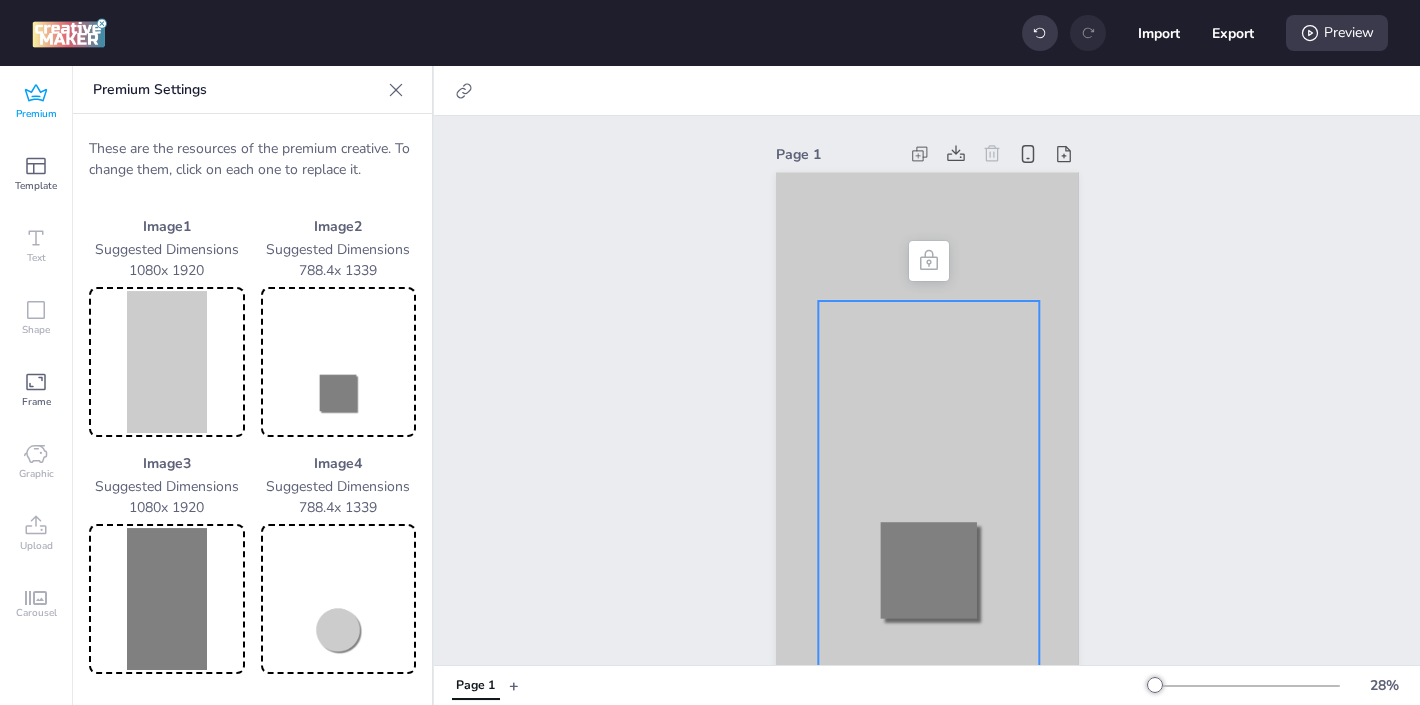 click at bounding box center [167, 362] 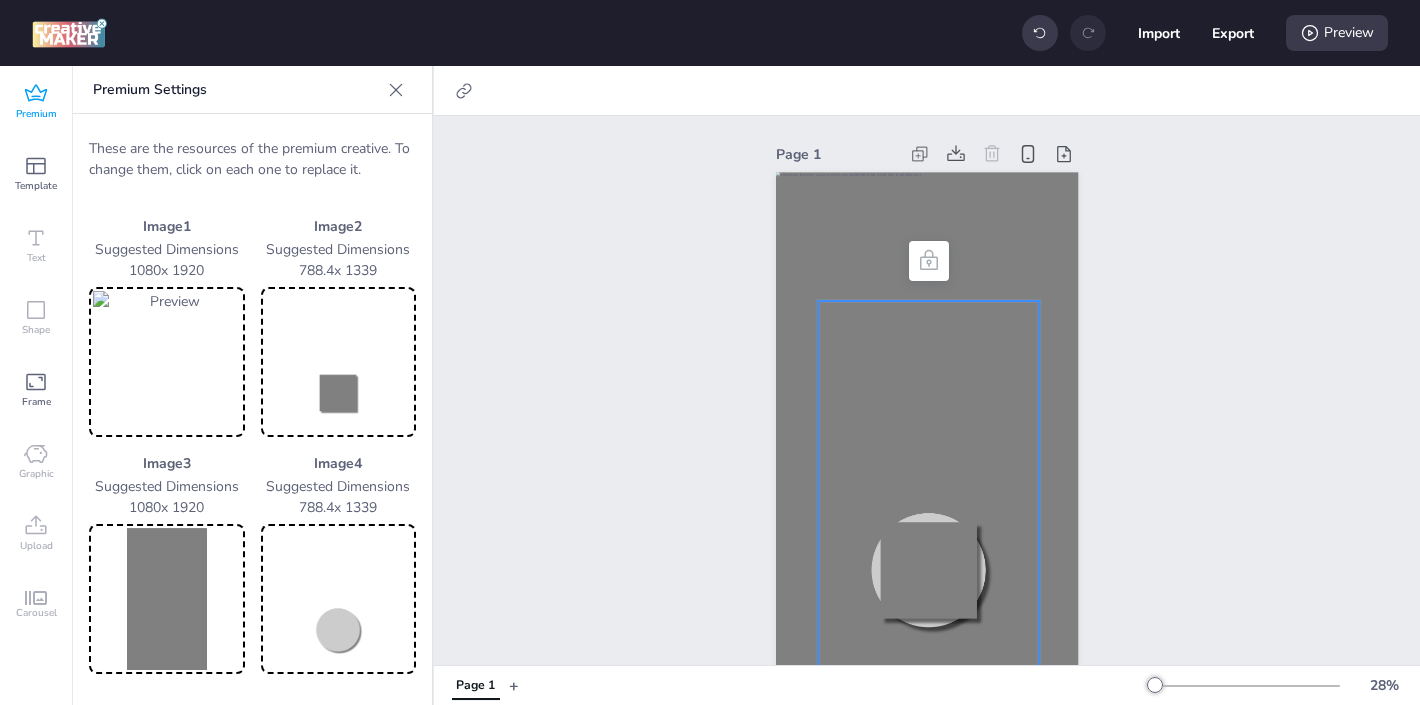 click at bounding box center [167, 599] 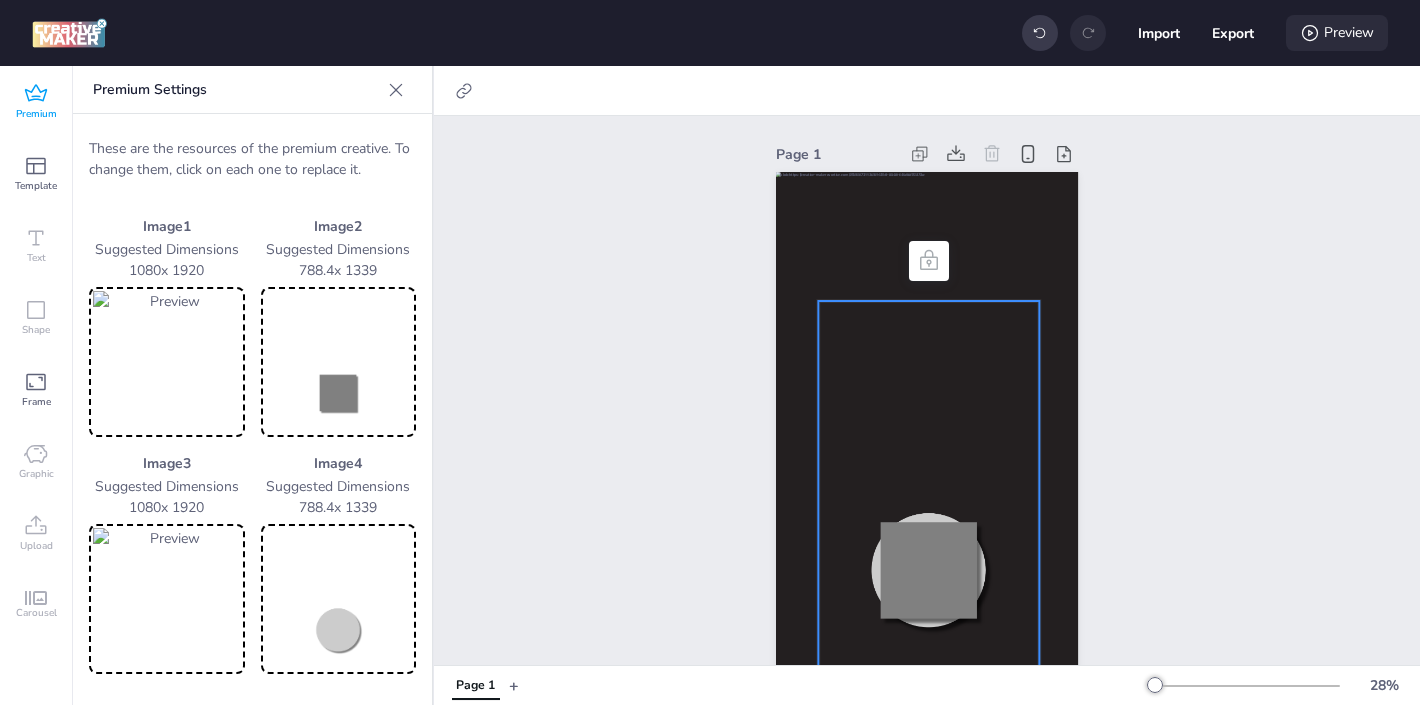click 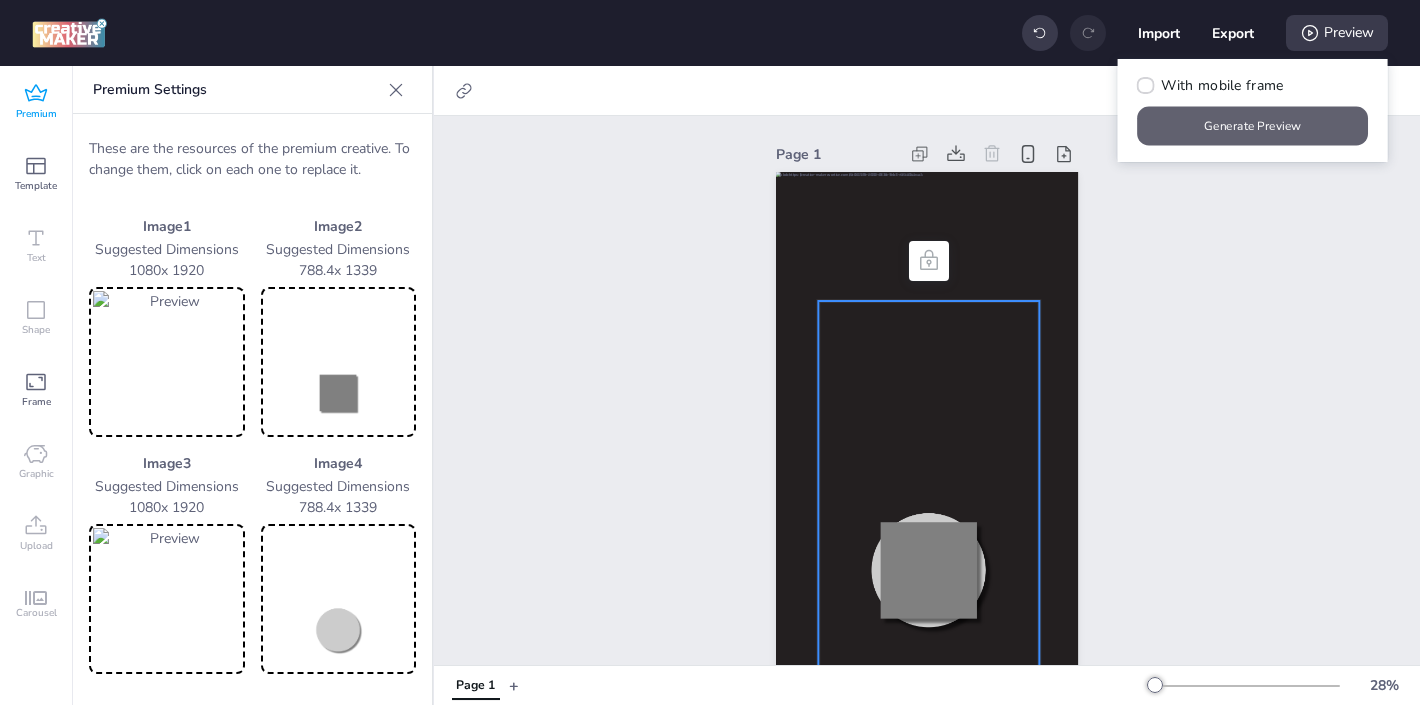 click on "Generate Preview" at bounding box center (1253, 126) 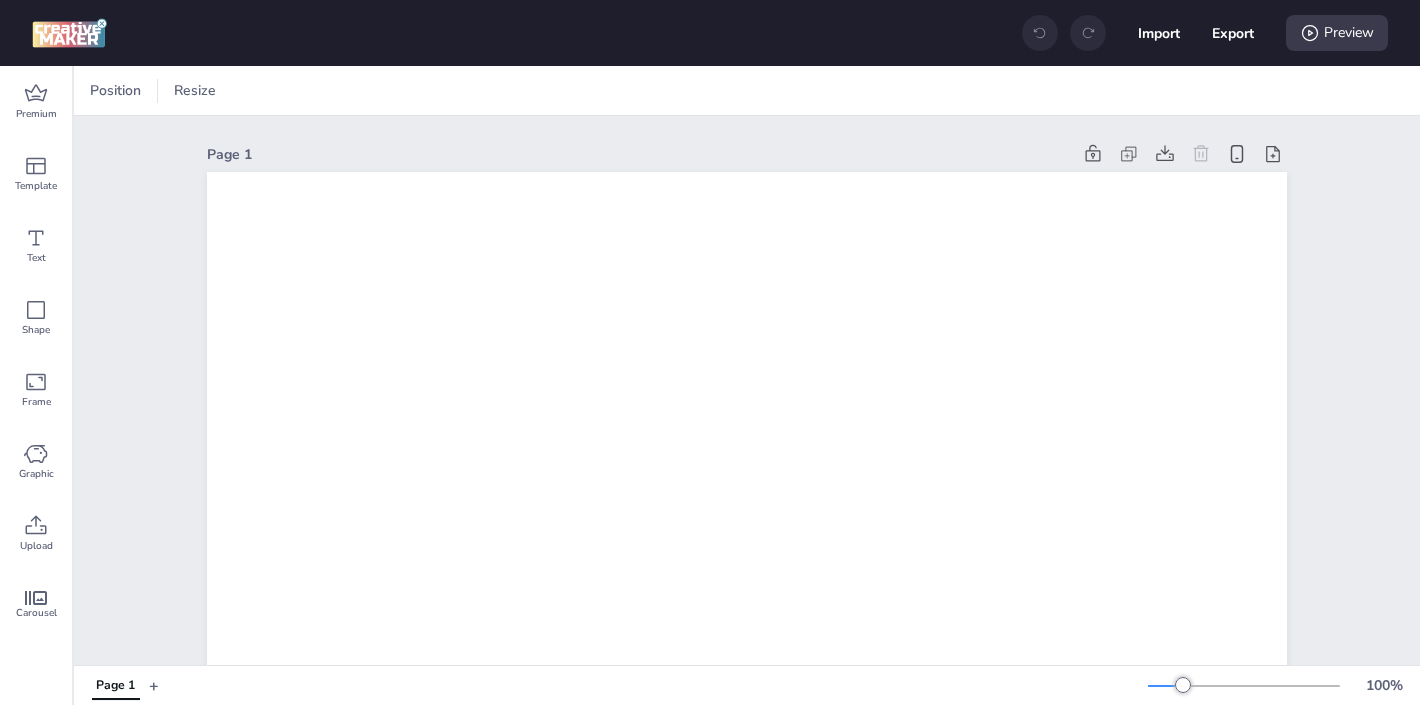 scroll, scrollTop: 0, scrollLeft: 0, axis: both 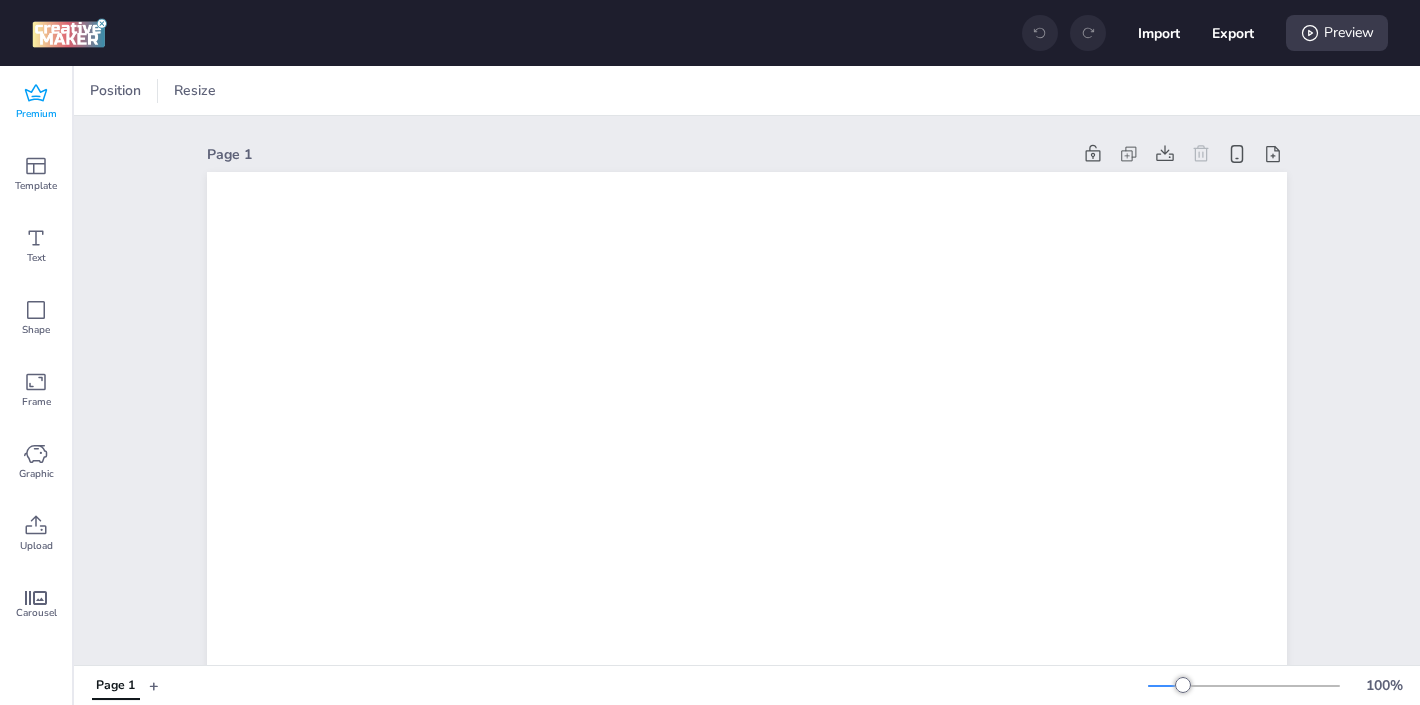 click on "Premium" at bounding box center (36, 114) 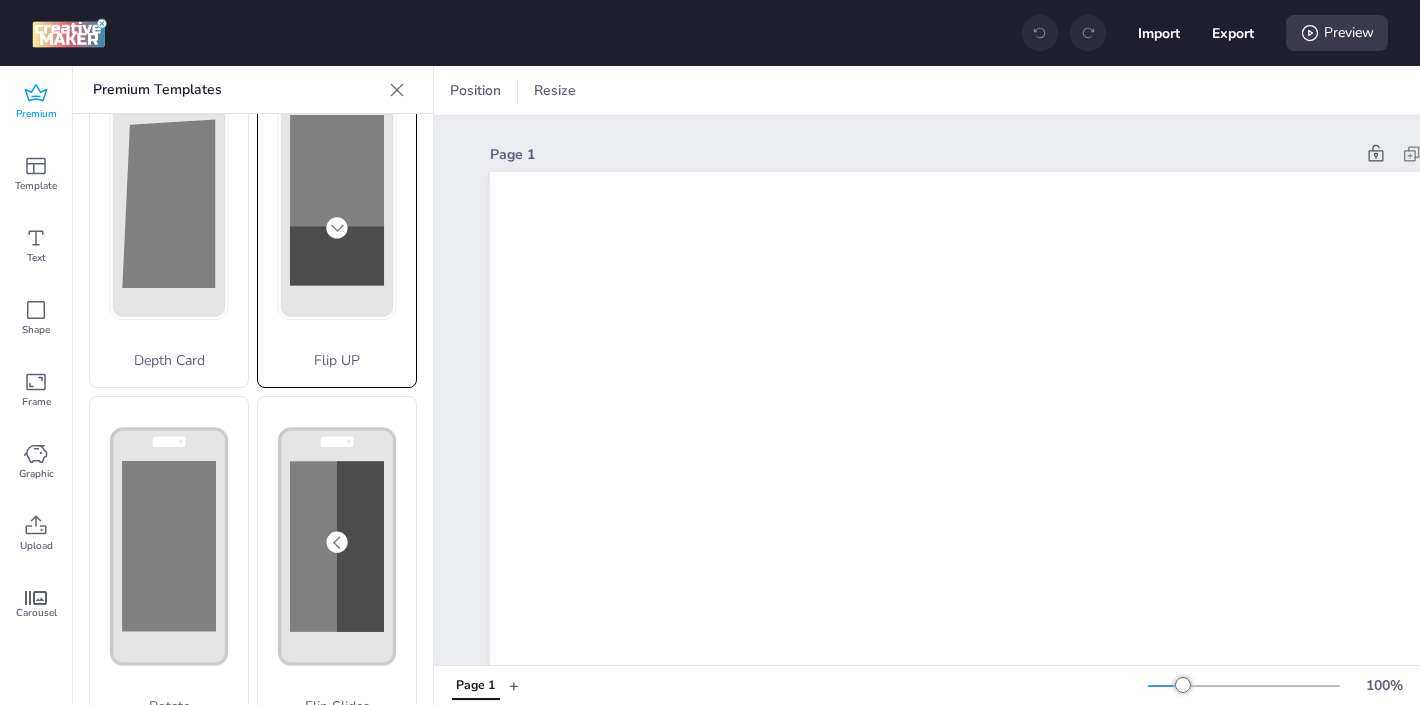scroll, scrollTop: 83, scrollLeft: 0, axis: vertical 